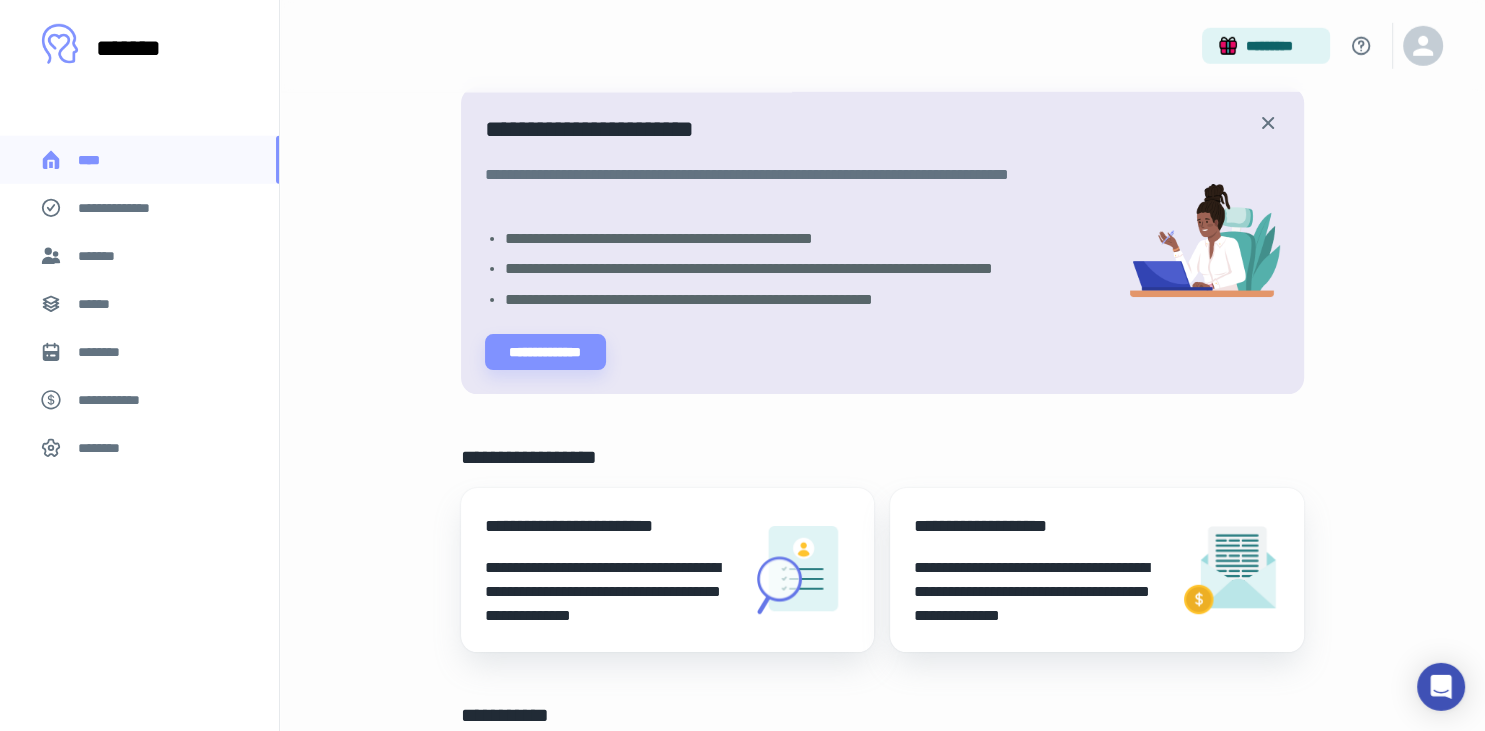 scroll, scrollTop: 78, scrollLeft: 0, axis: vertical 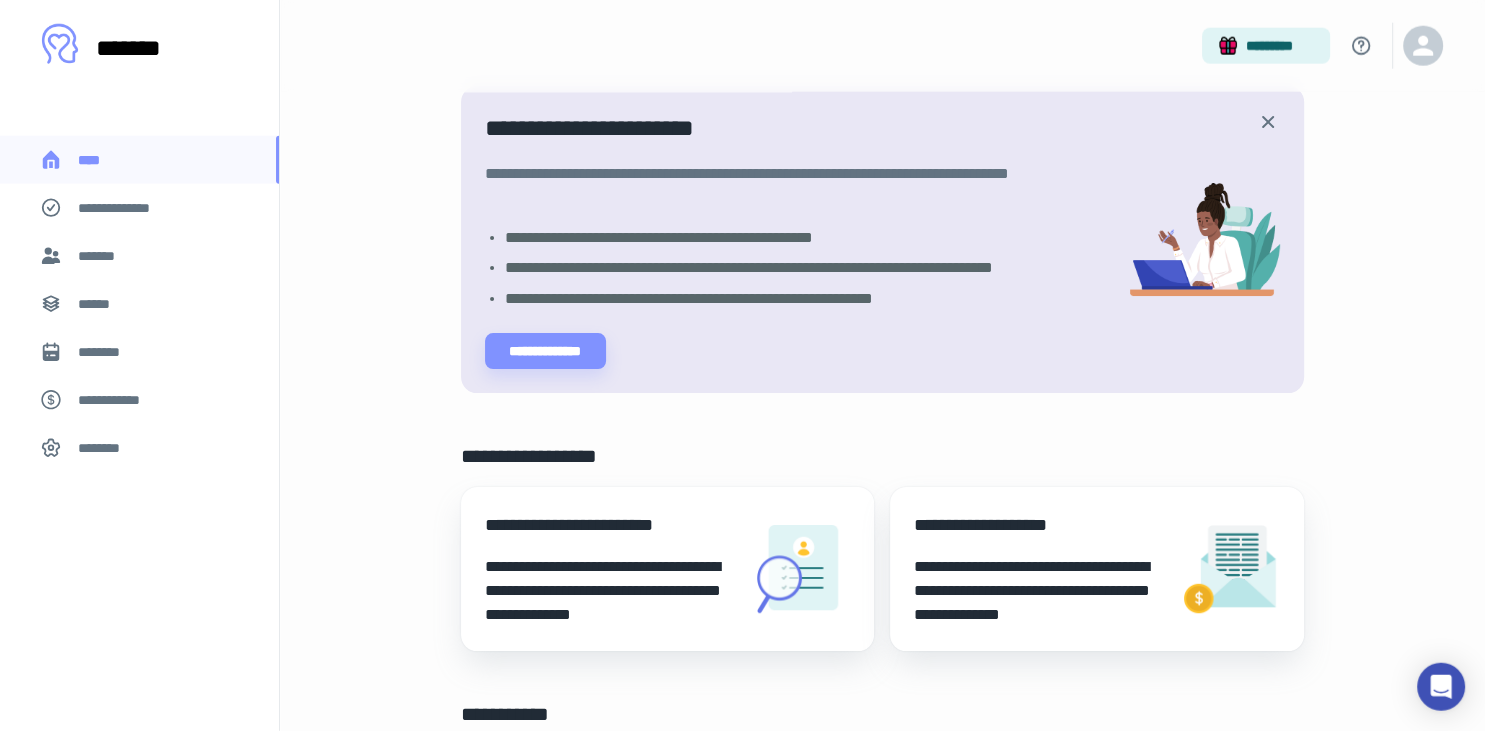 click on "*******" at bounding box center [139, 256] 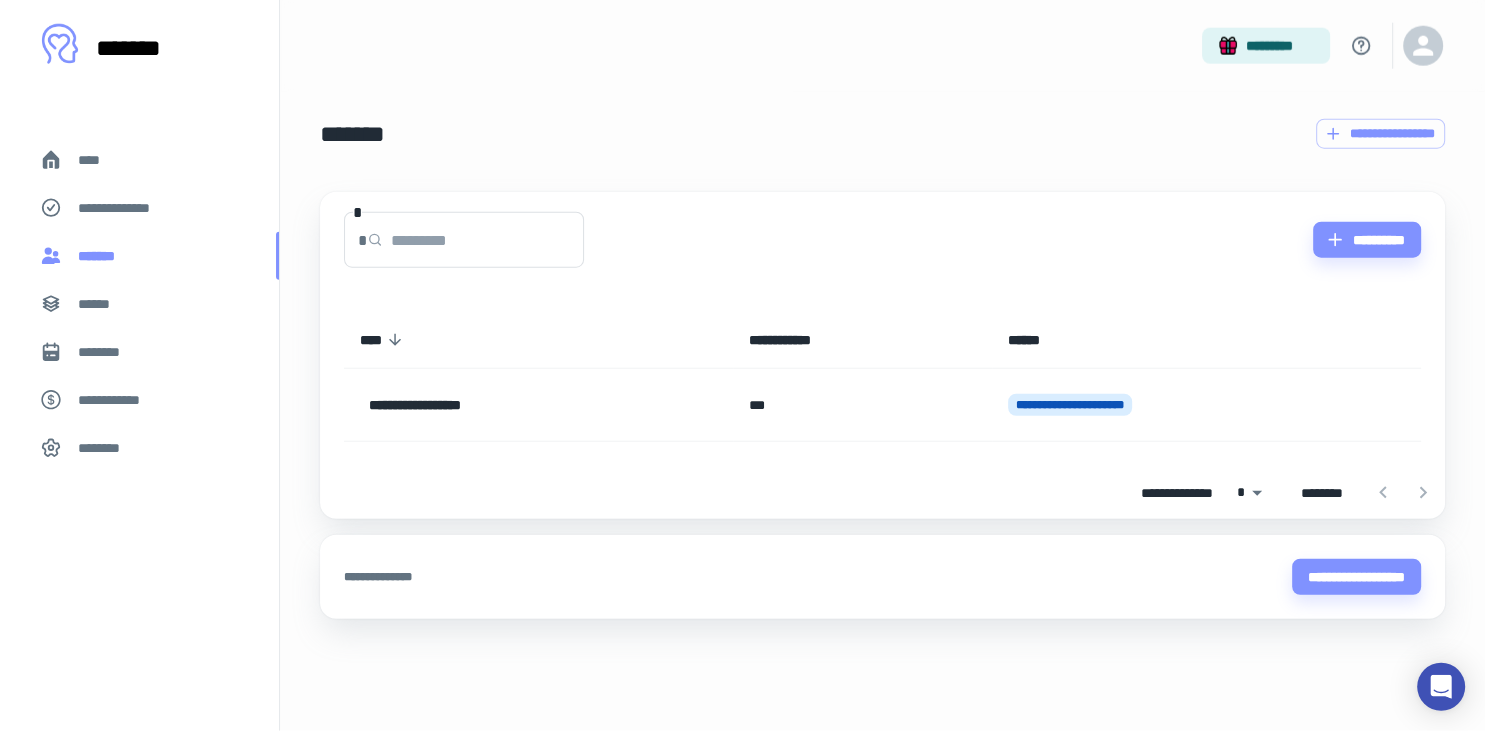 scroll, scrollTop: 0, scrollLeft: 0, axis: both 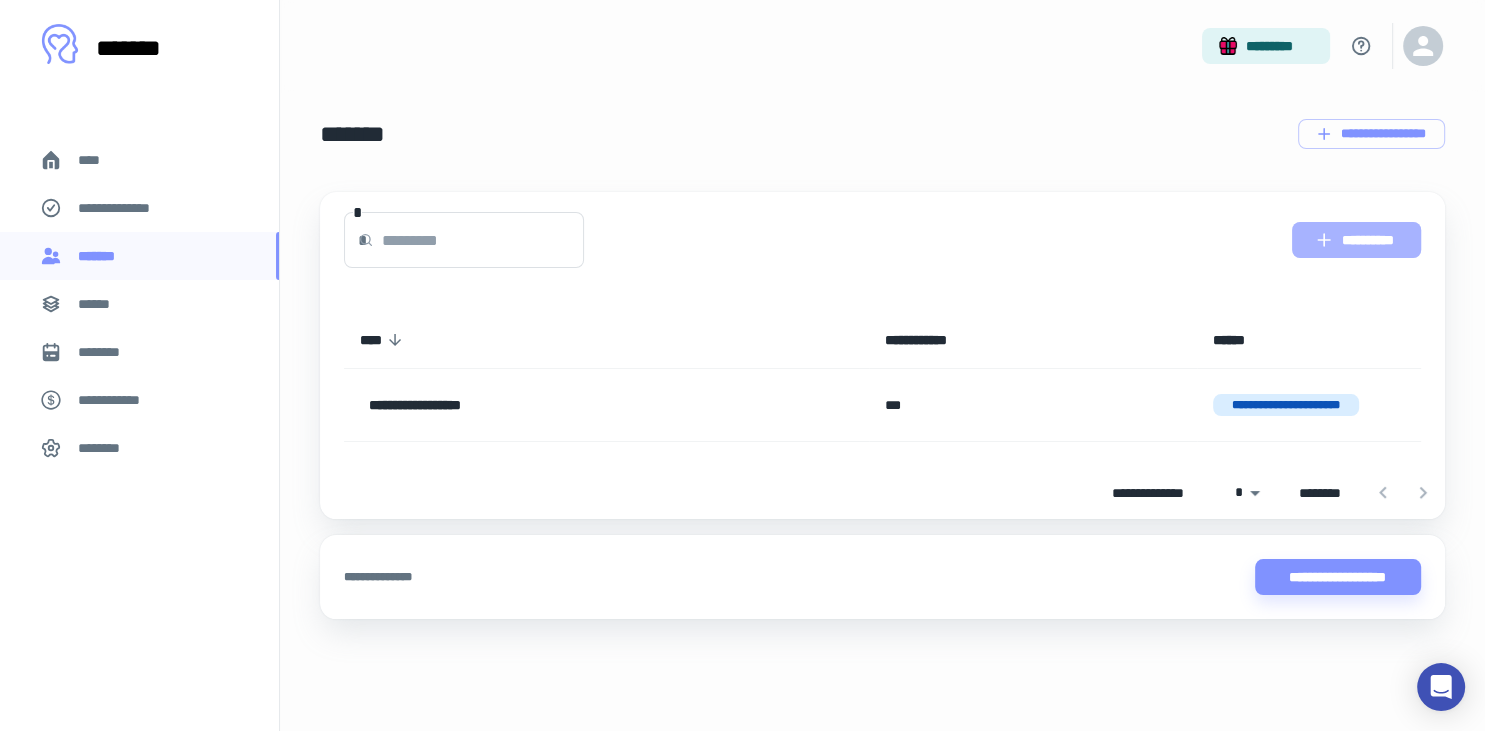 click on "**********" at bounding box center [1356, 240] 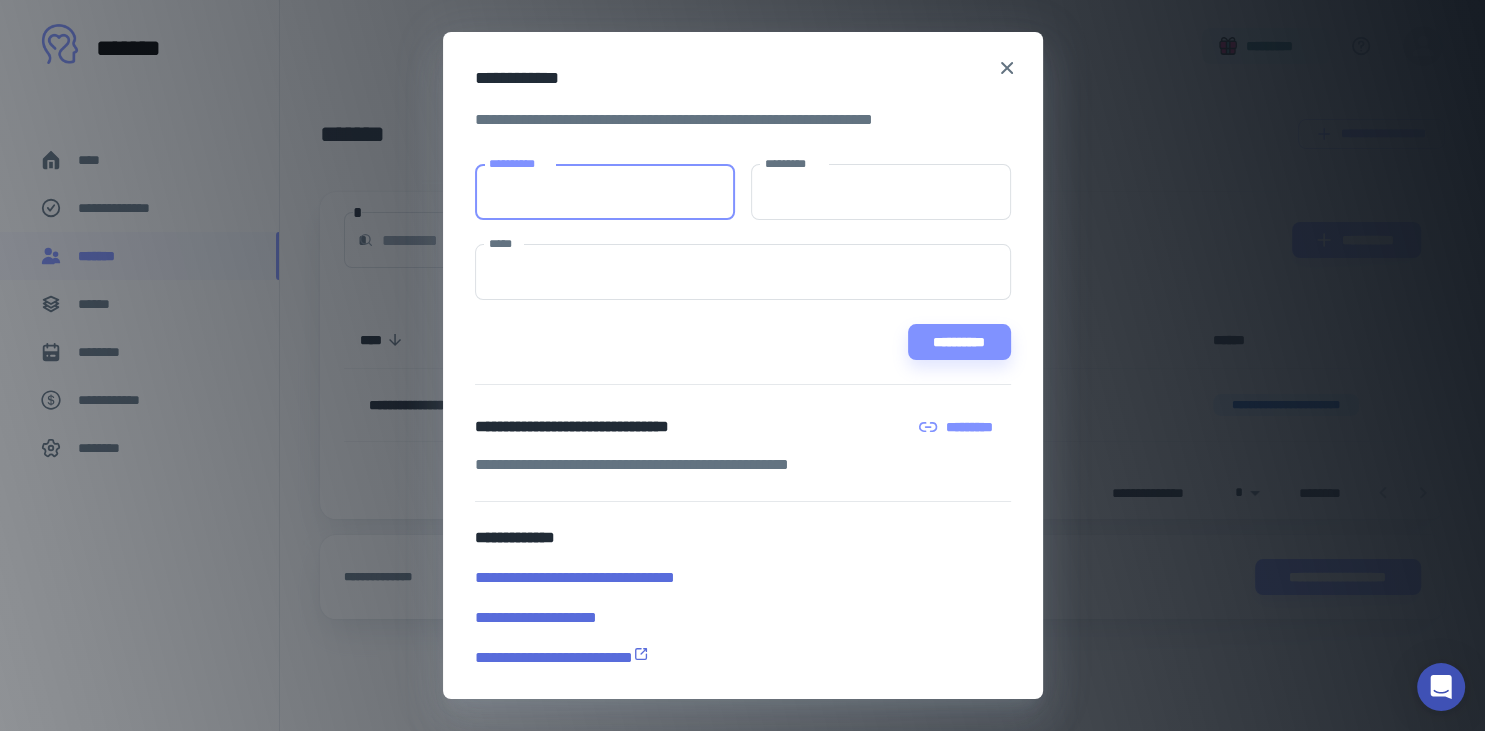 click on "**********" at bounding box center (605, 192) 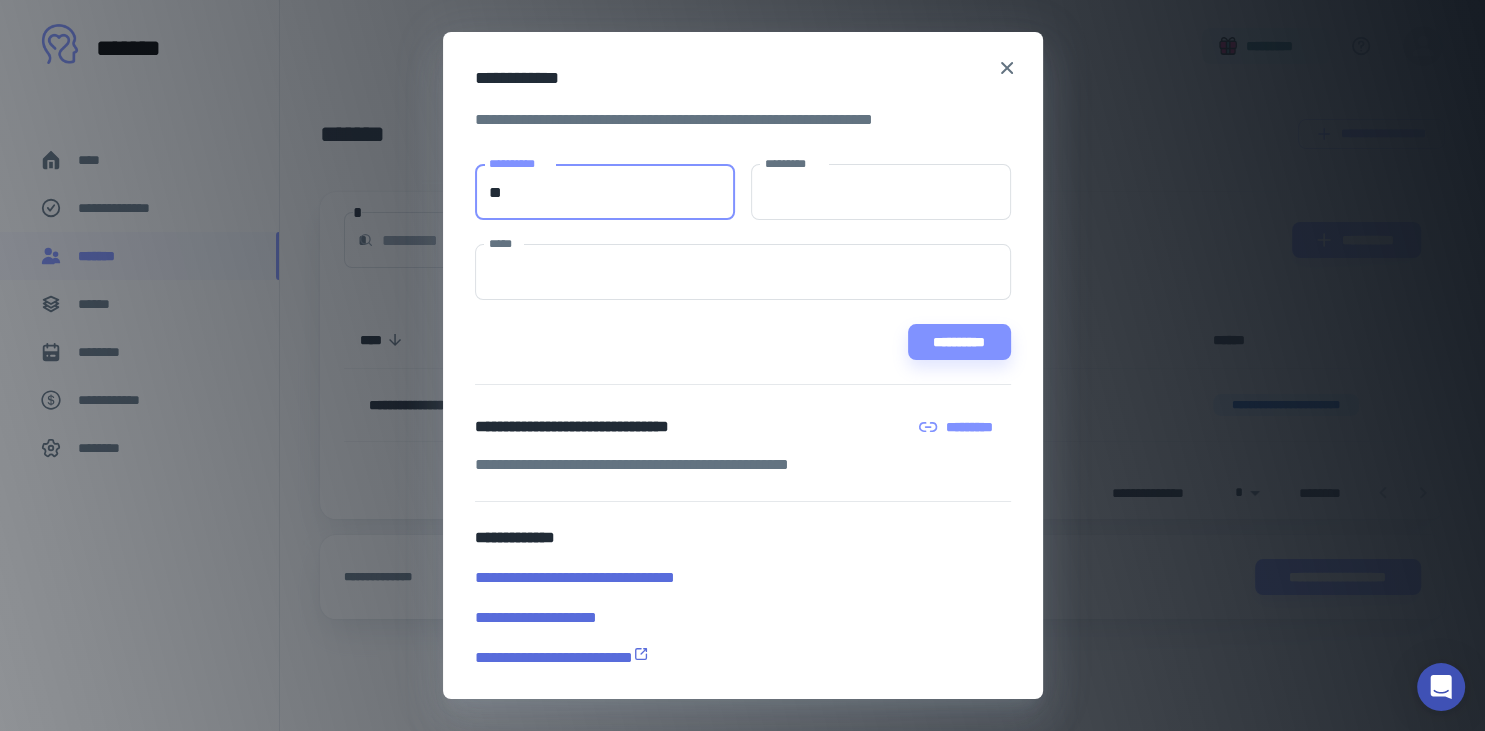 type on "*" 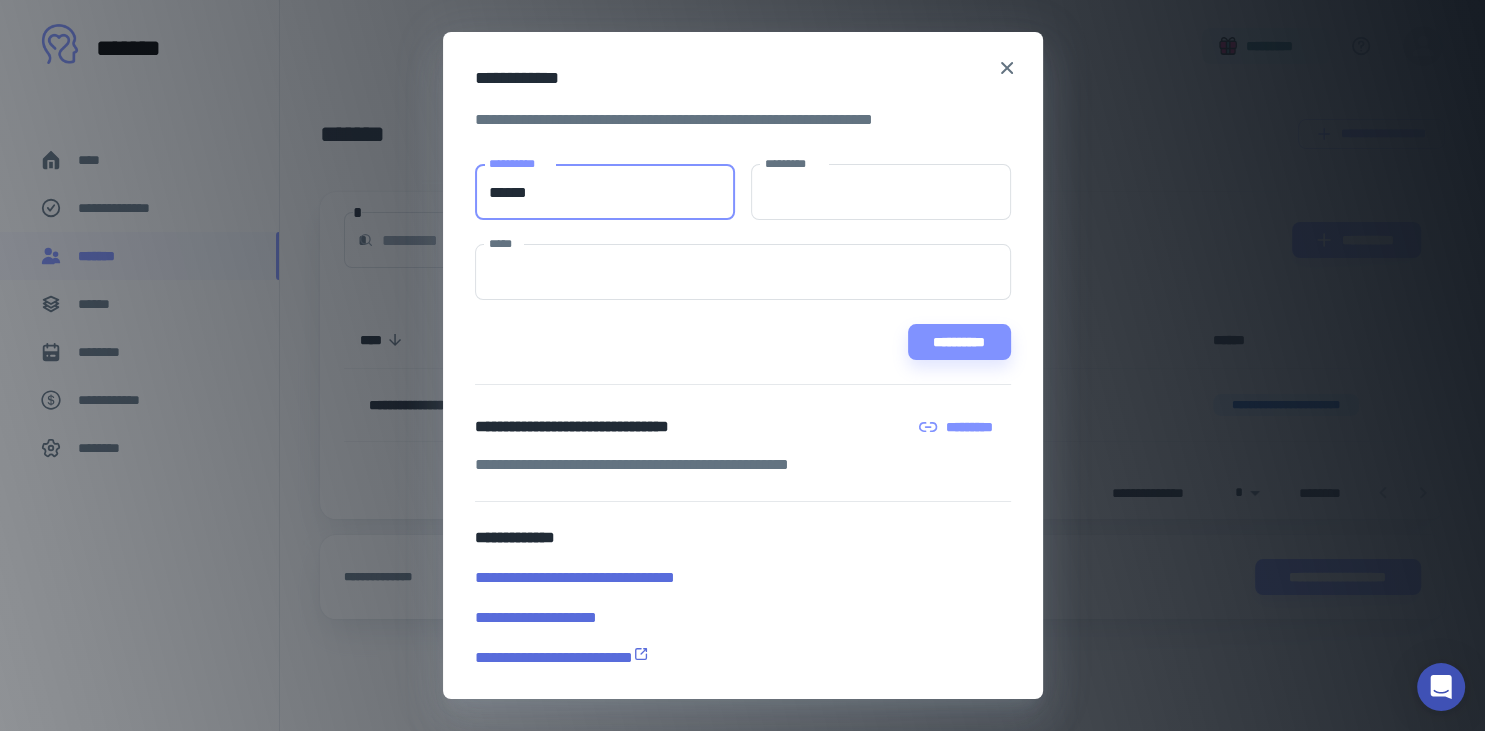 type on "******" 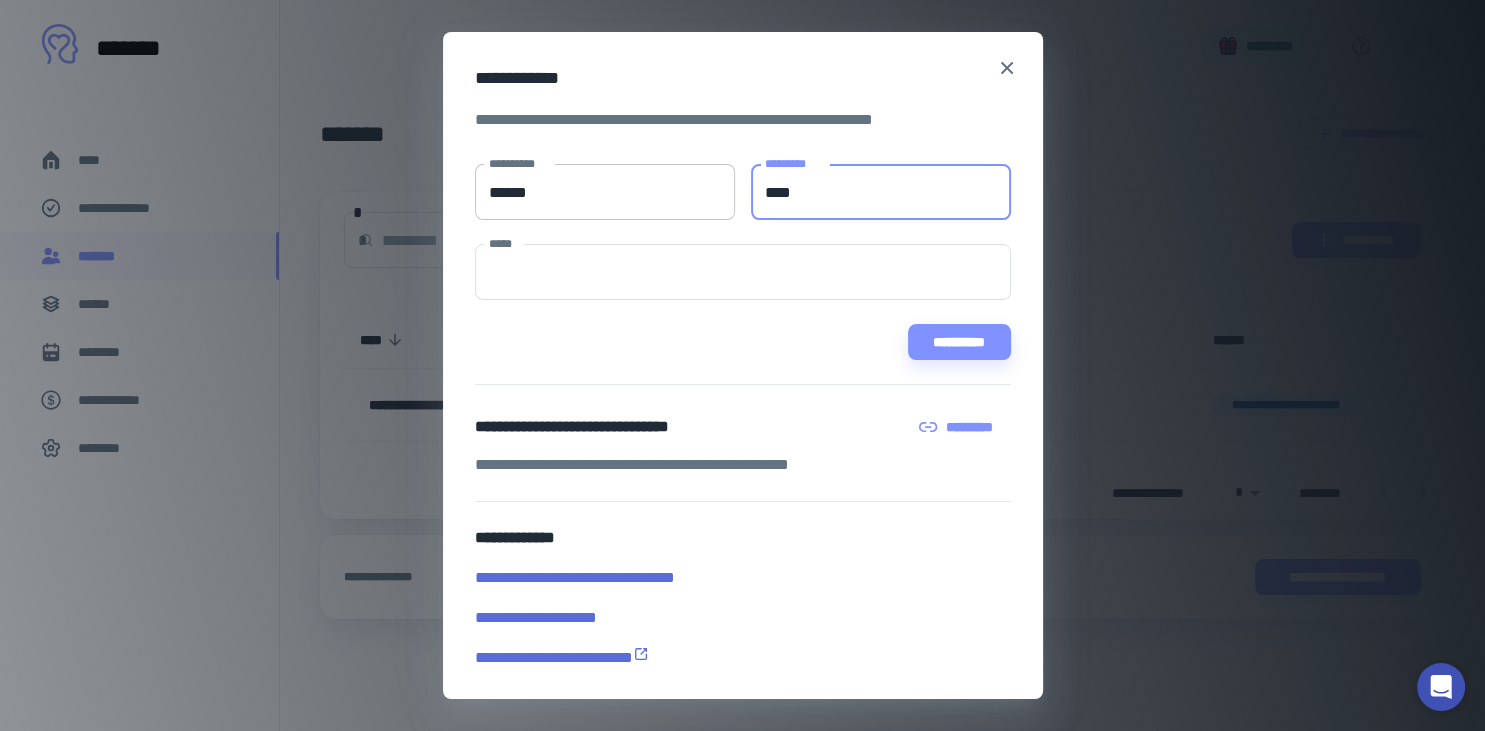 type on "****" 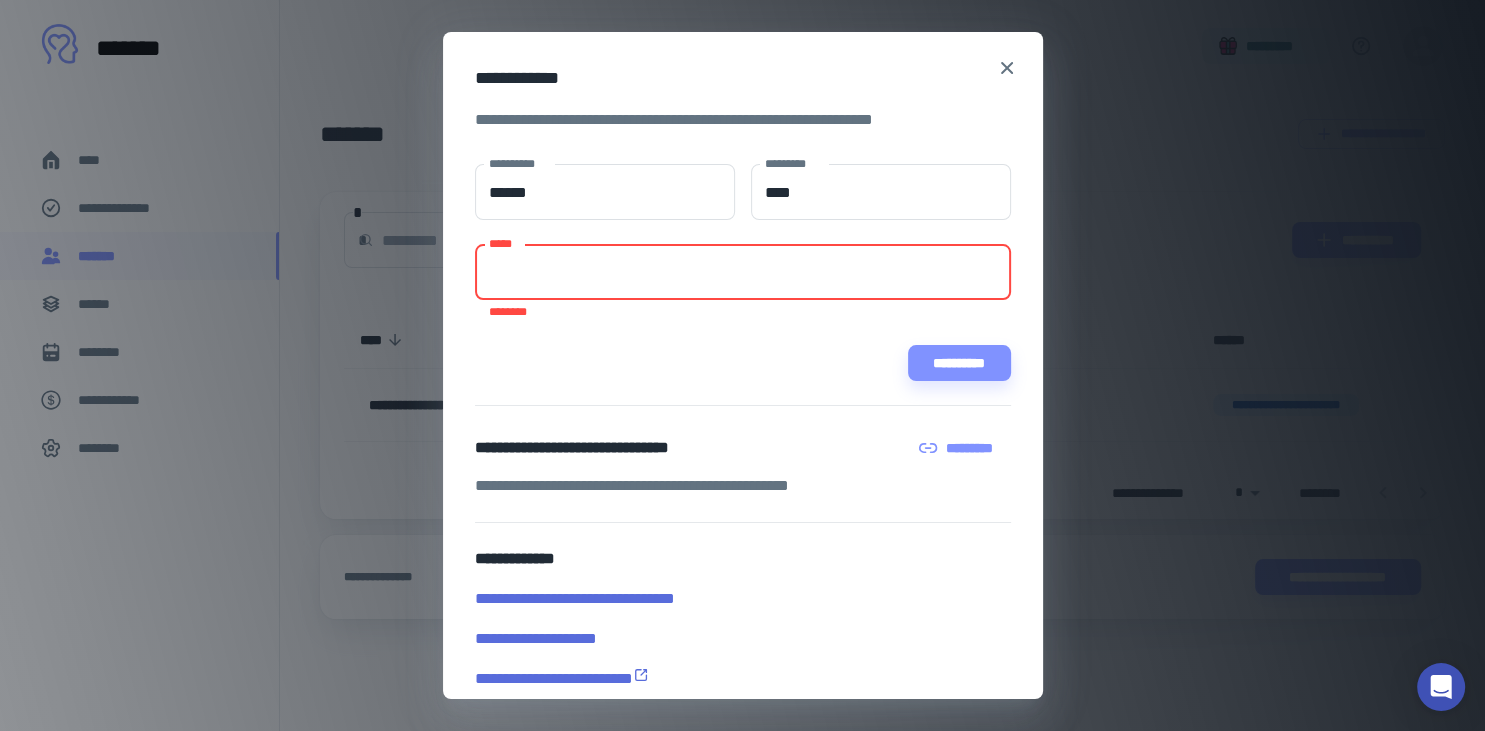 paste on "**********" 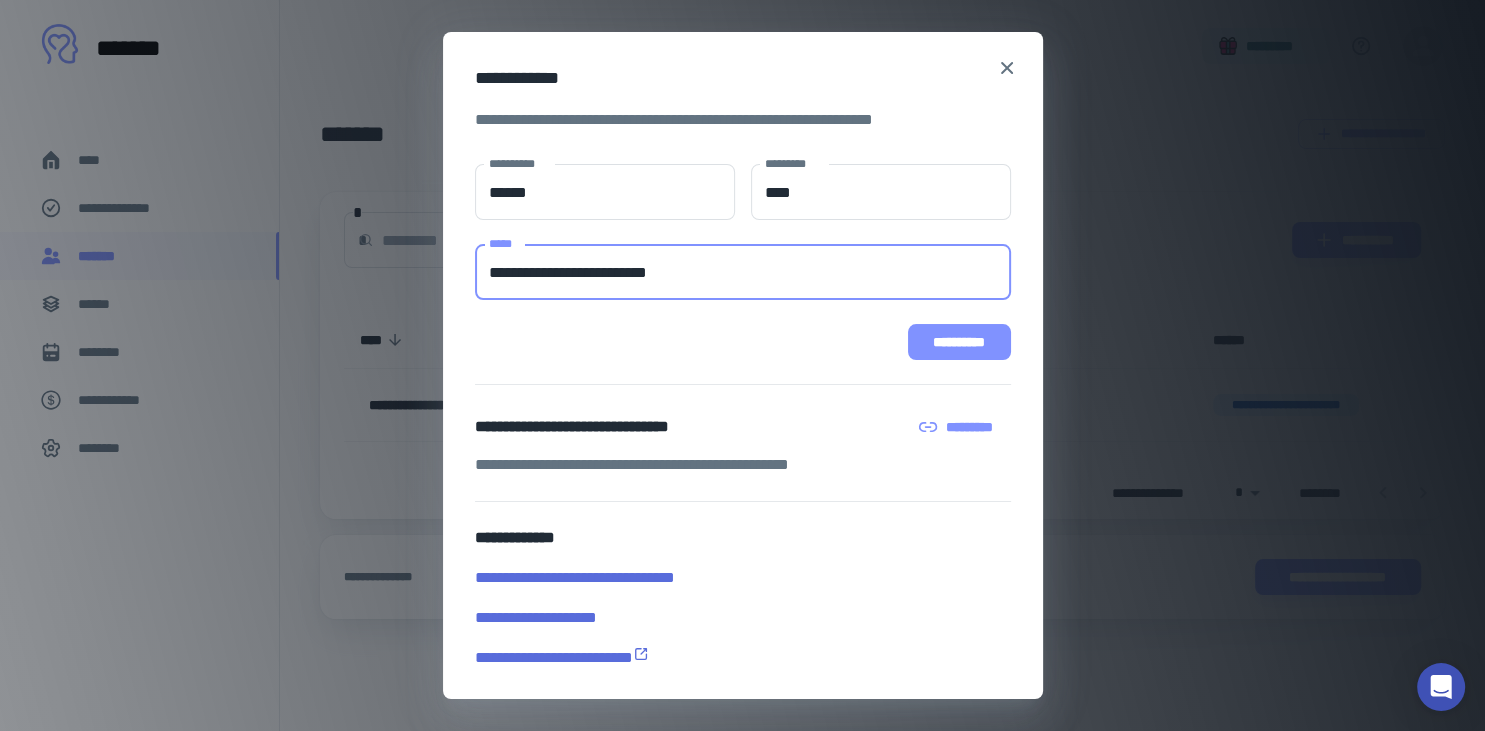type on "**********" 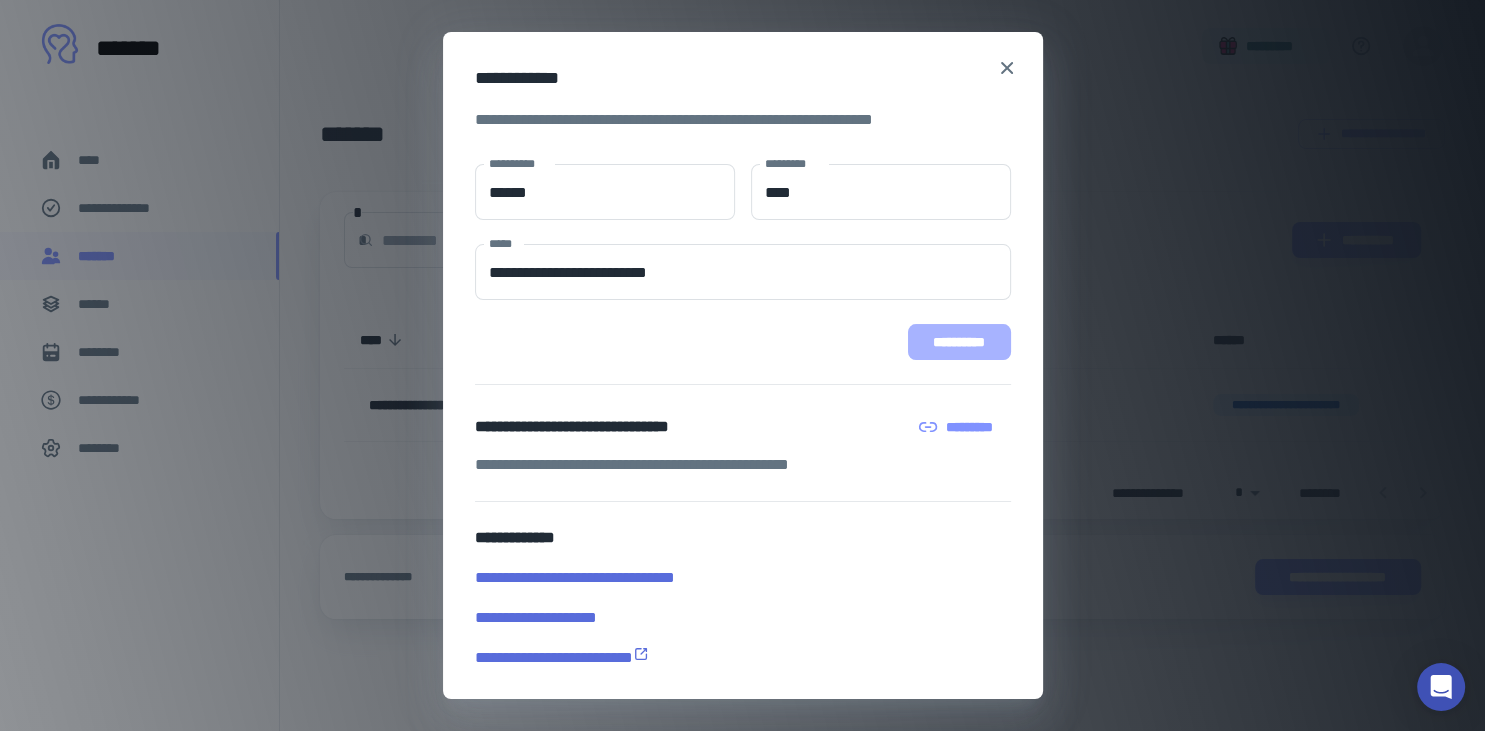 click on "**********" at bounding box center [959, 342] 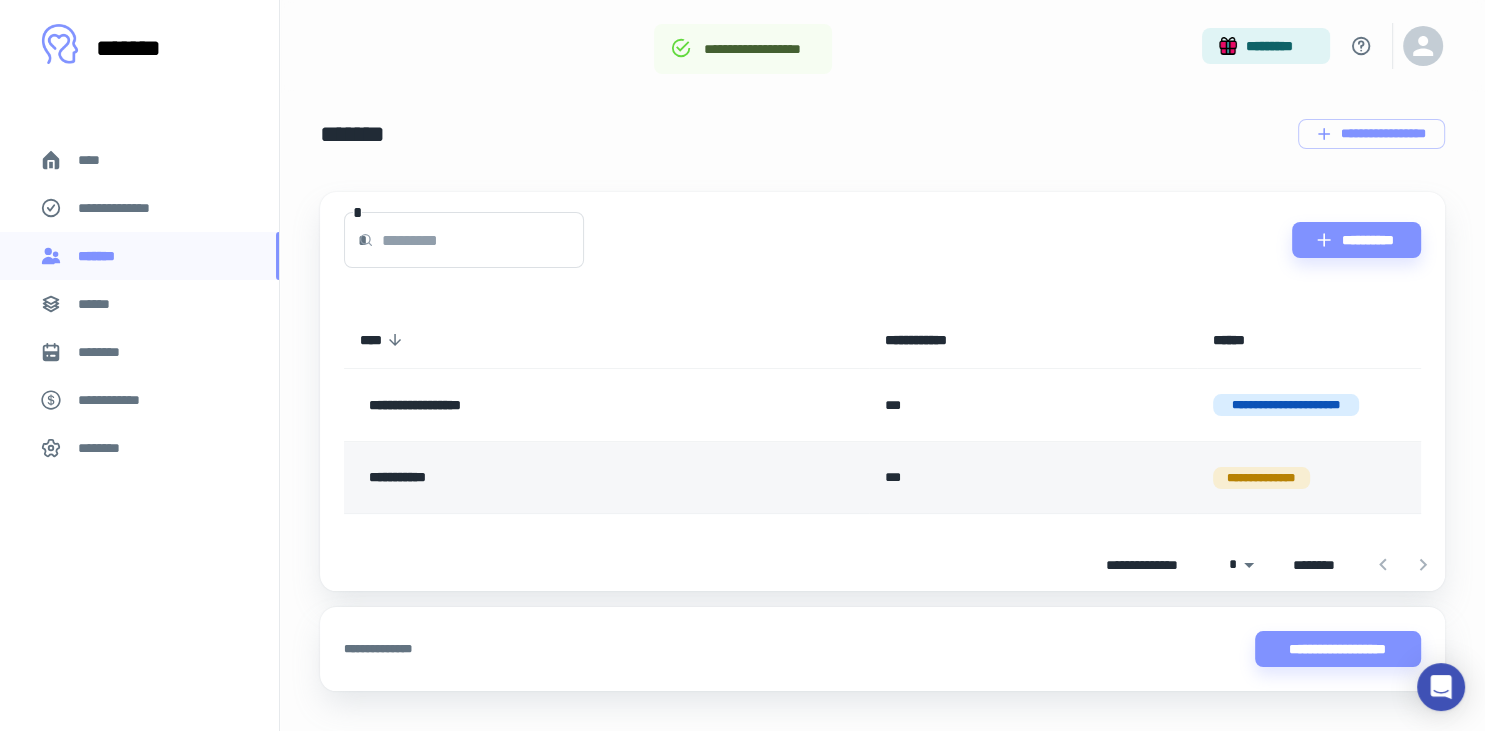 click on "**********" at bounding box center [606, 477] 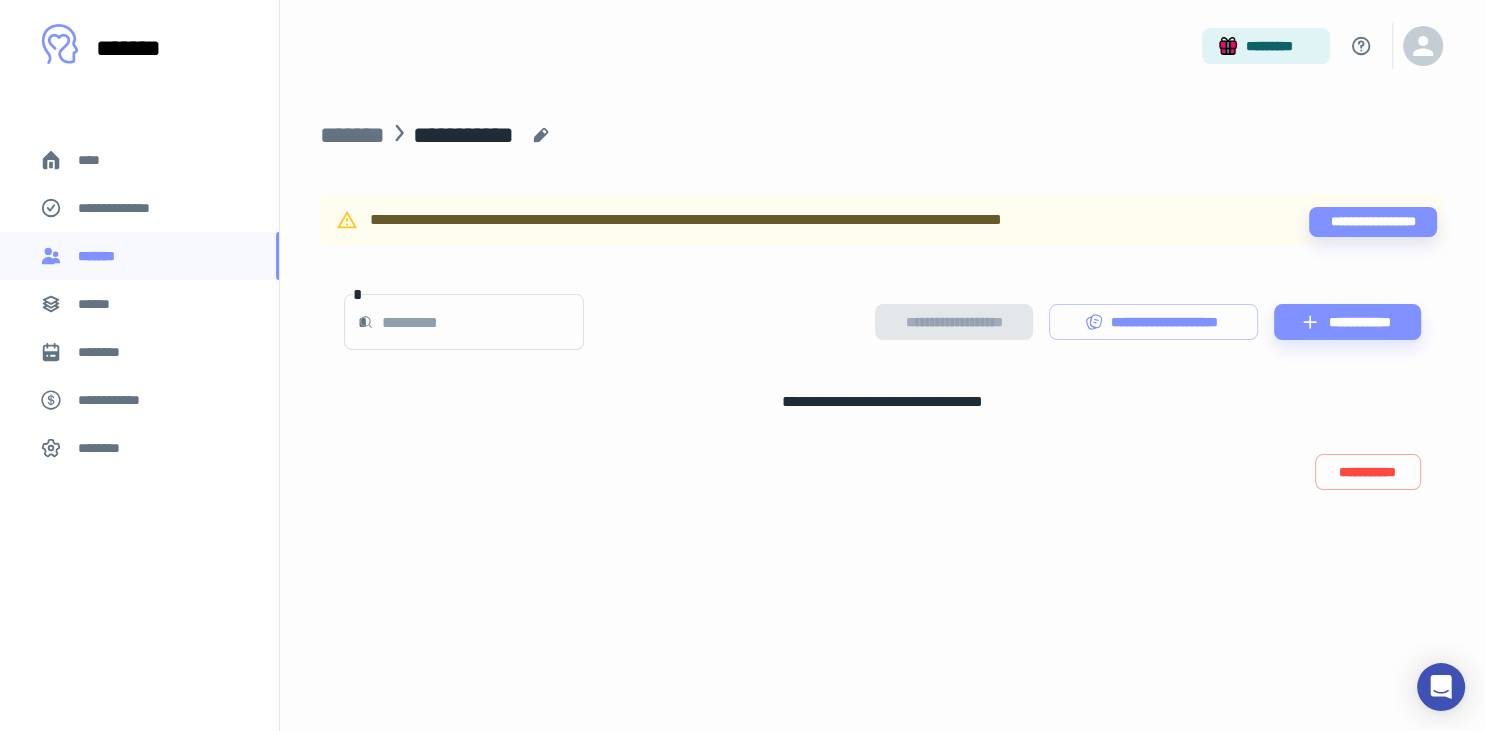 click on "******" at bounding box center [100, 304] 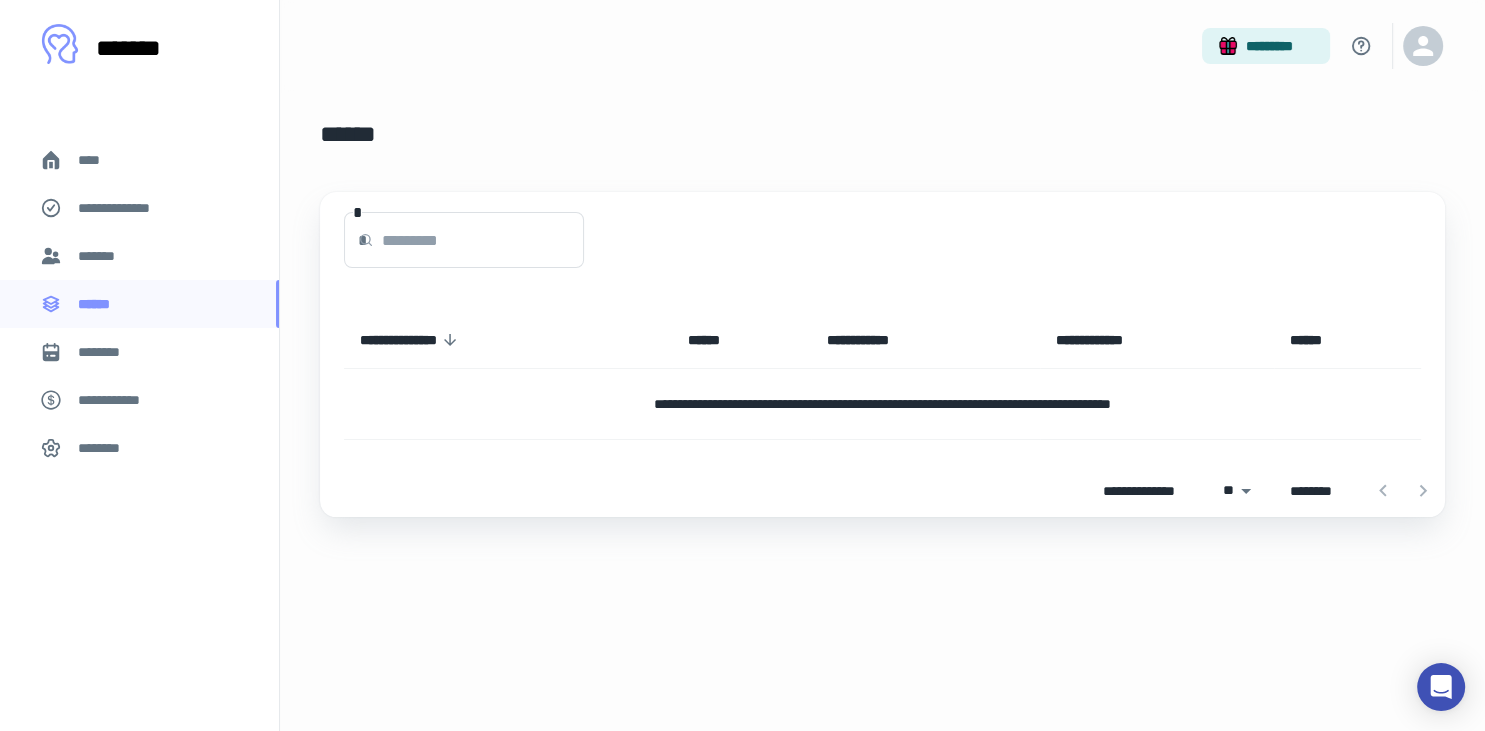 click on "*******" at bounding box center [139, 256] 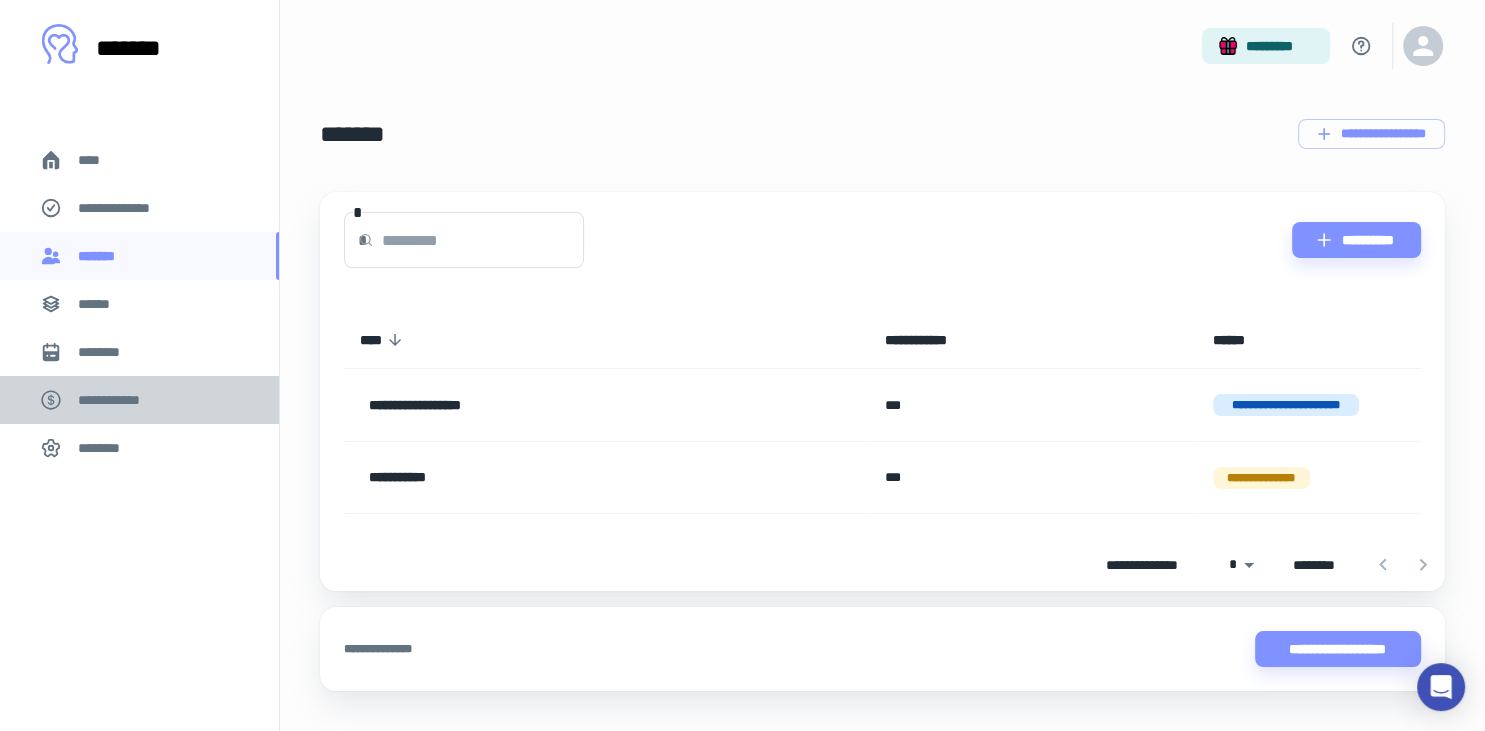 click on "**********" at bounding box center [119, 400] 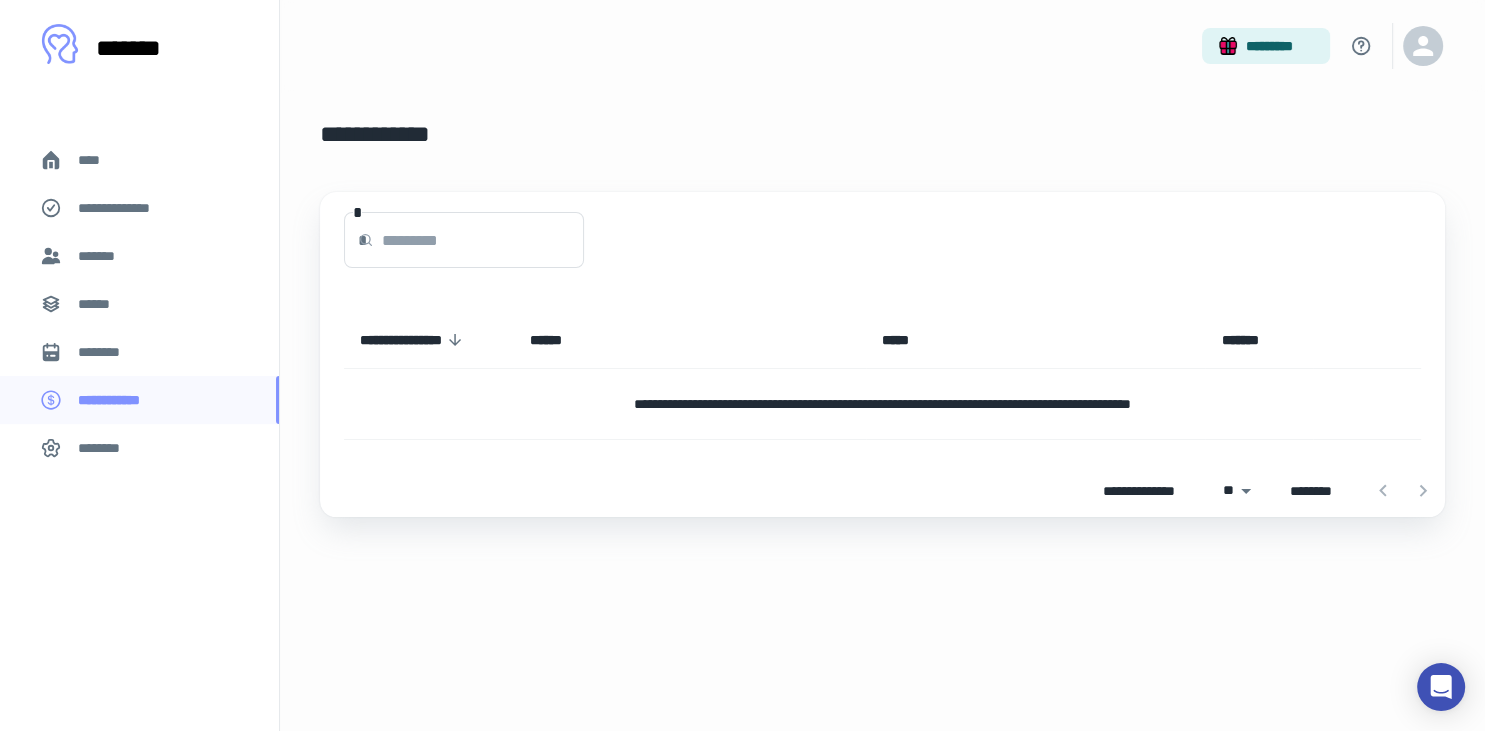 click on "**********" at bounding box center [127, 208] 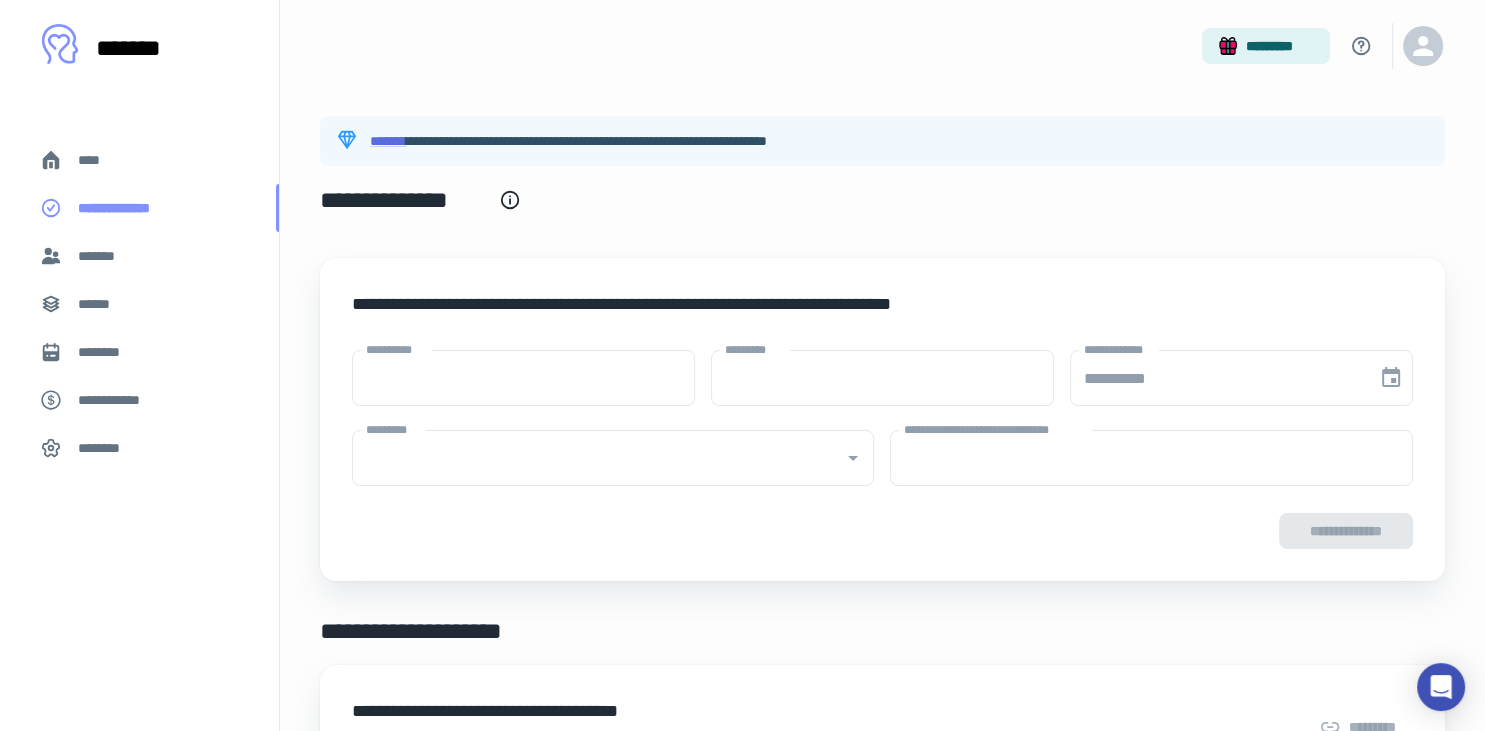 type on "****" 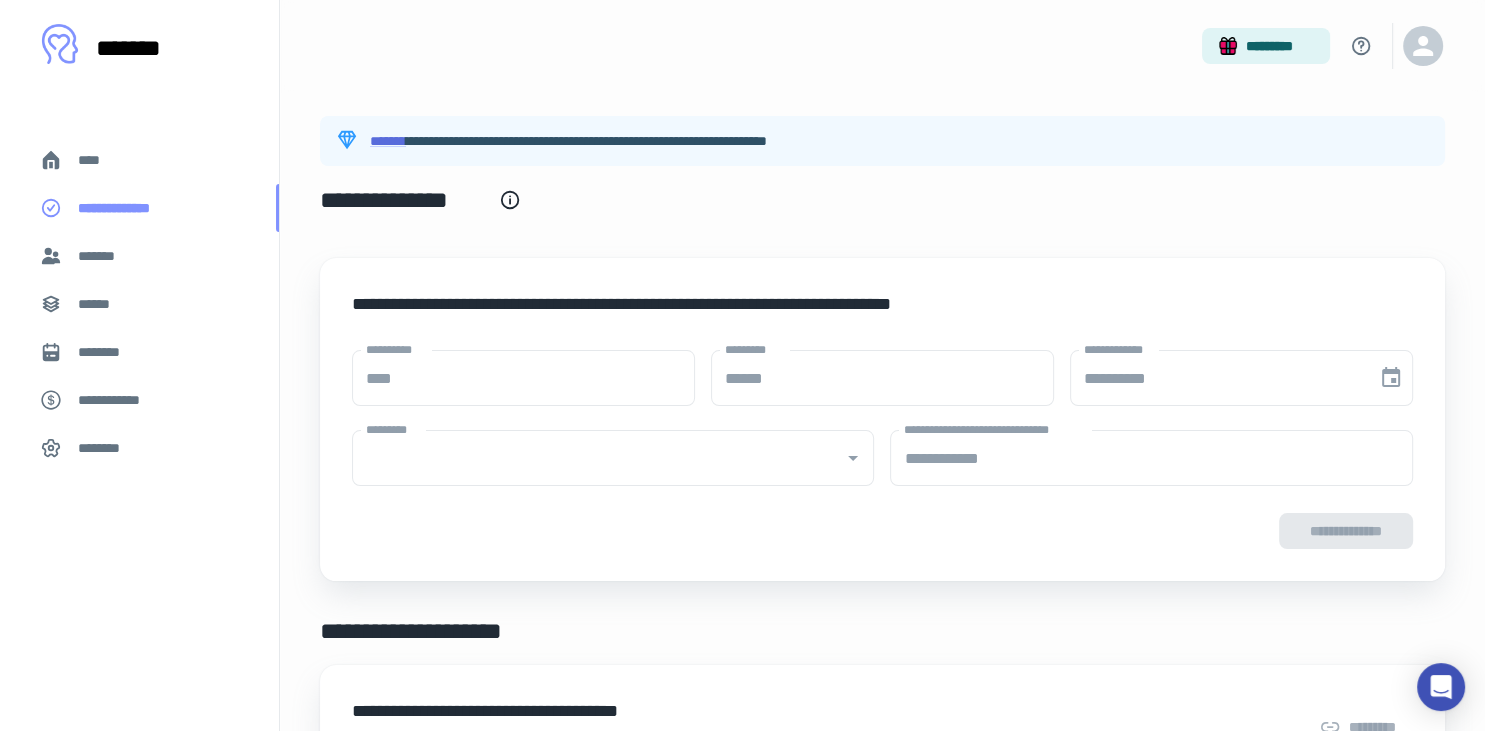 type on "**********" 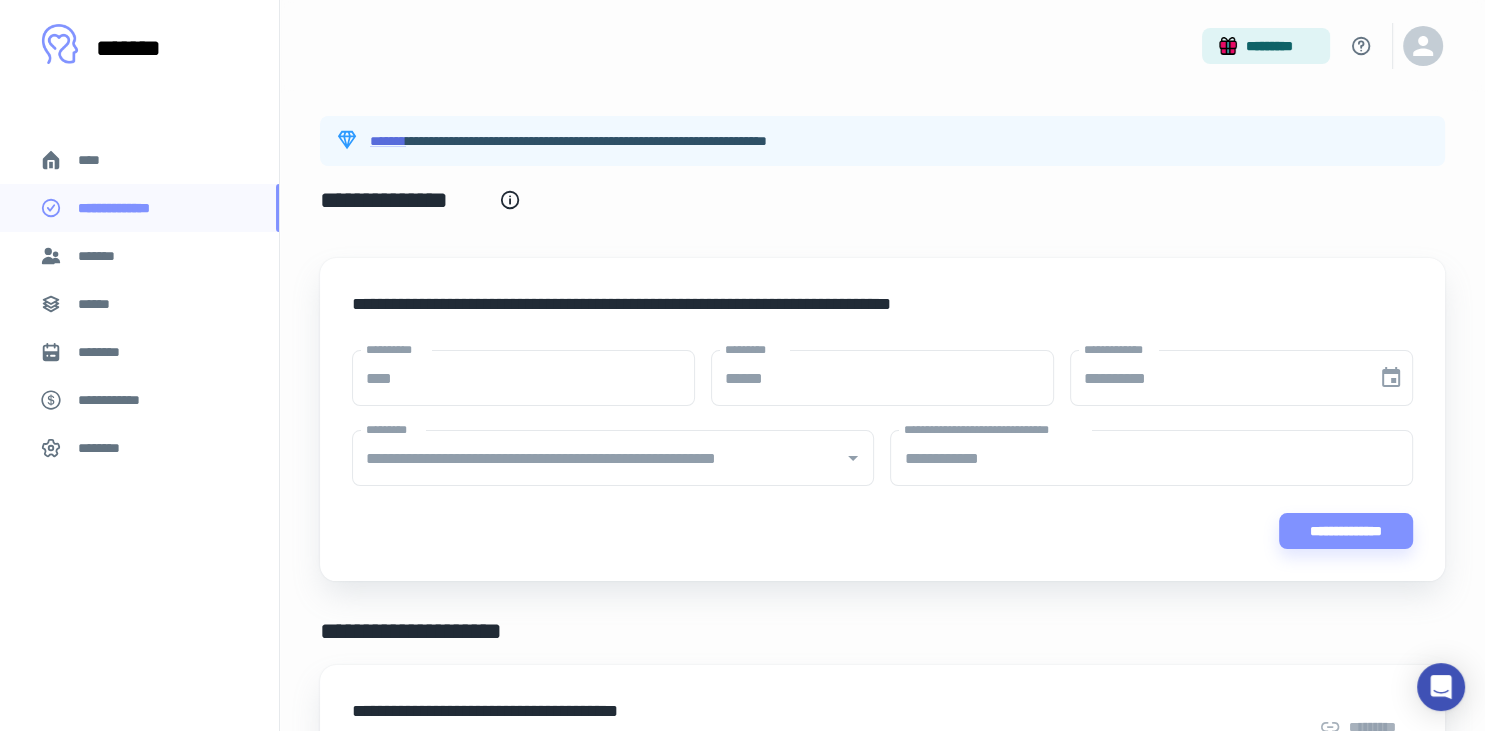 click on "**********" at bounding box center [139, 365] 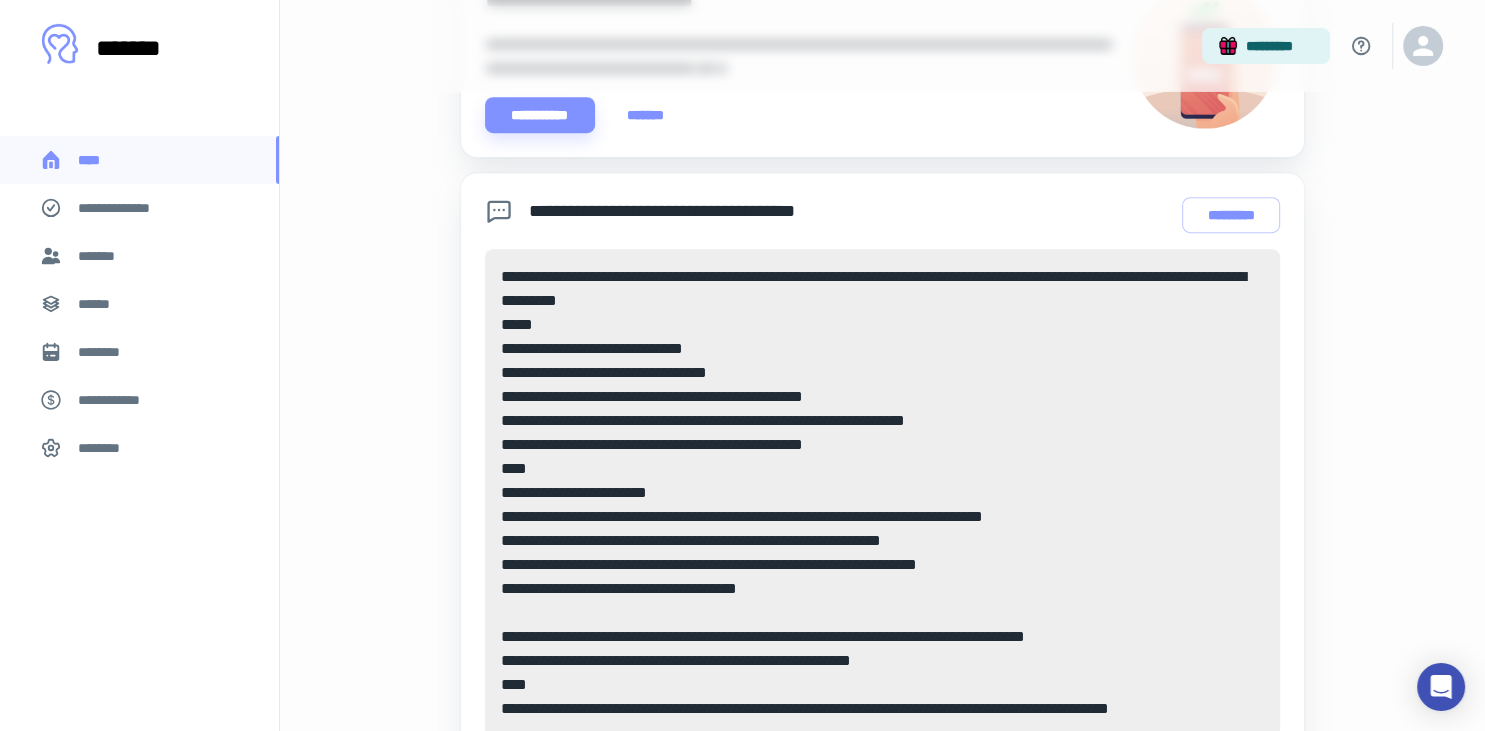 scroll, scrollTop: 882, scrollLeft: 0, axis: vertical 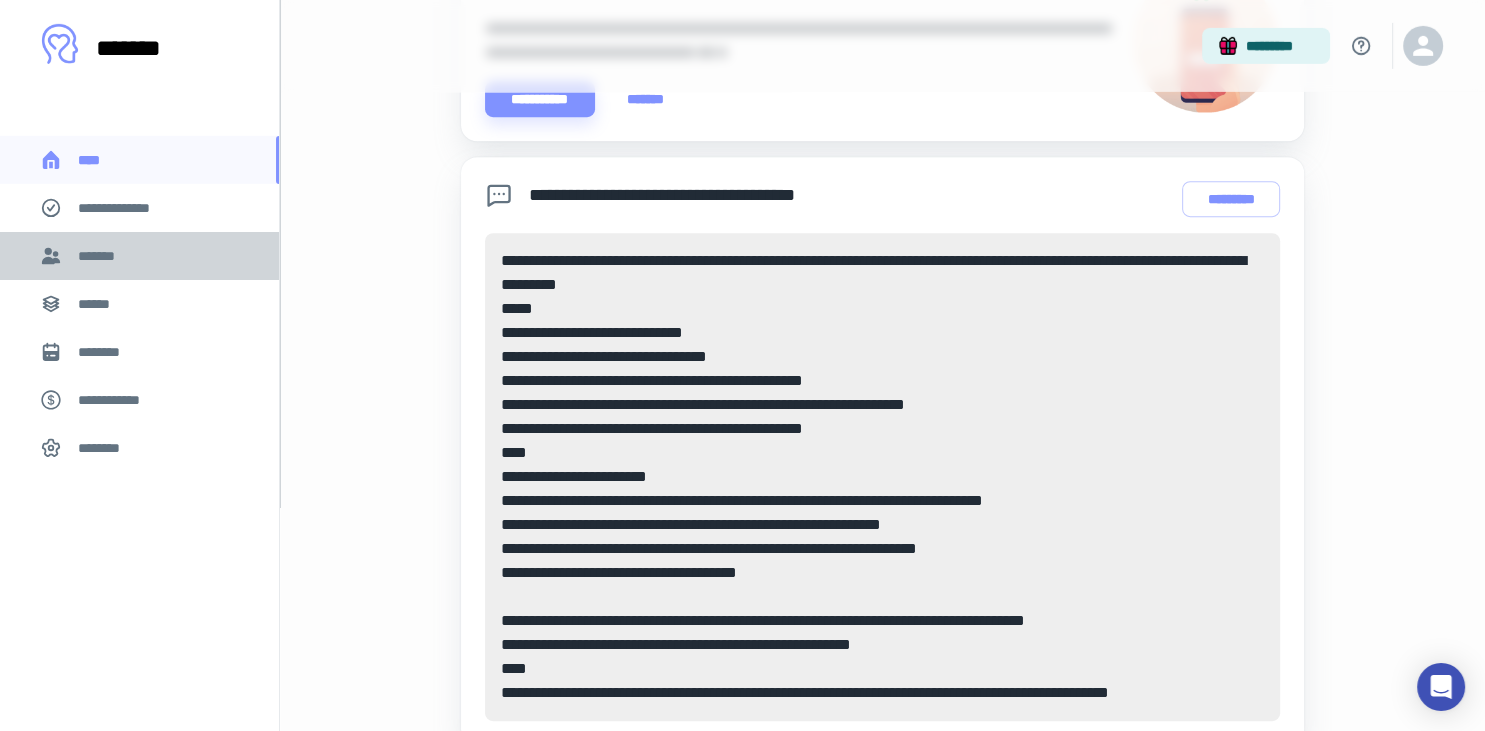 click on "*******" at bounding box center (139, 256) 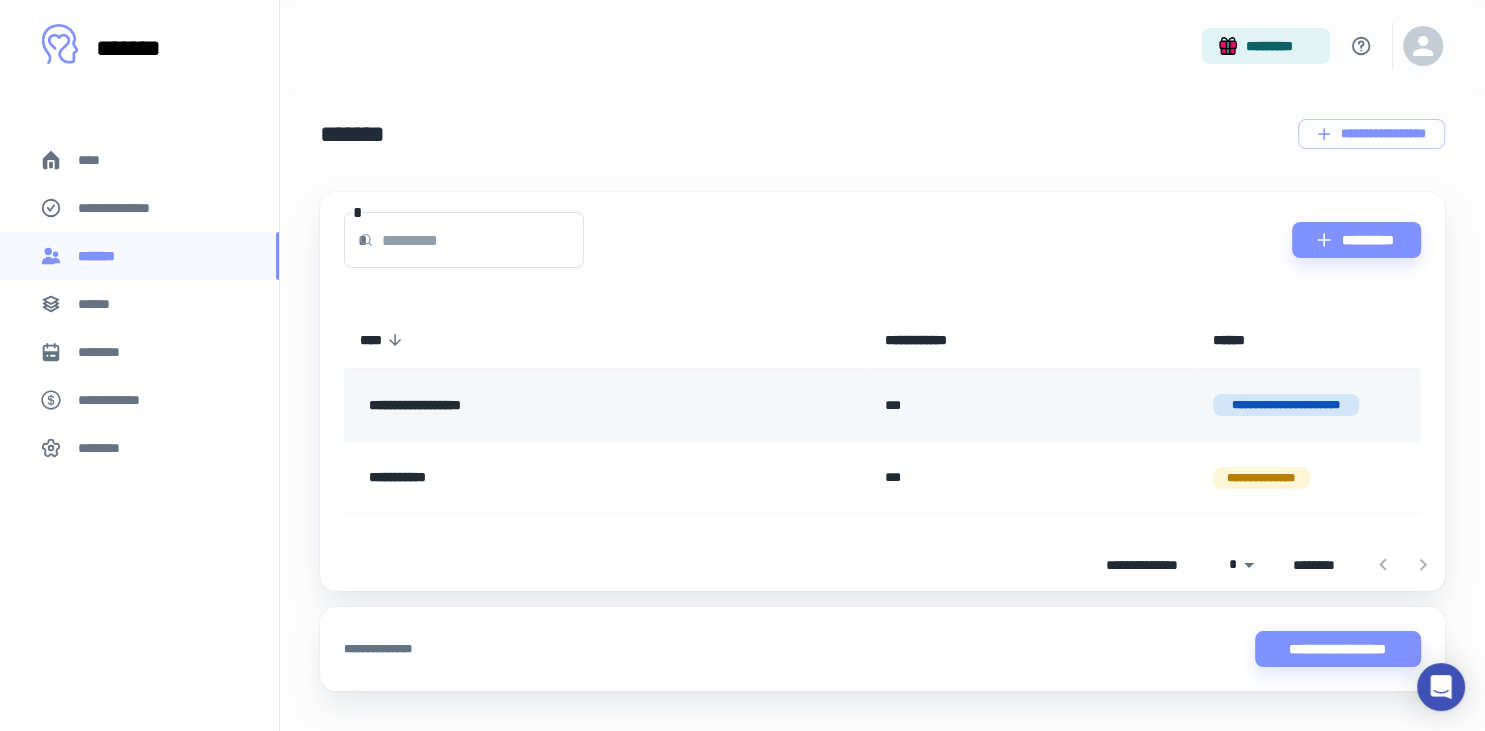click on "**********" at bounding box center (1309, 405) 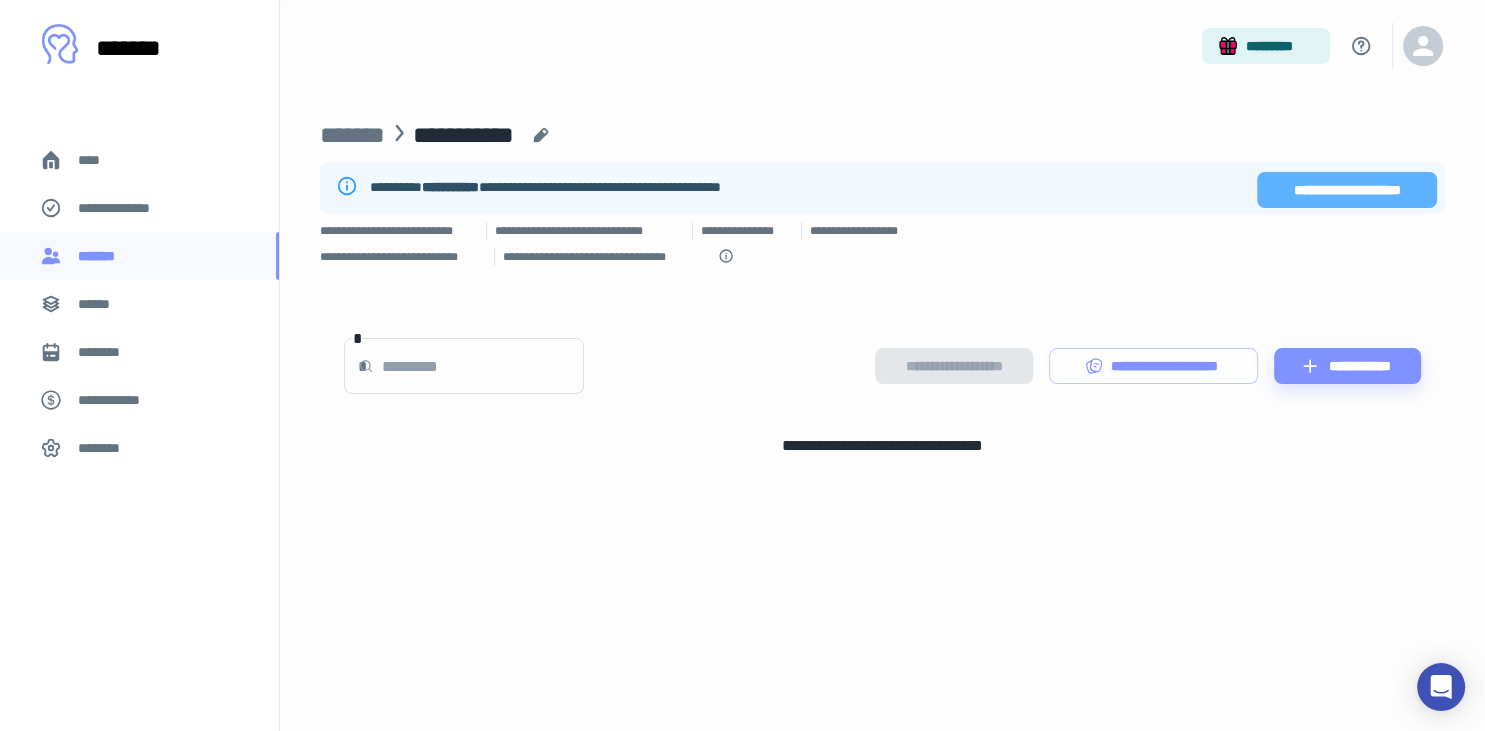 click on "**********" at bounding box center (1346, 190) 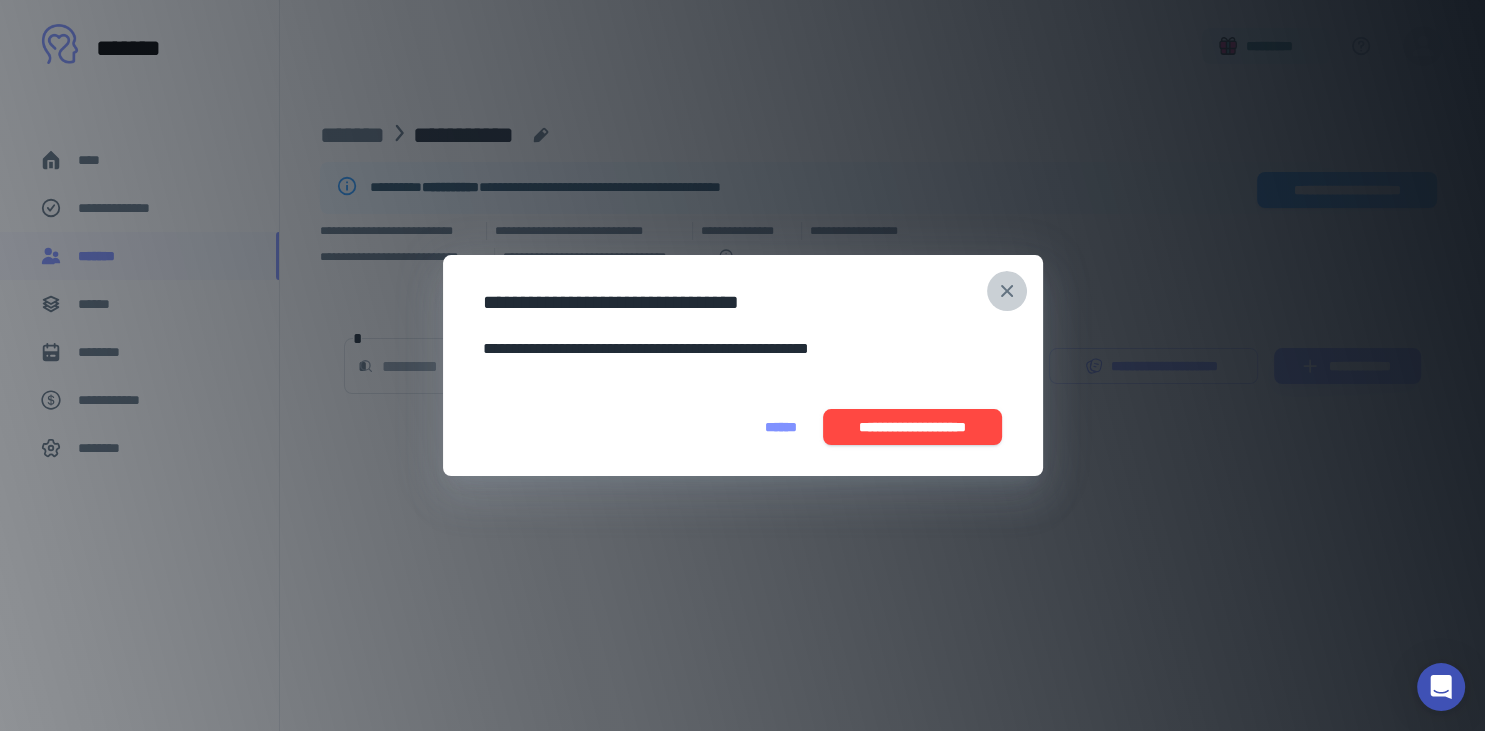click 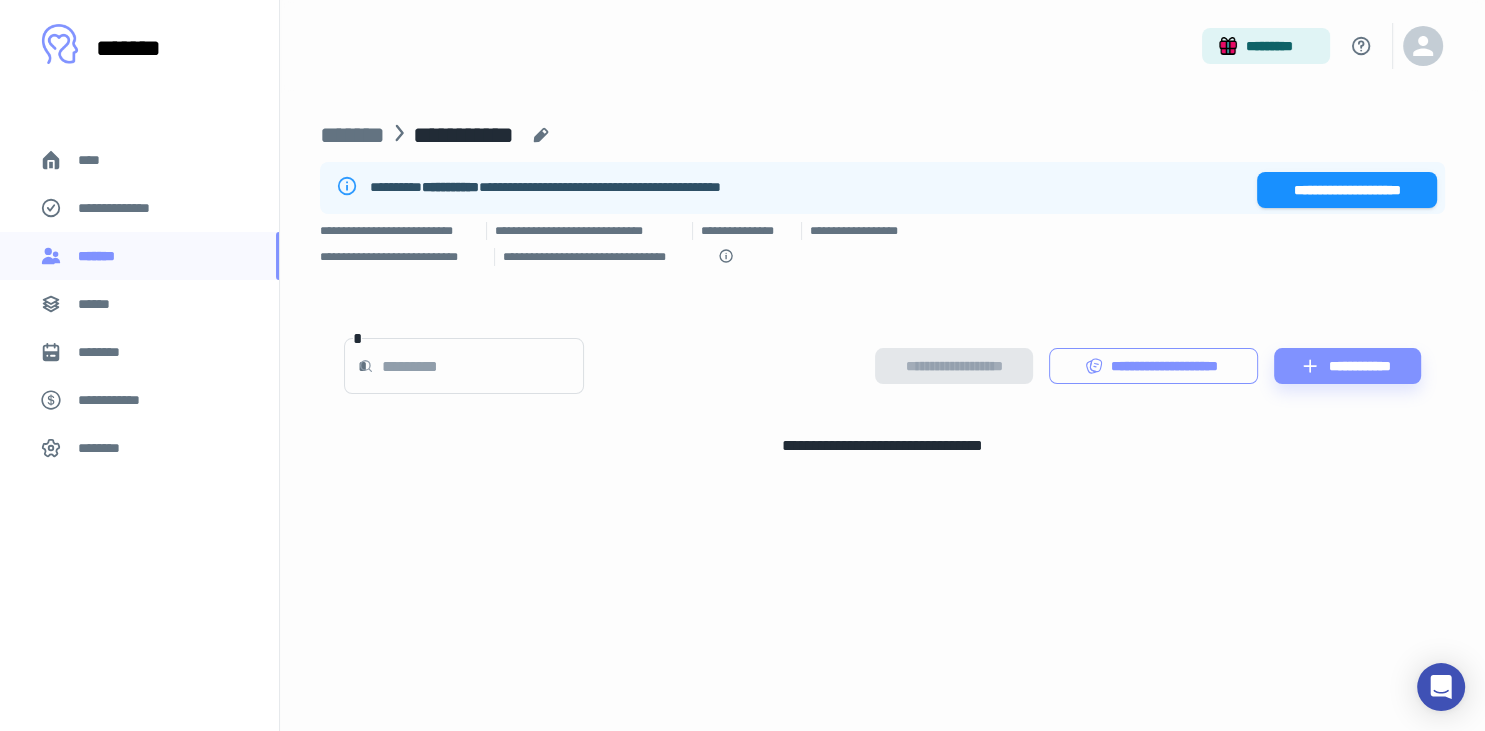 click on "**********" at bounding box center [1154, 366] 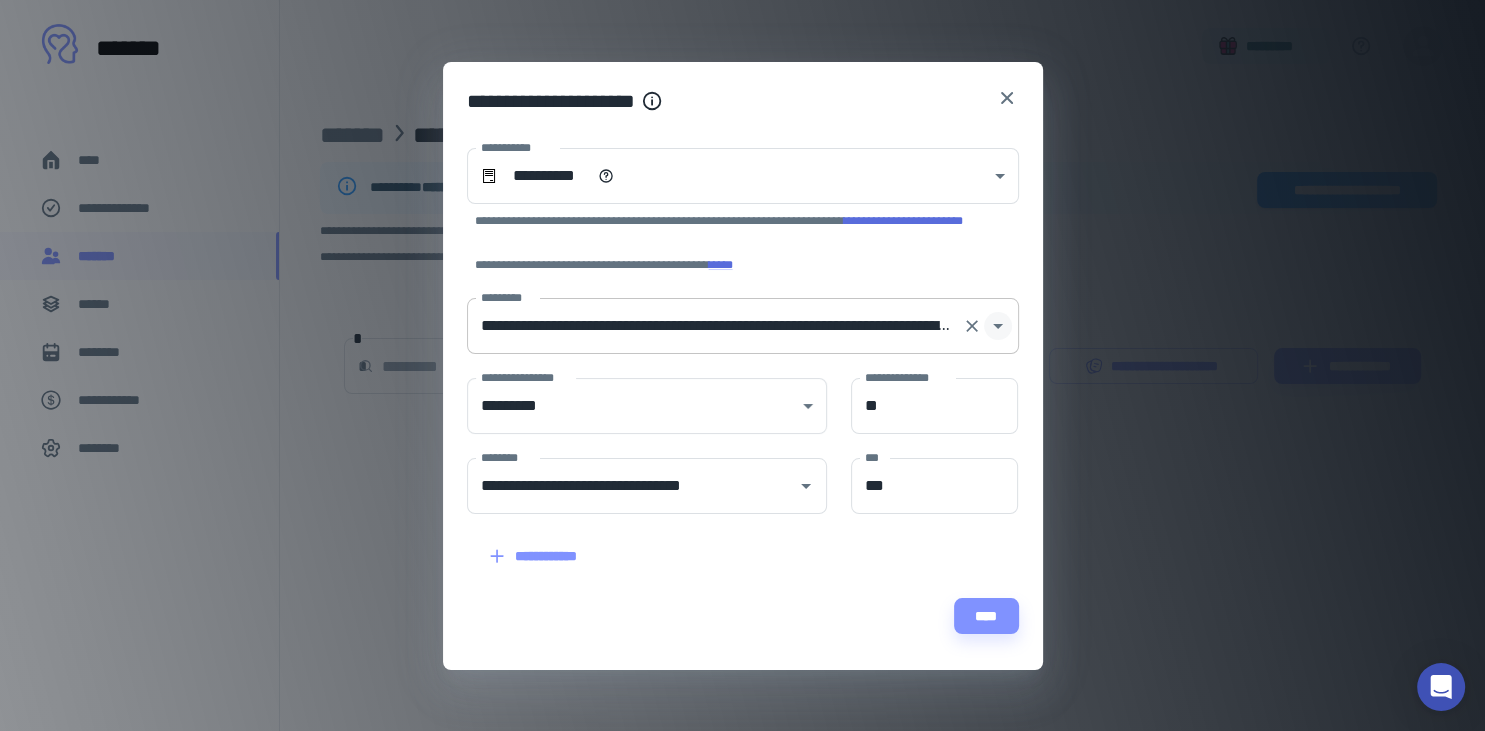 click 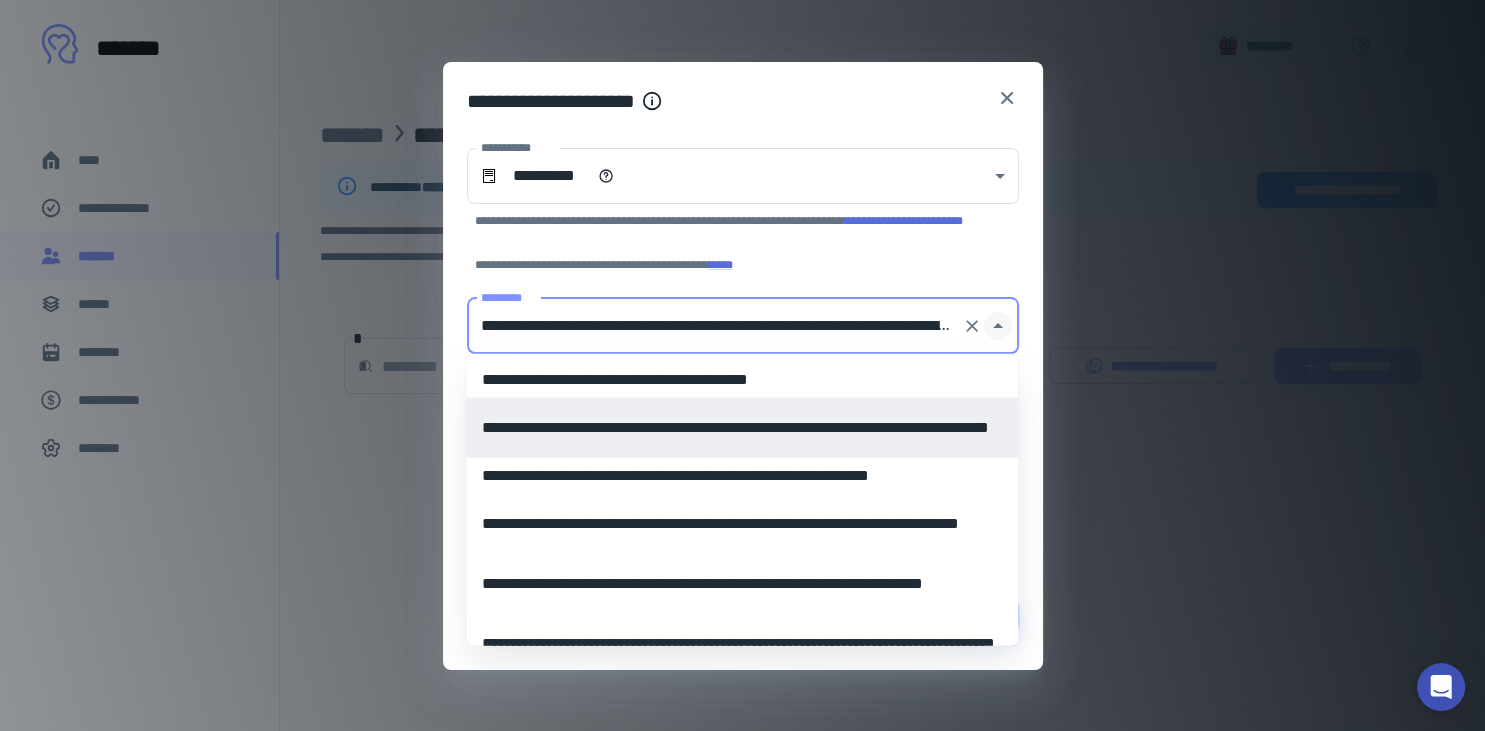 scroll, scrollTop: 0, scrollLeft: 144, axis: horizontal 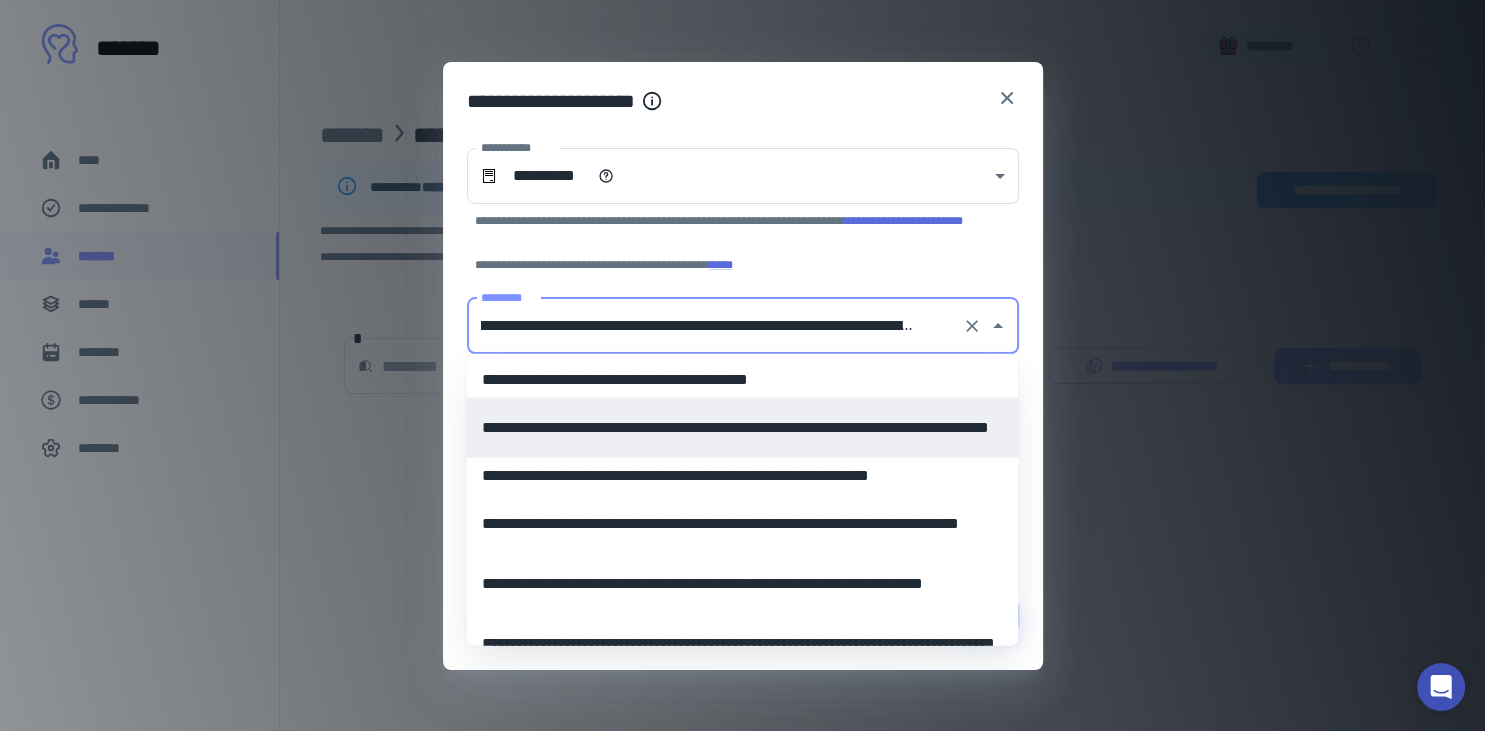 click on "**********" at bounding box center [743, 326] 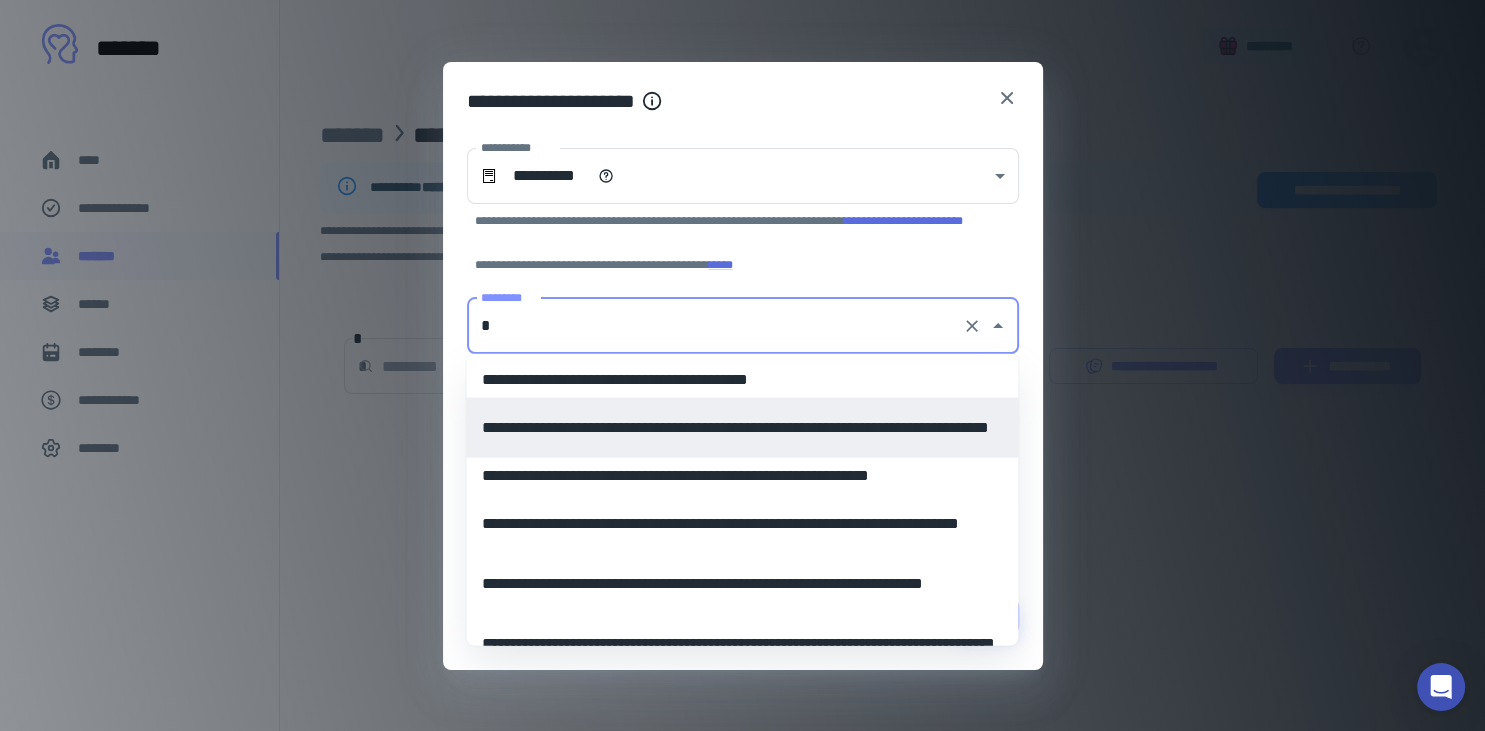 scroll, scrollTop: 0, scrollLeft: 0, axis: both 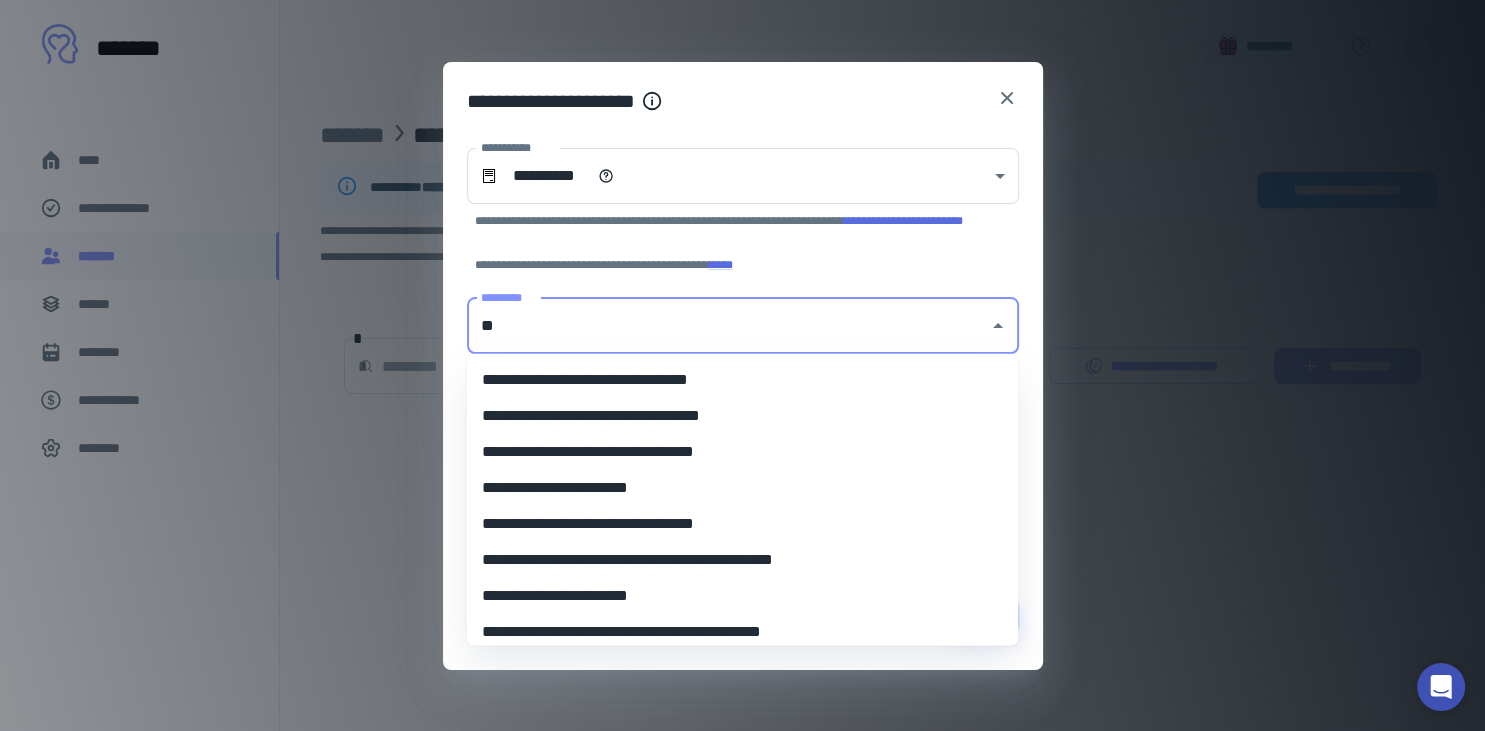 type on "*" 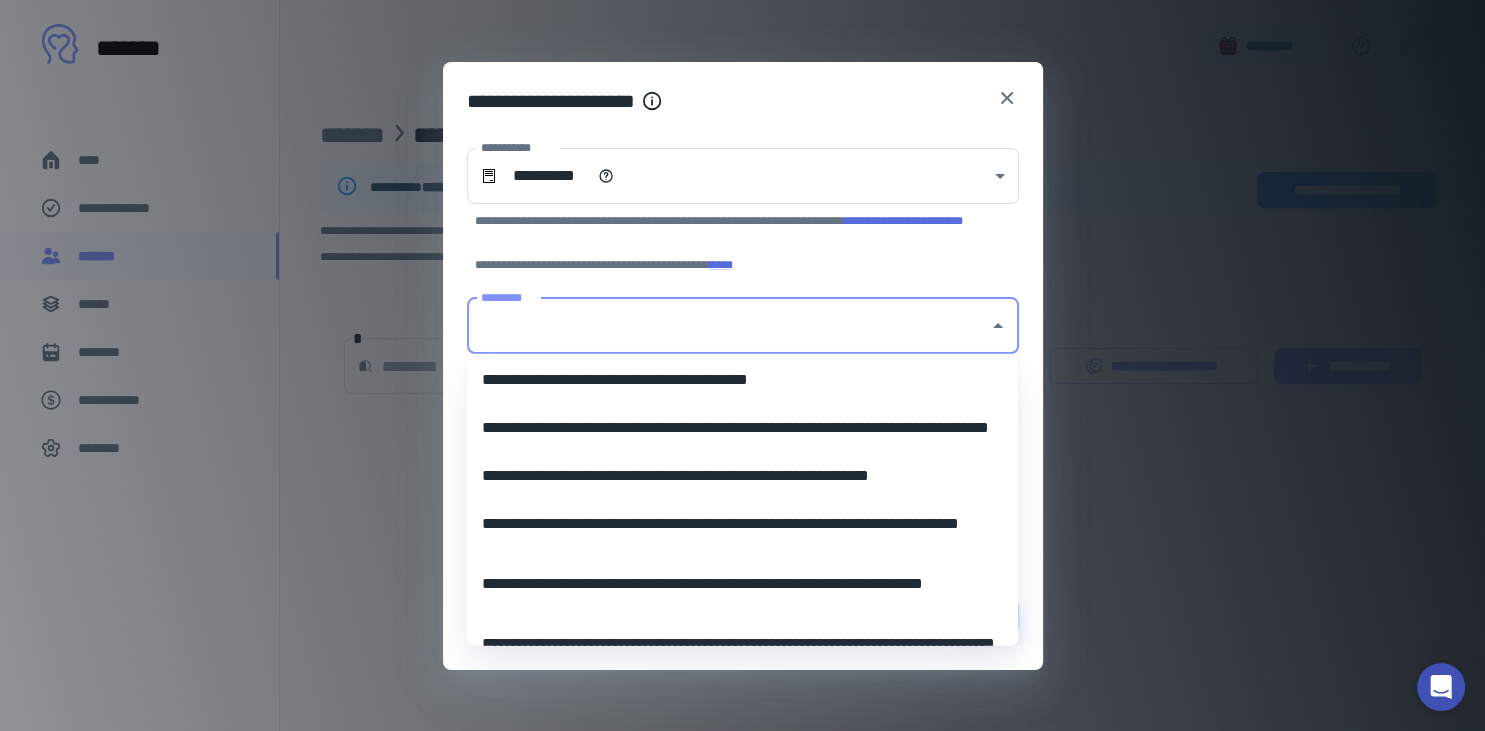 type on "*" 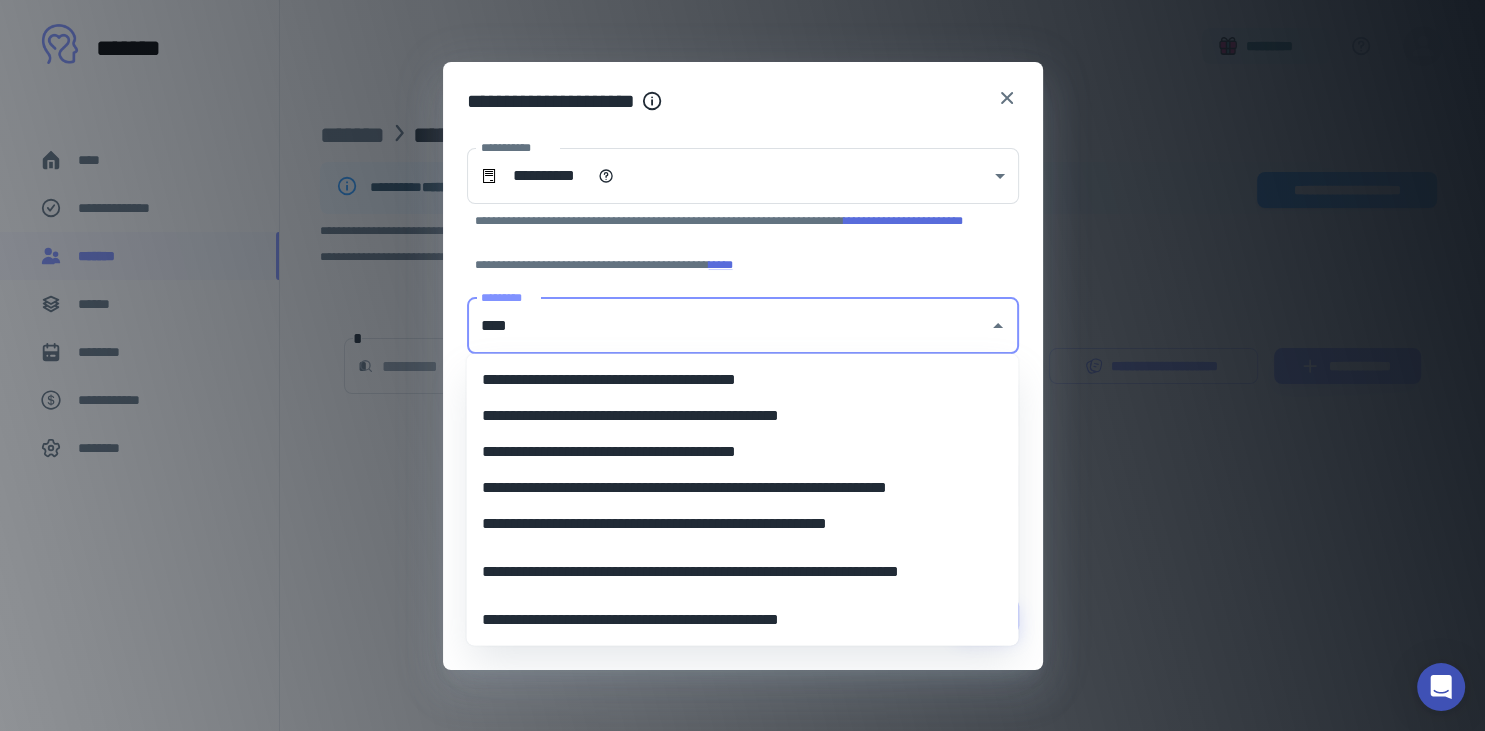 click on "**********" at bounding box center (742, 416) 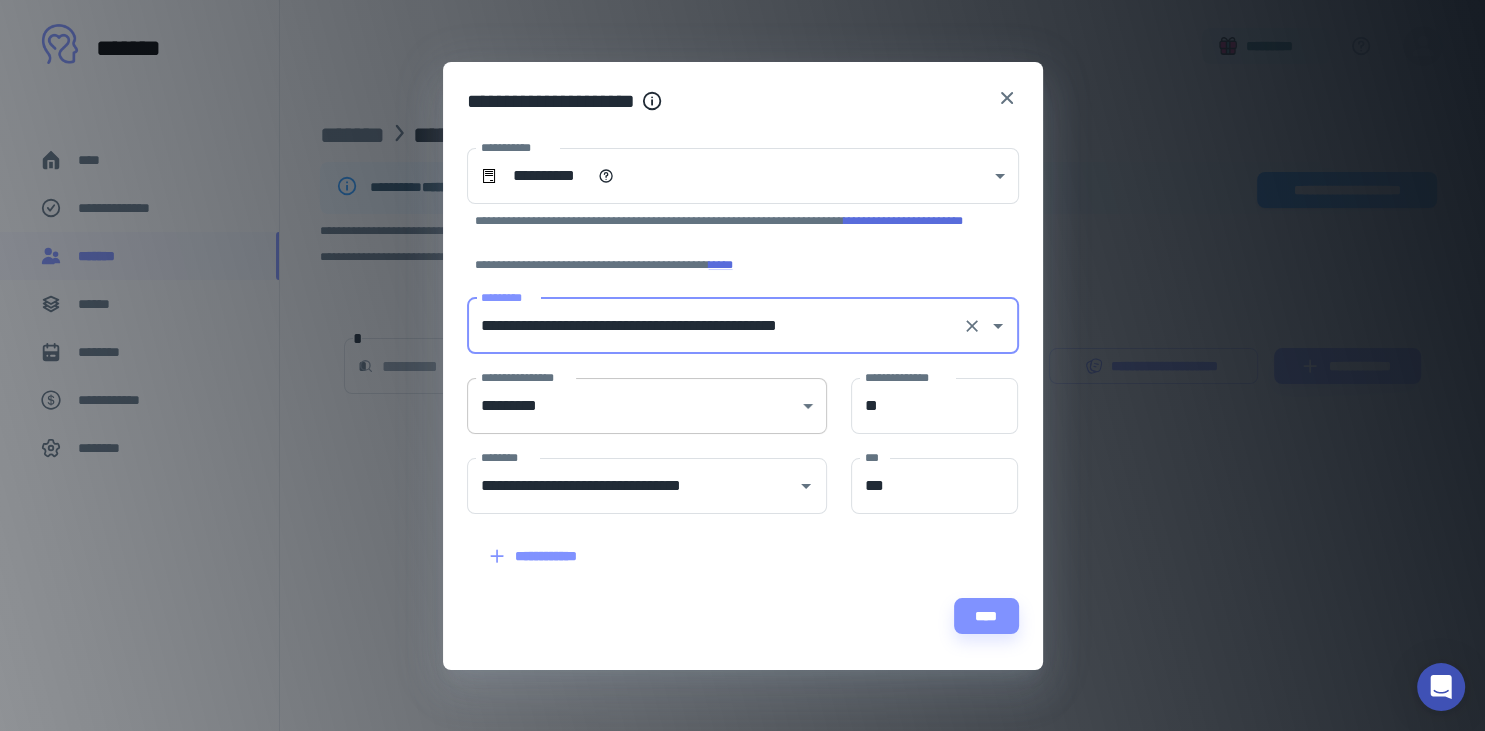 type on "**********" 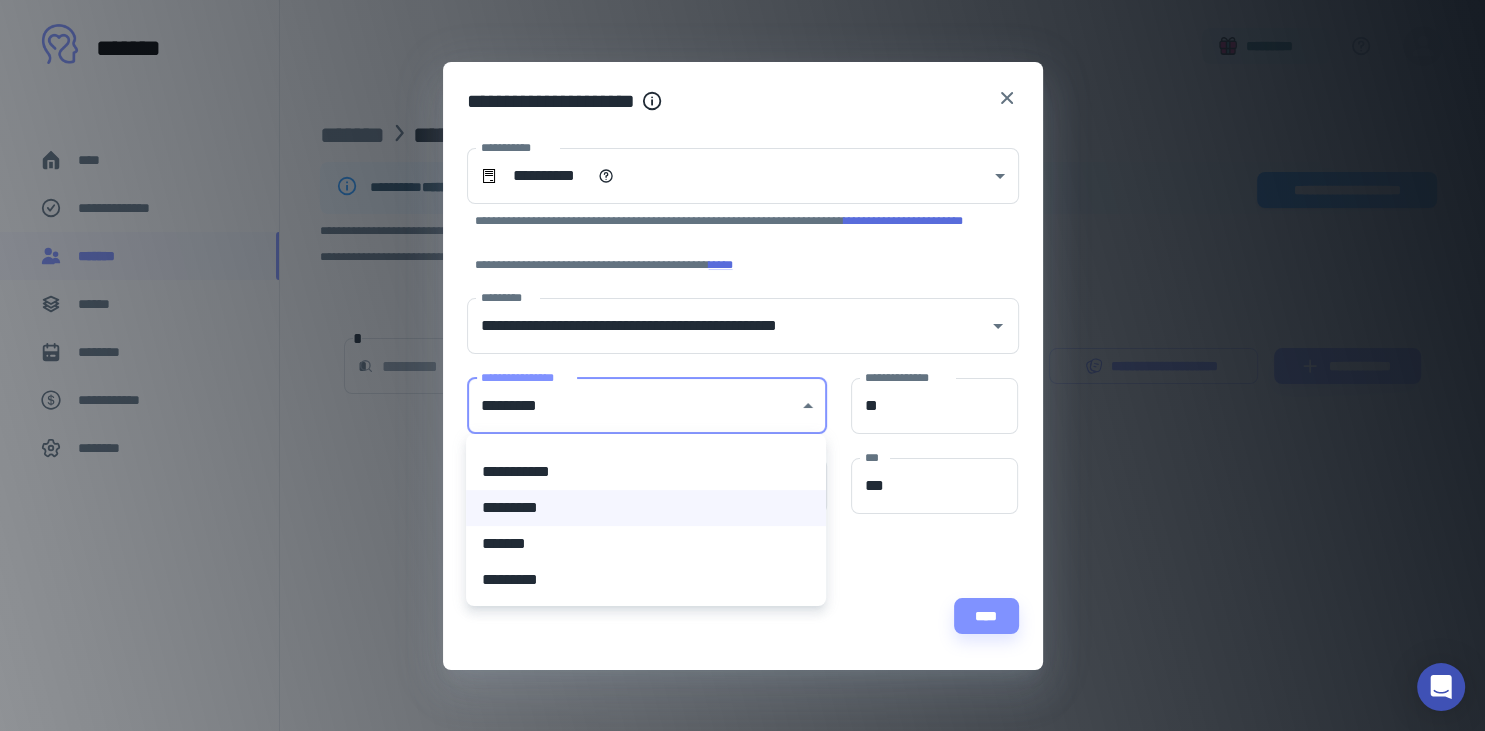 click at bounding box center (742, 365) 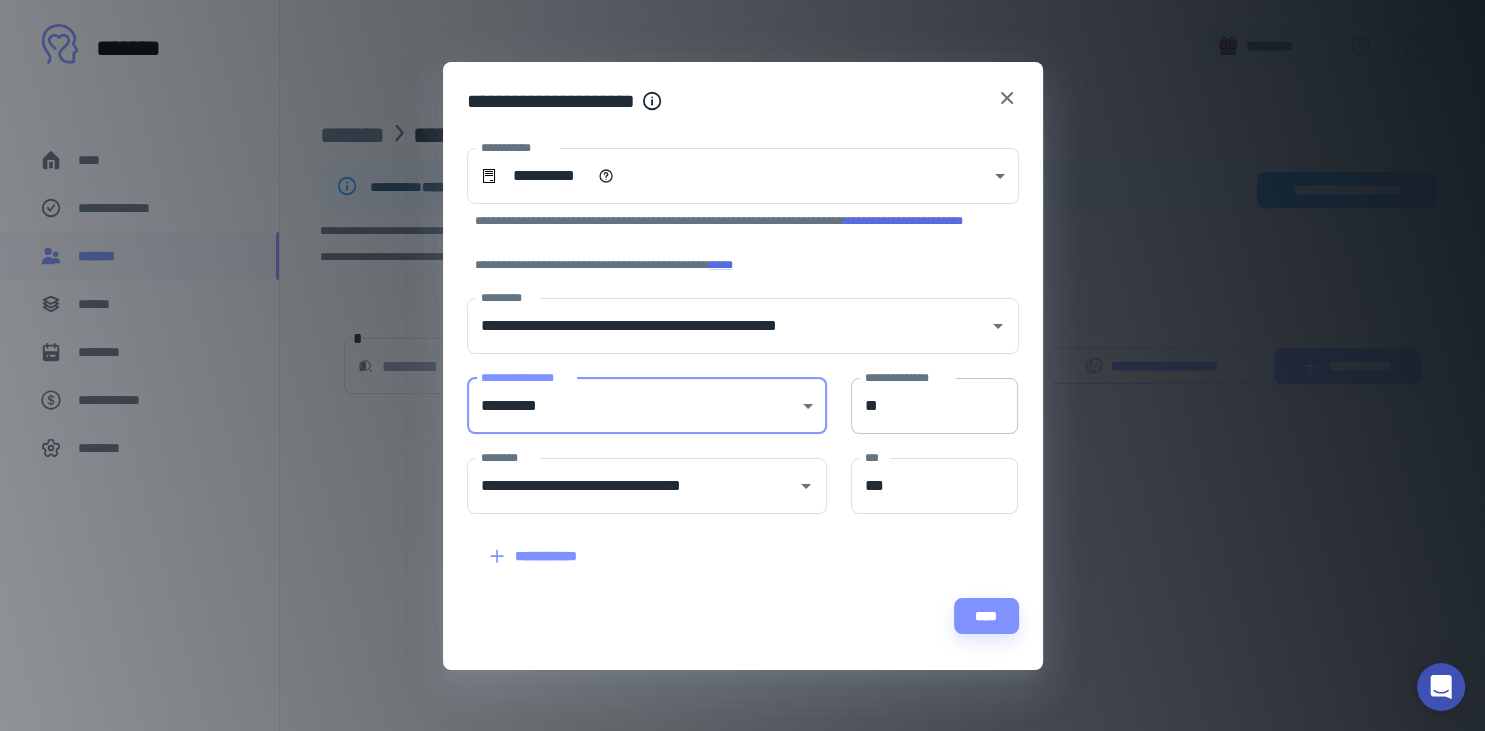 click on "**" at bounding box center (935, 406) 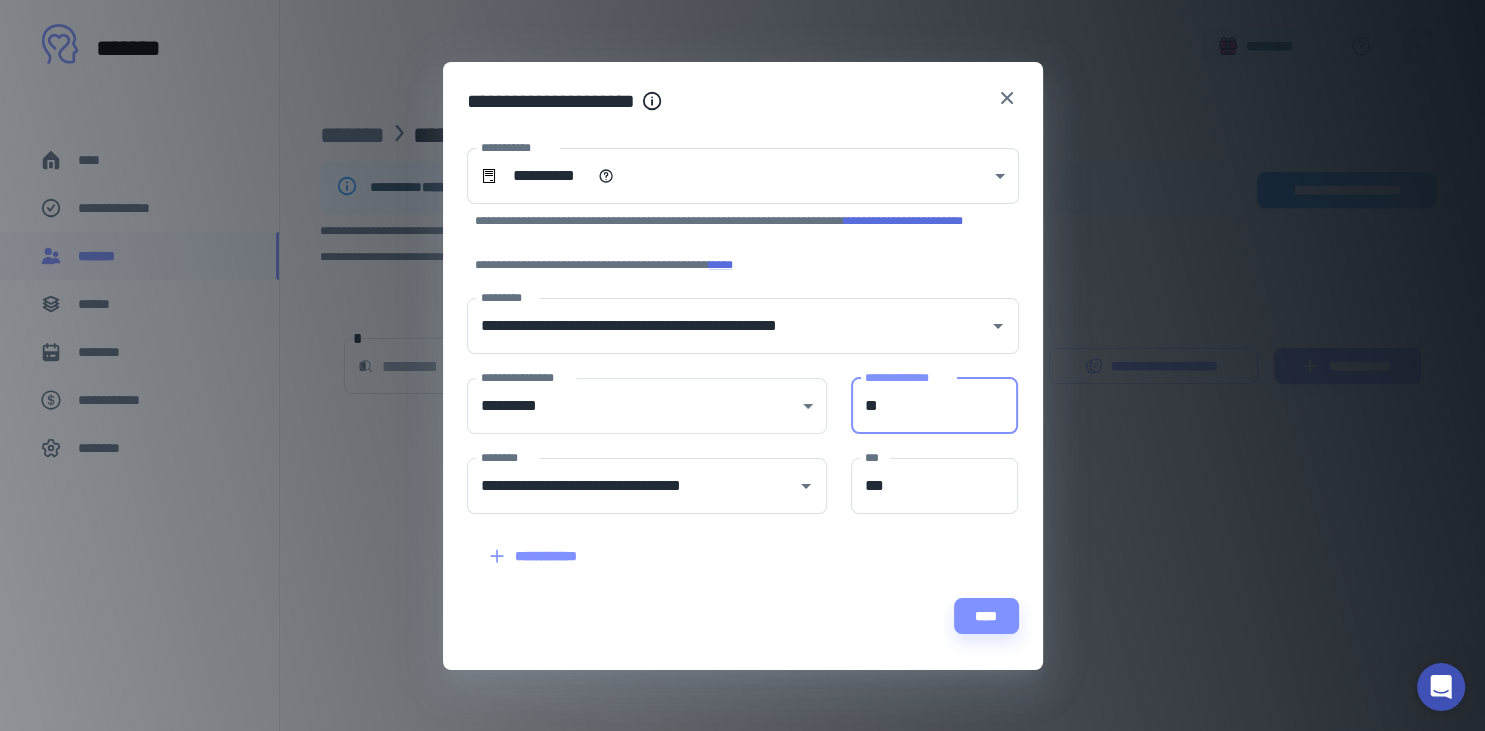 type on "*" 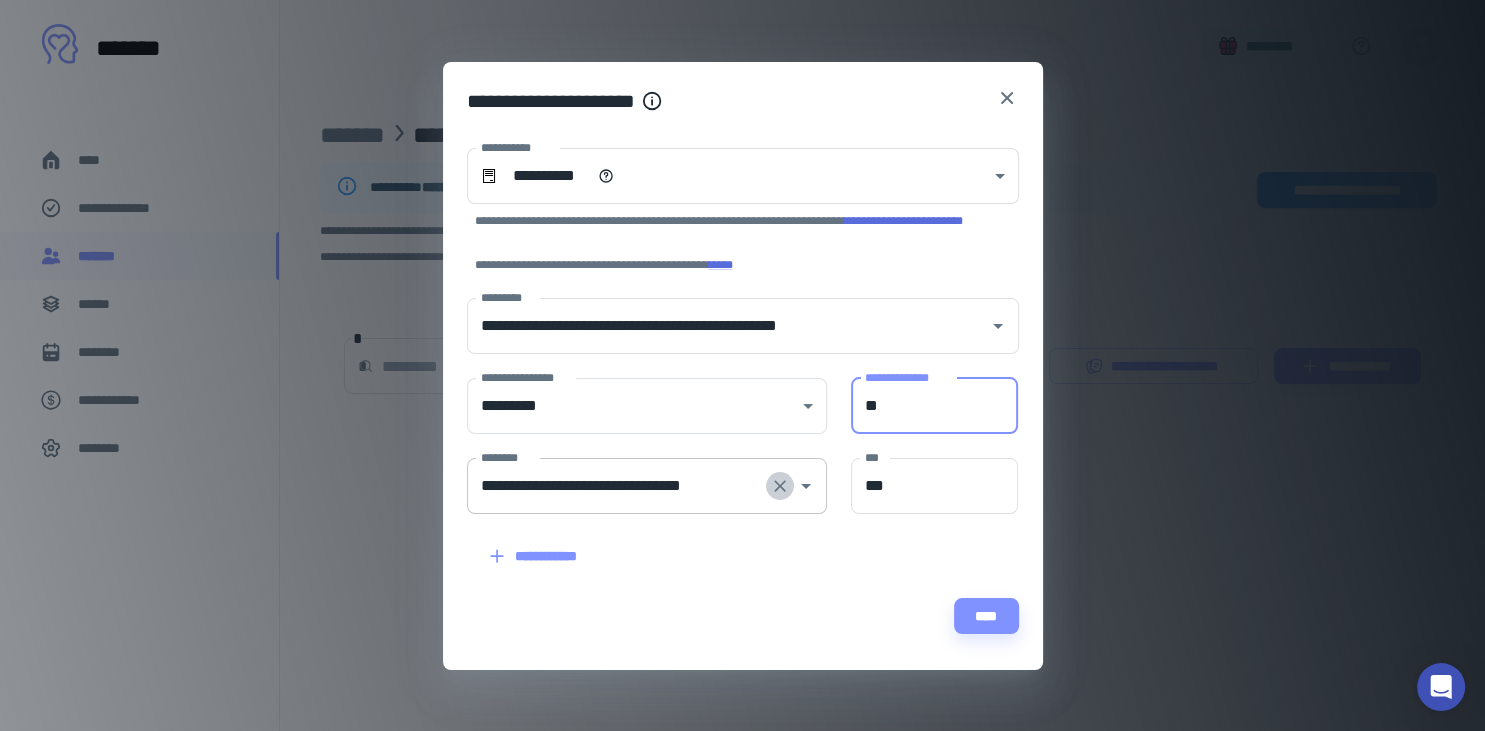 click 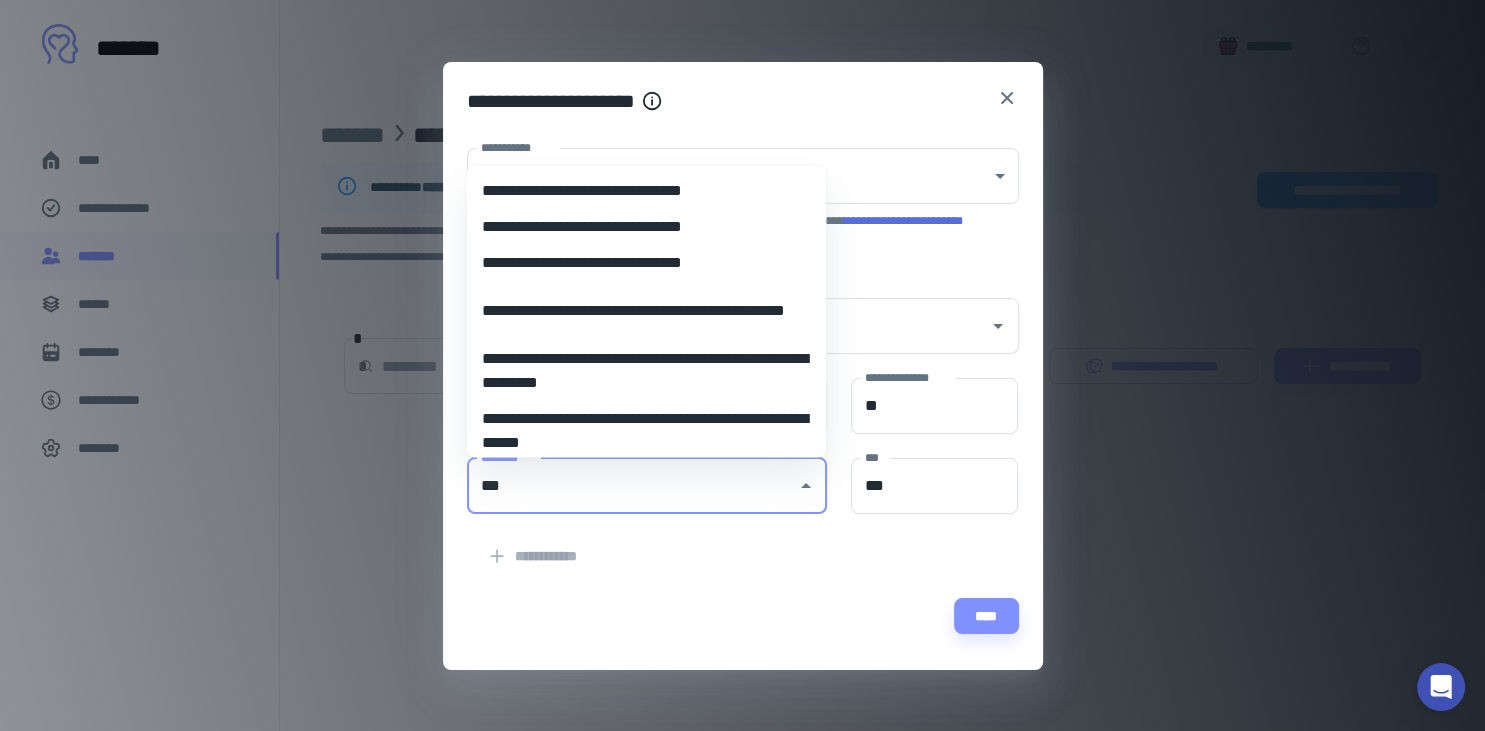 click on "**********" at bounding box center [646, 263] 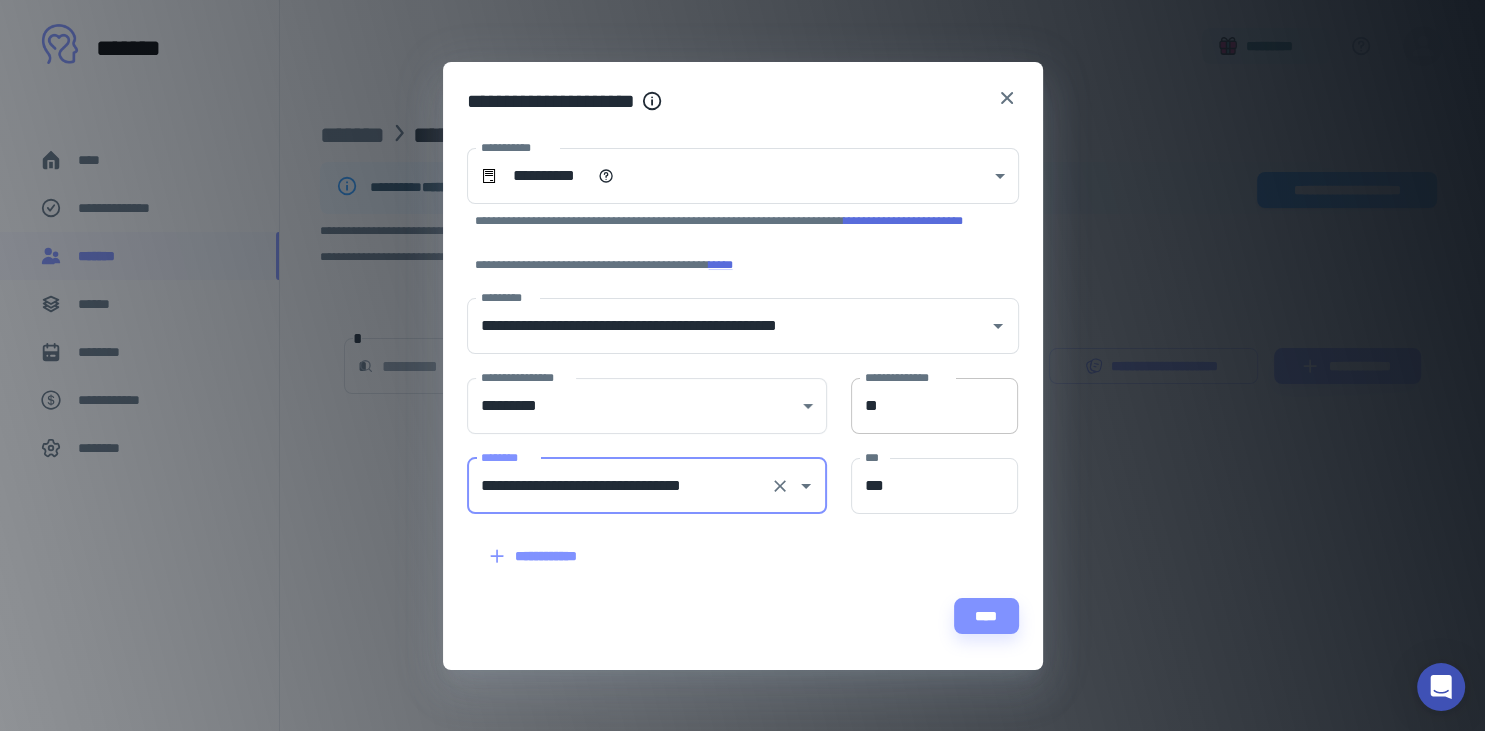 type on "**********" 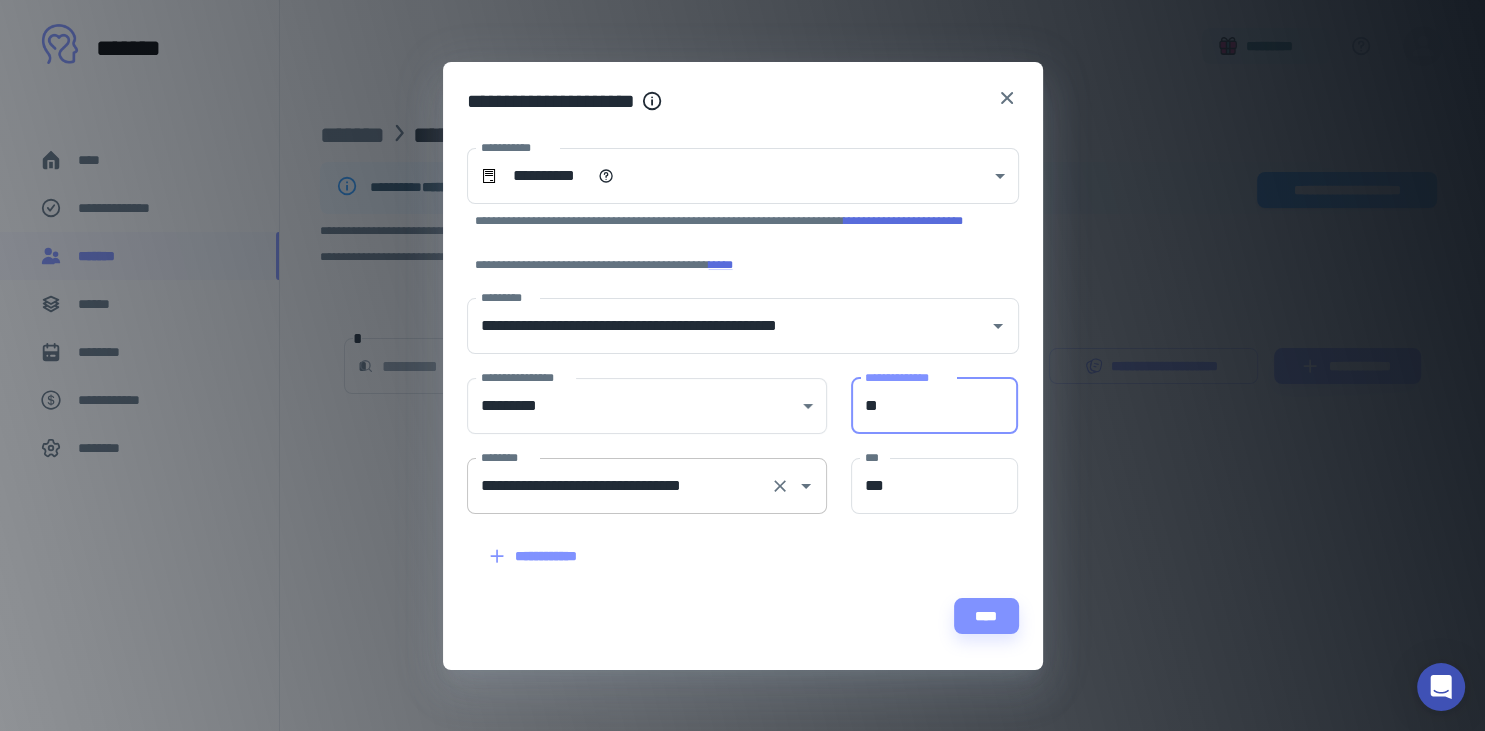 type on "*" 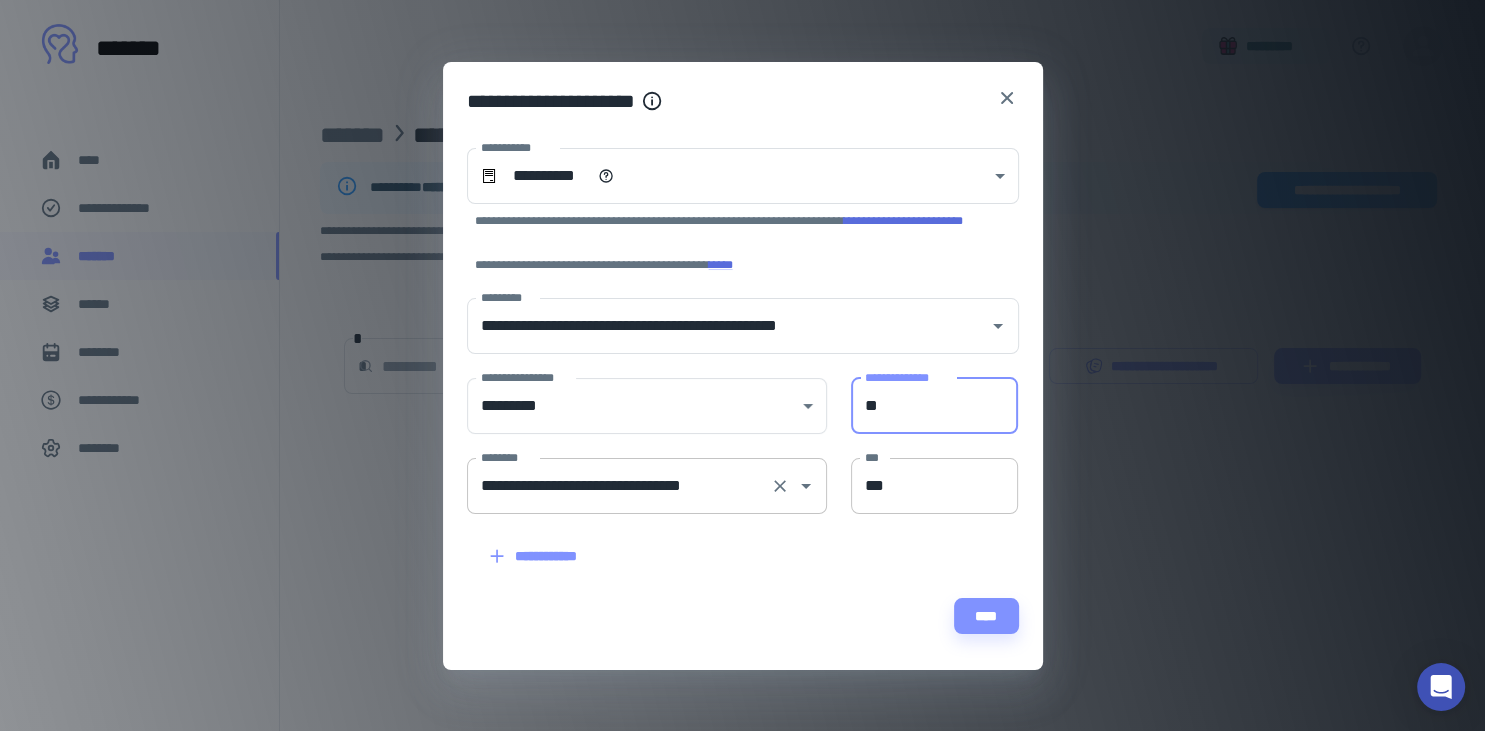 type on "**" 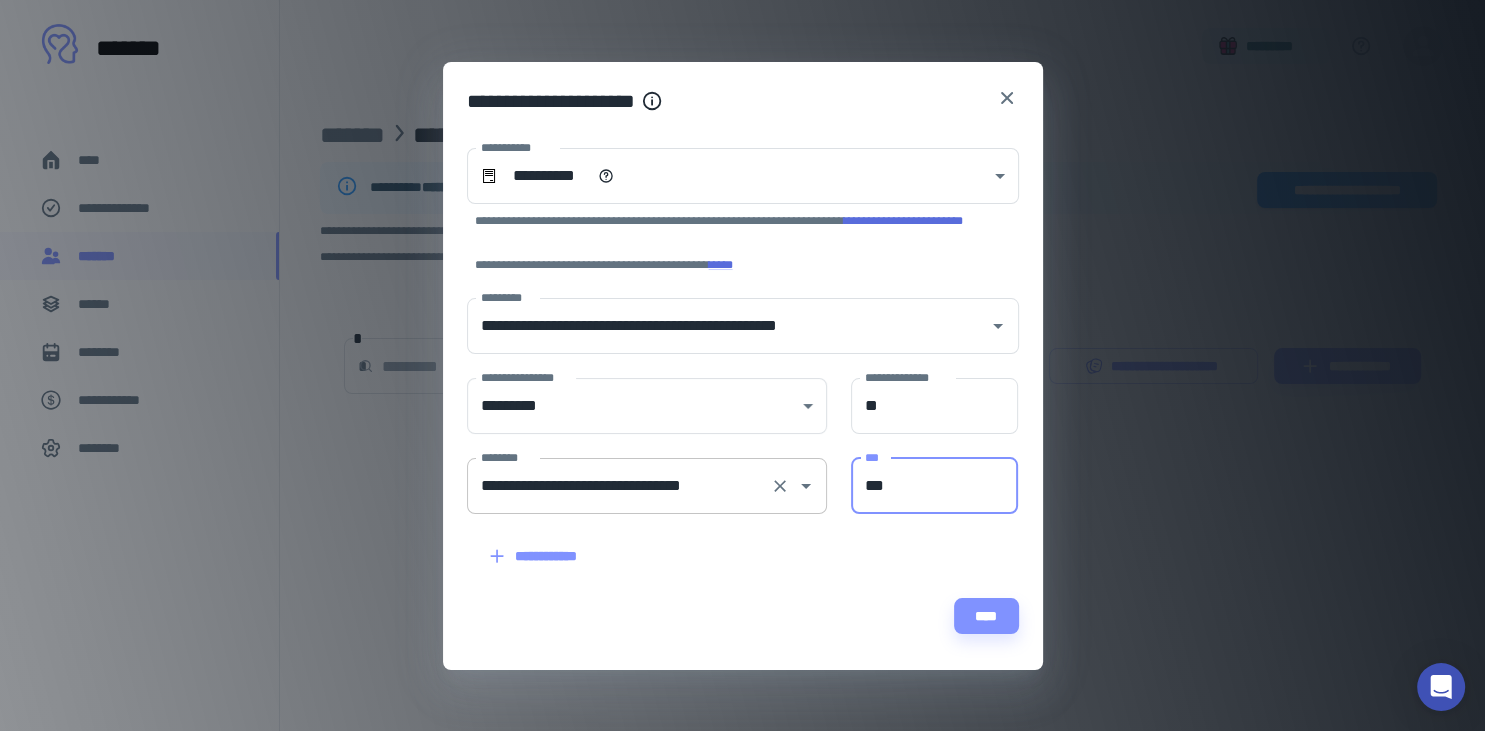 type on "***" 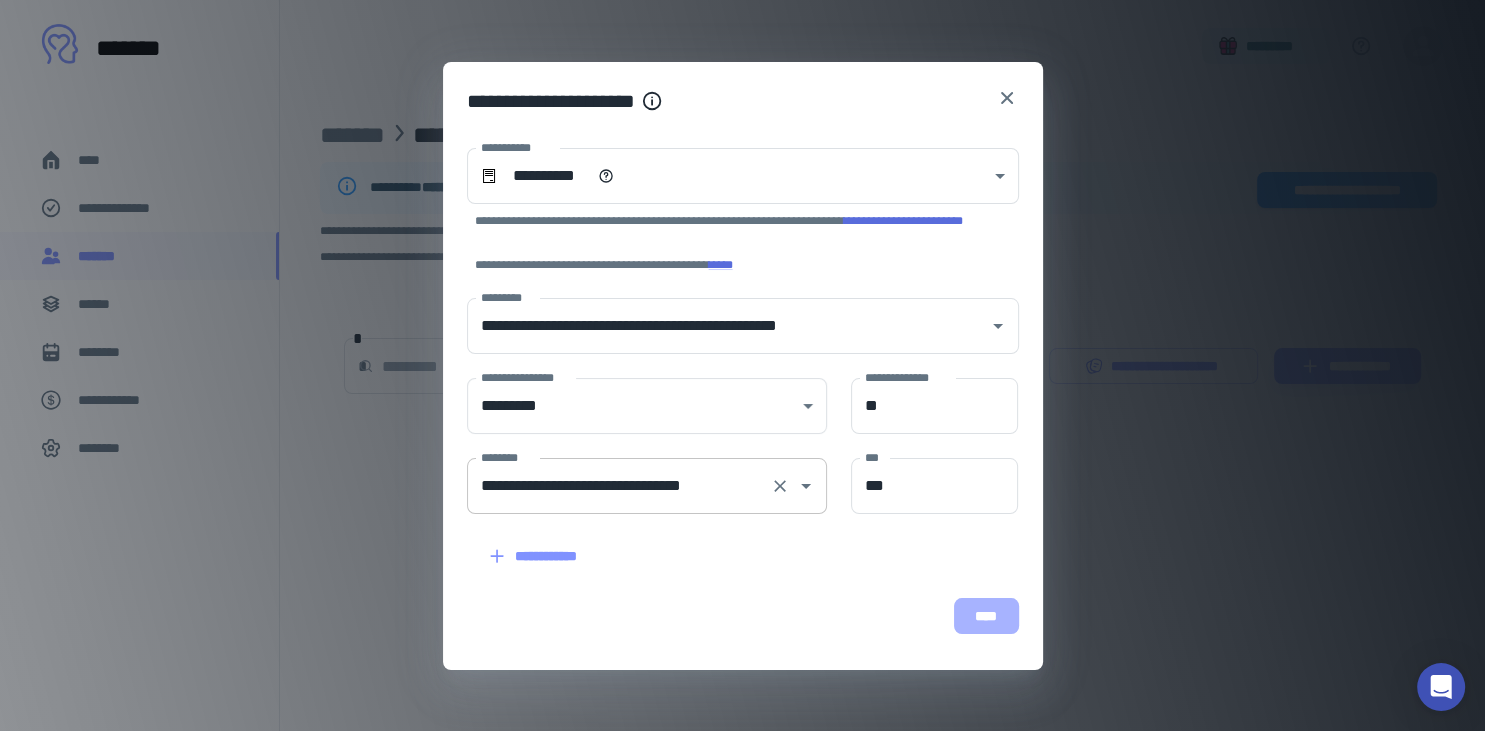 click on "****" at bounding box center (986, 616) 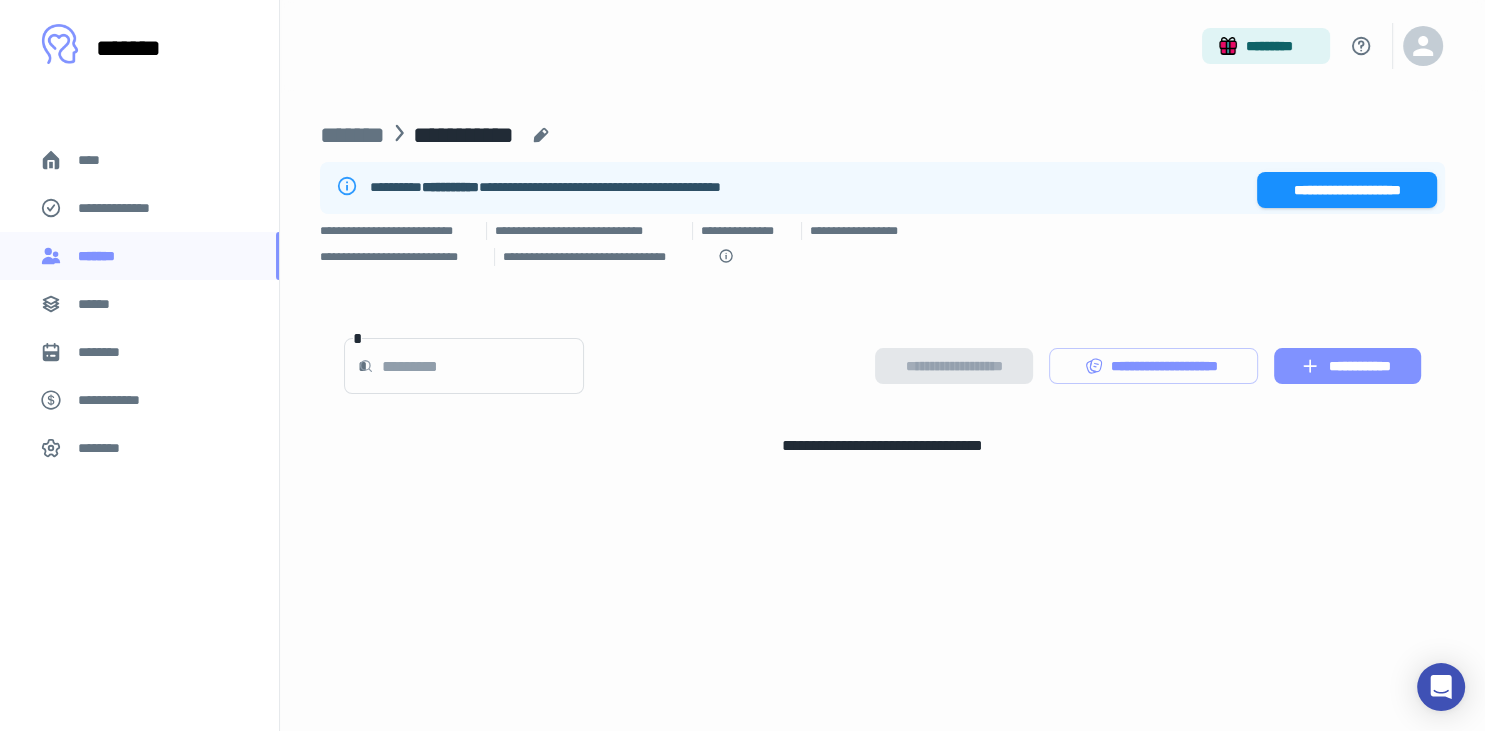 click on "**********" at bounding box center [1347, 366] 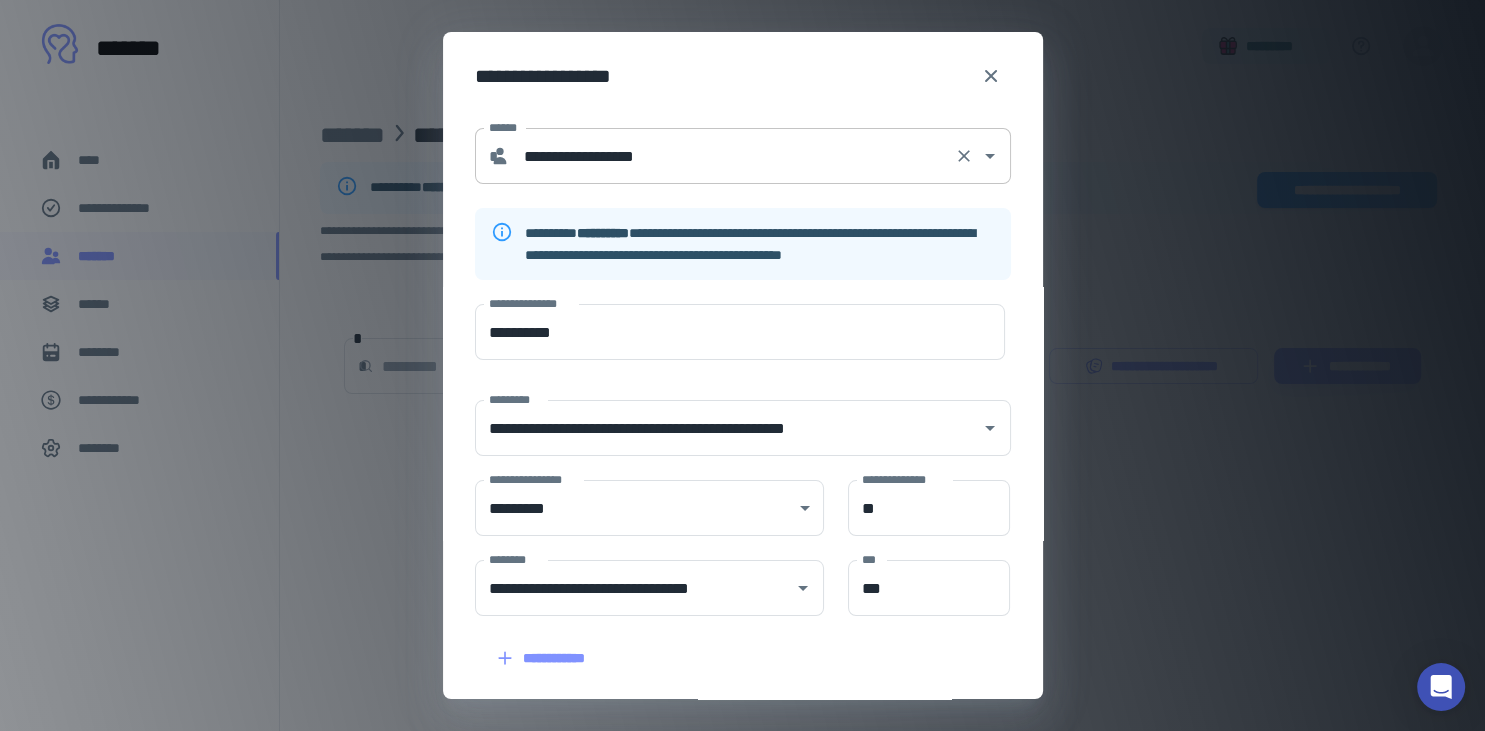 click on "**********" at bounding box center (743, 156) 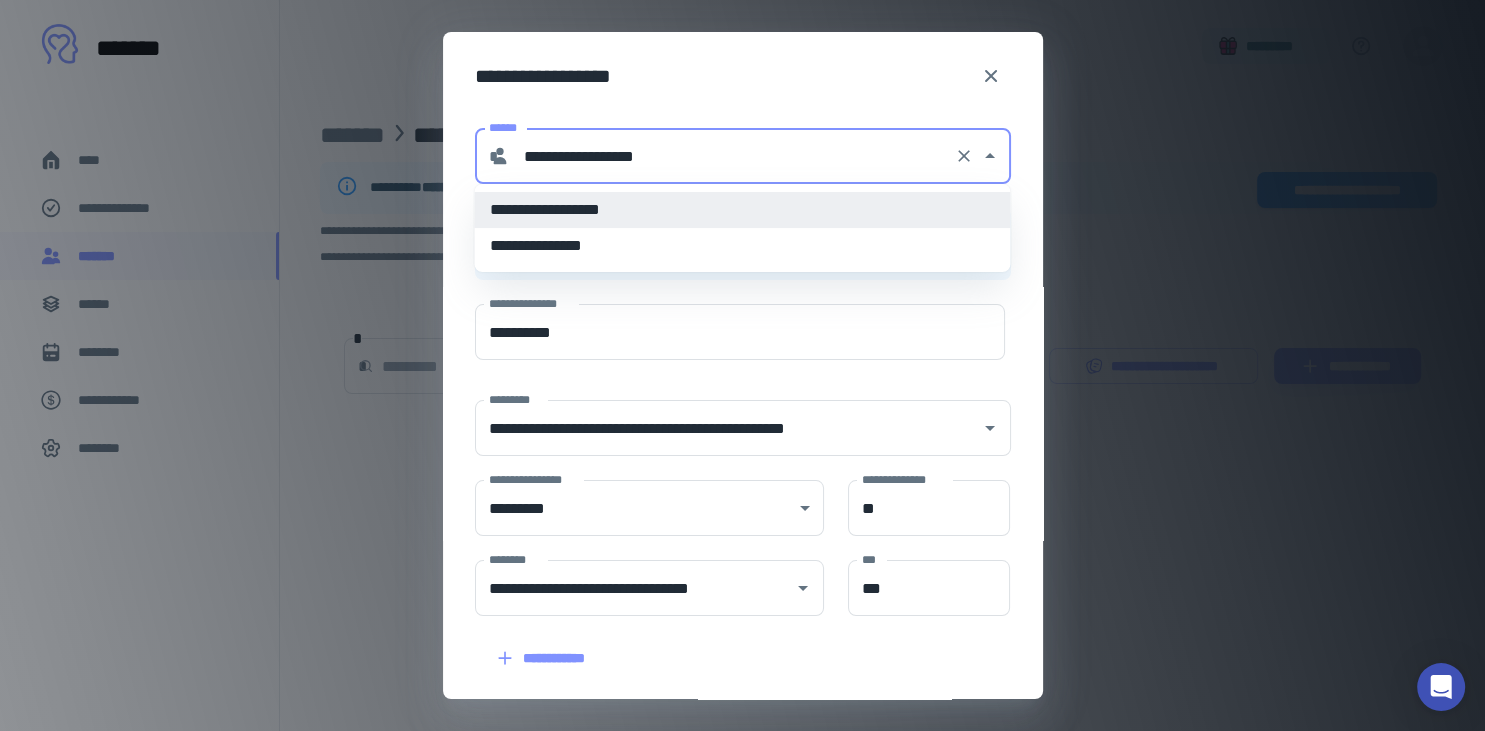 click at bounding box center (976, 156) 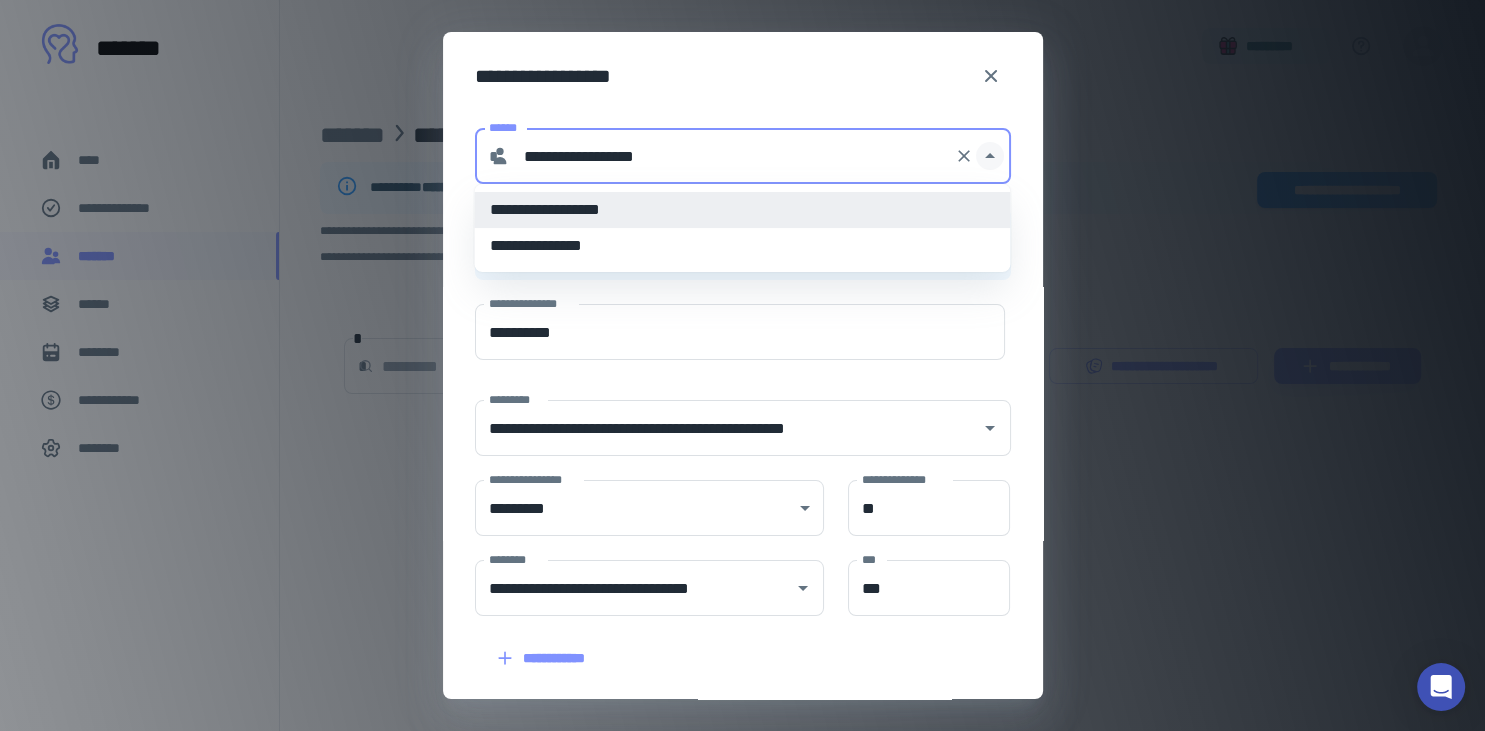 click 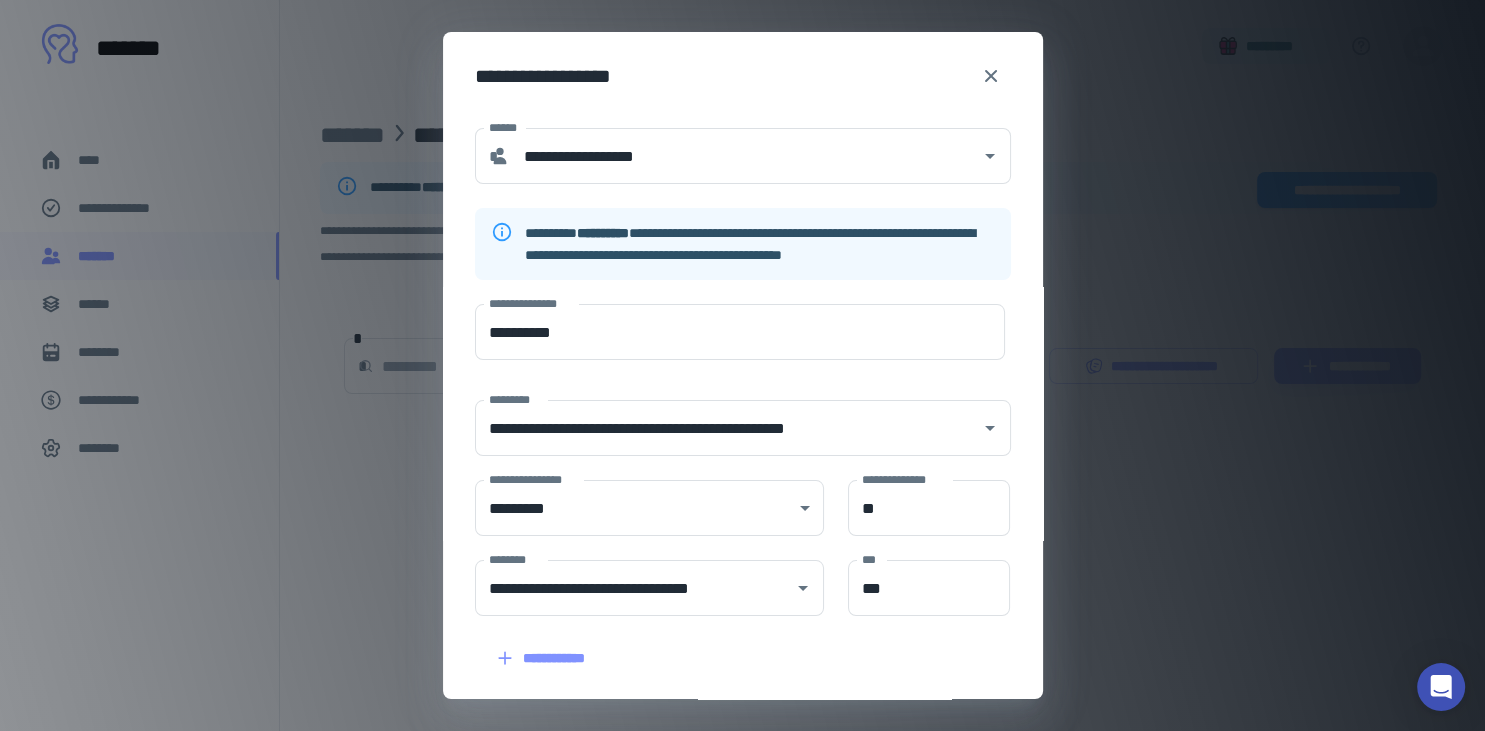 click on "**********" at bounding box center [750, 244] 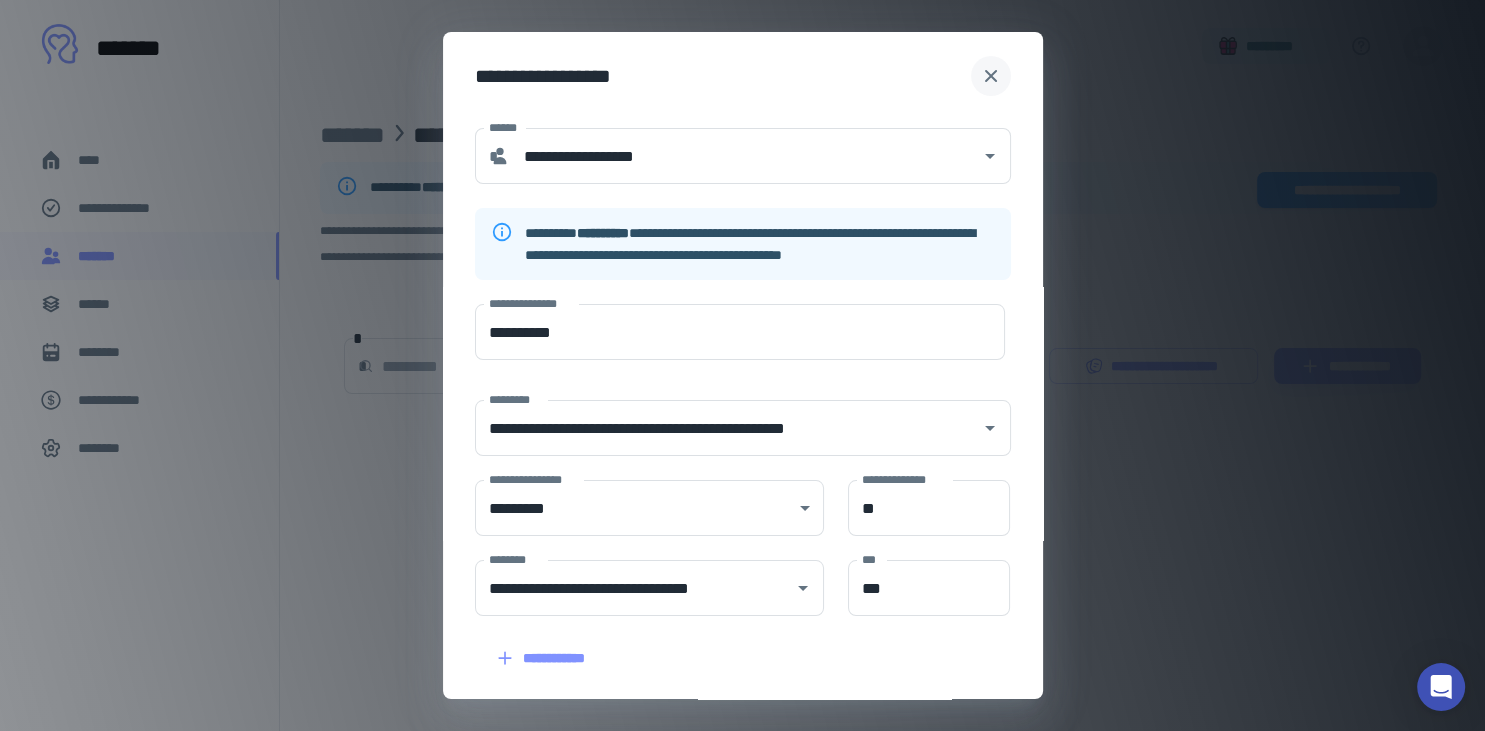 click 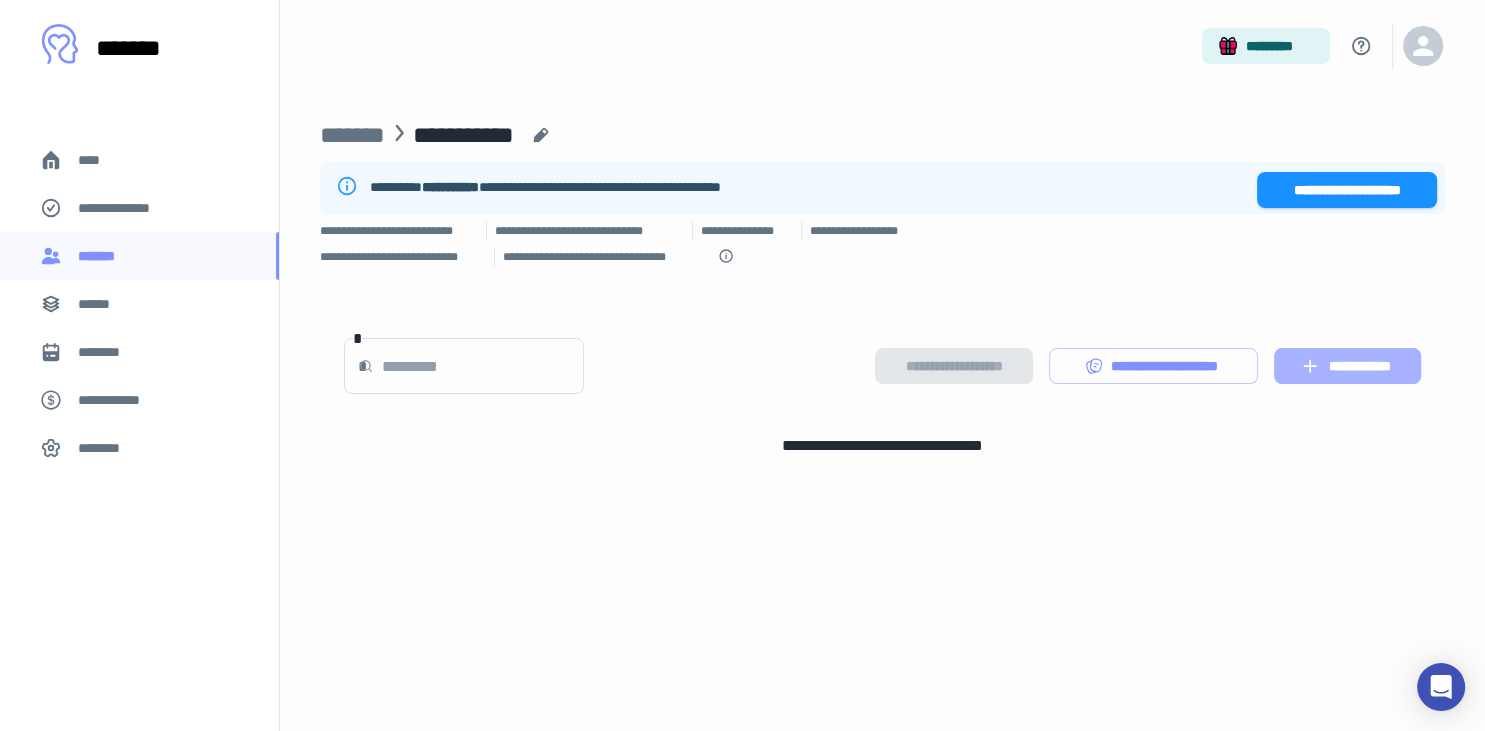 click on "**********" at bounding box center [1347, 366] 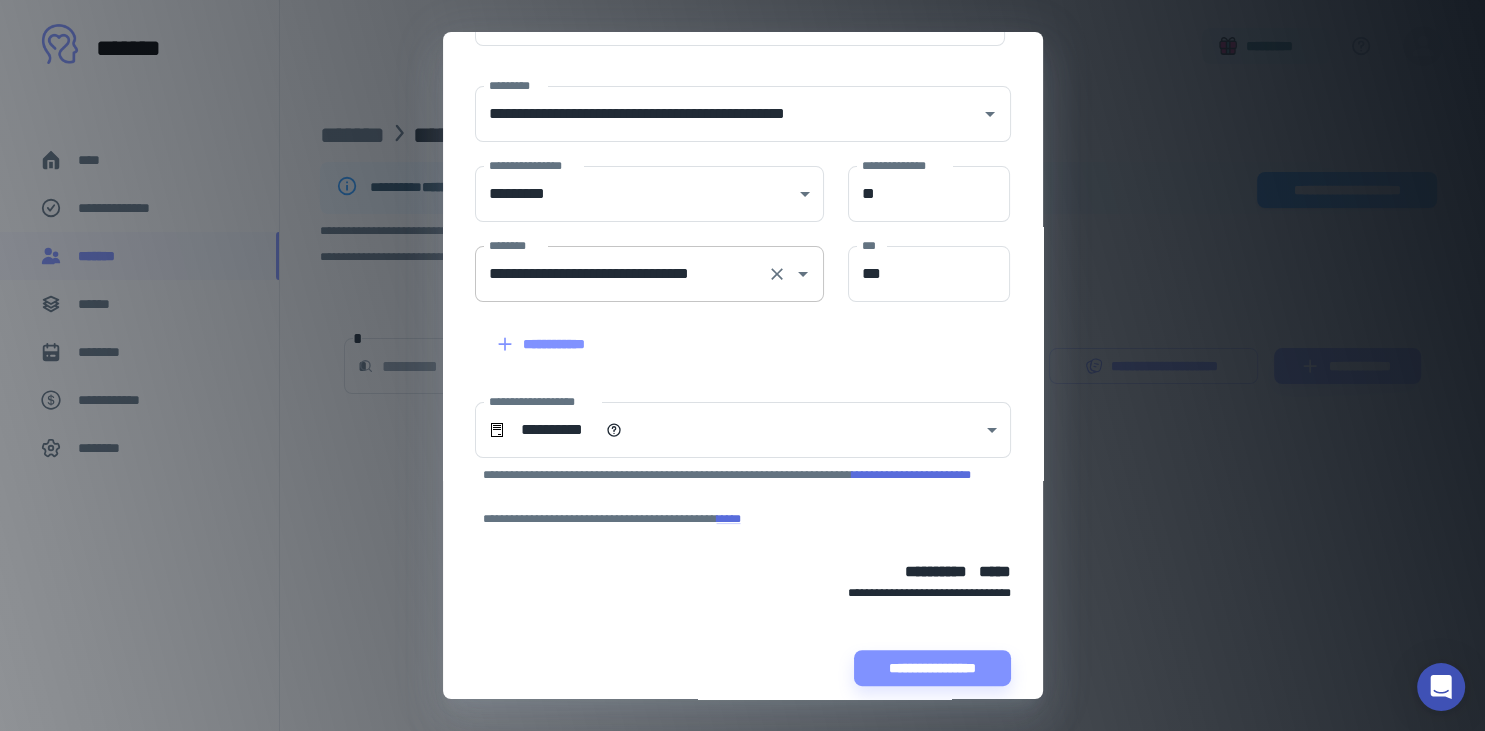 scroll, scrollTop: 317, scrollLeft: 0, axis: vertical 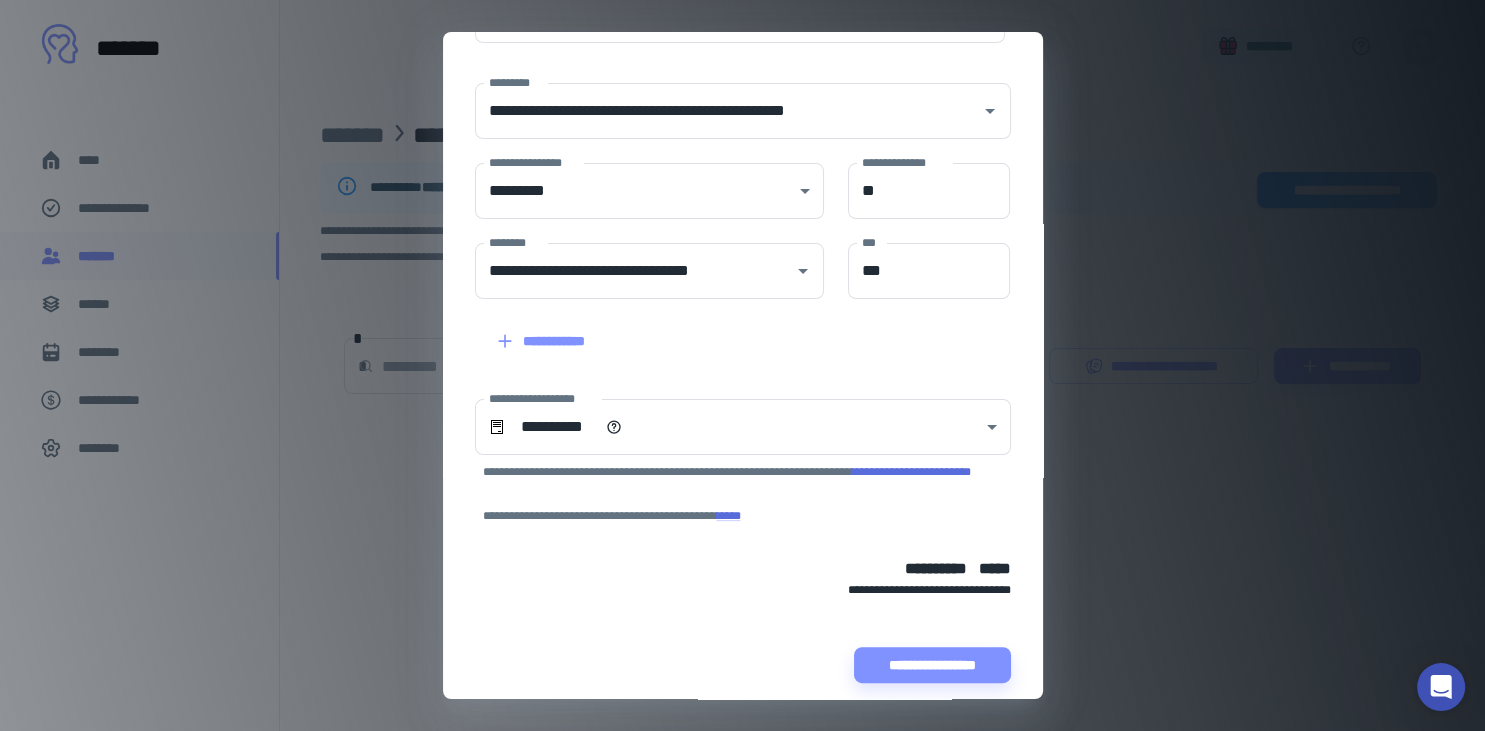 click on "**********" at bounding box center [543, 341] 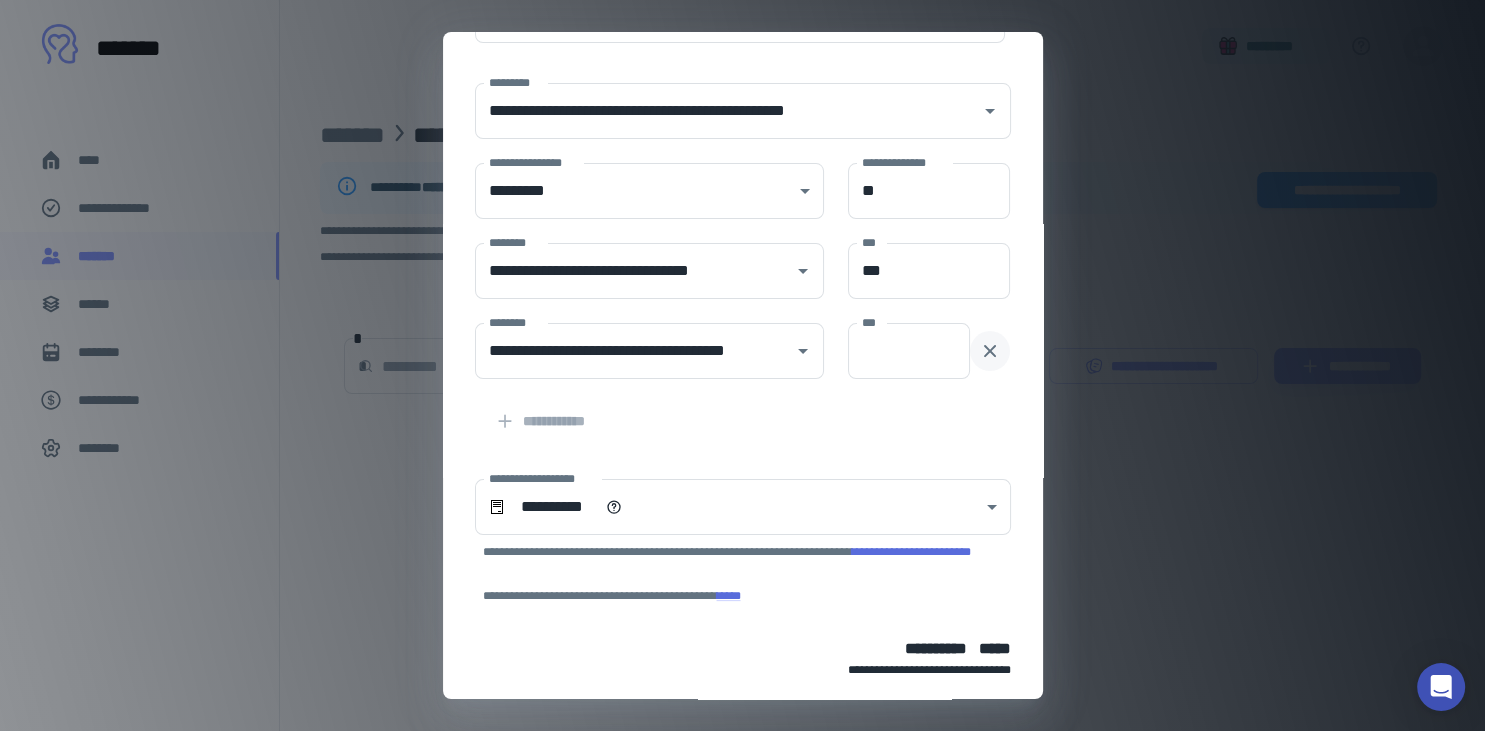 click at bounding box center (990, 351) 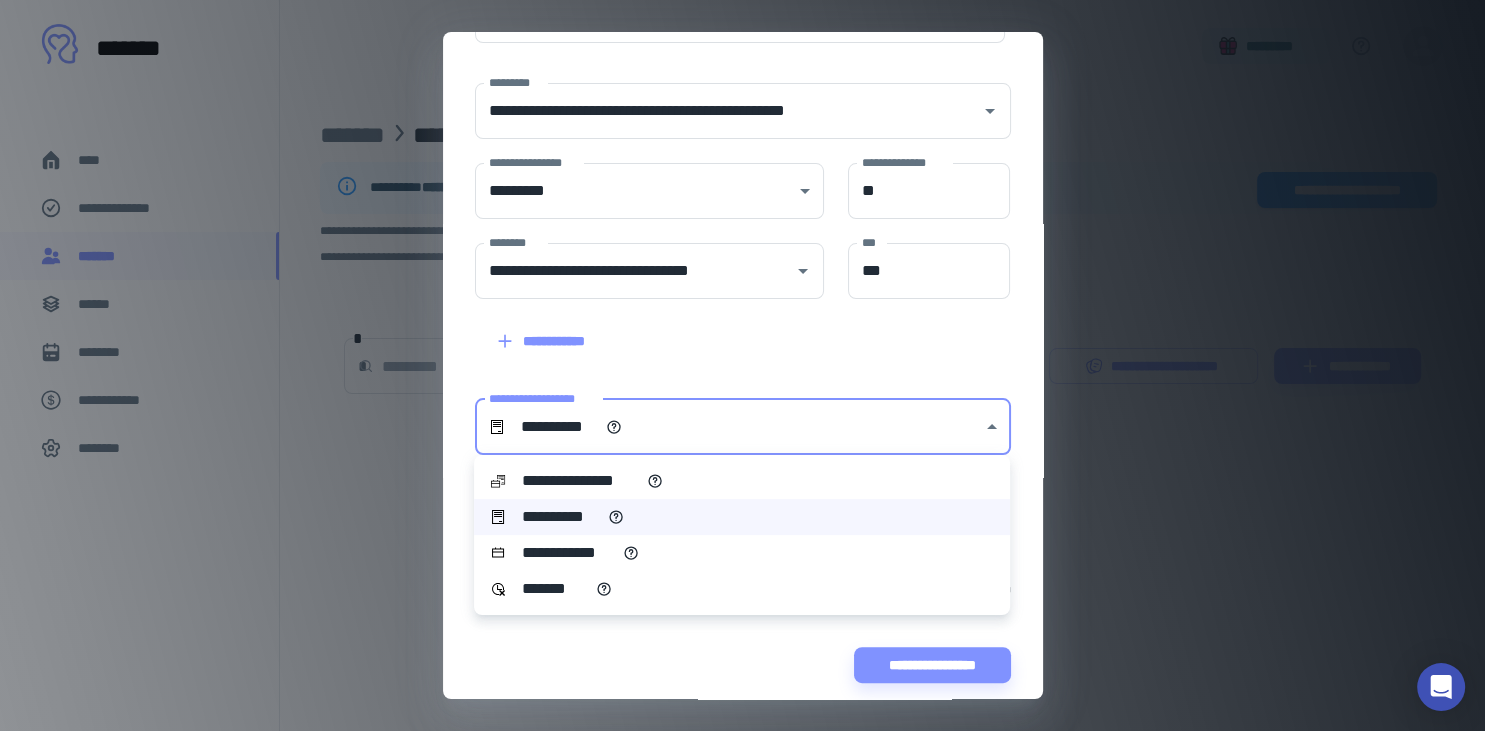 click on "**********" at bounding box center [742, 365] 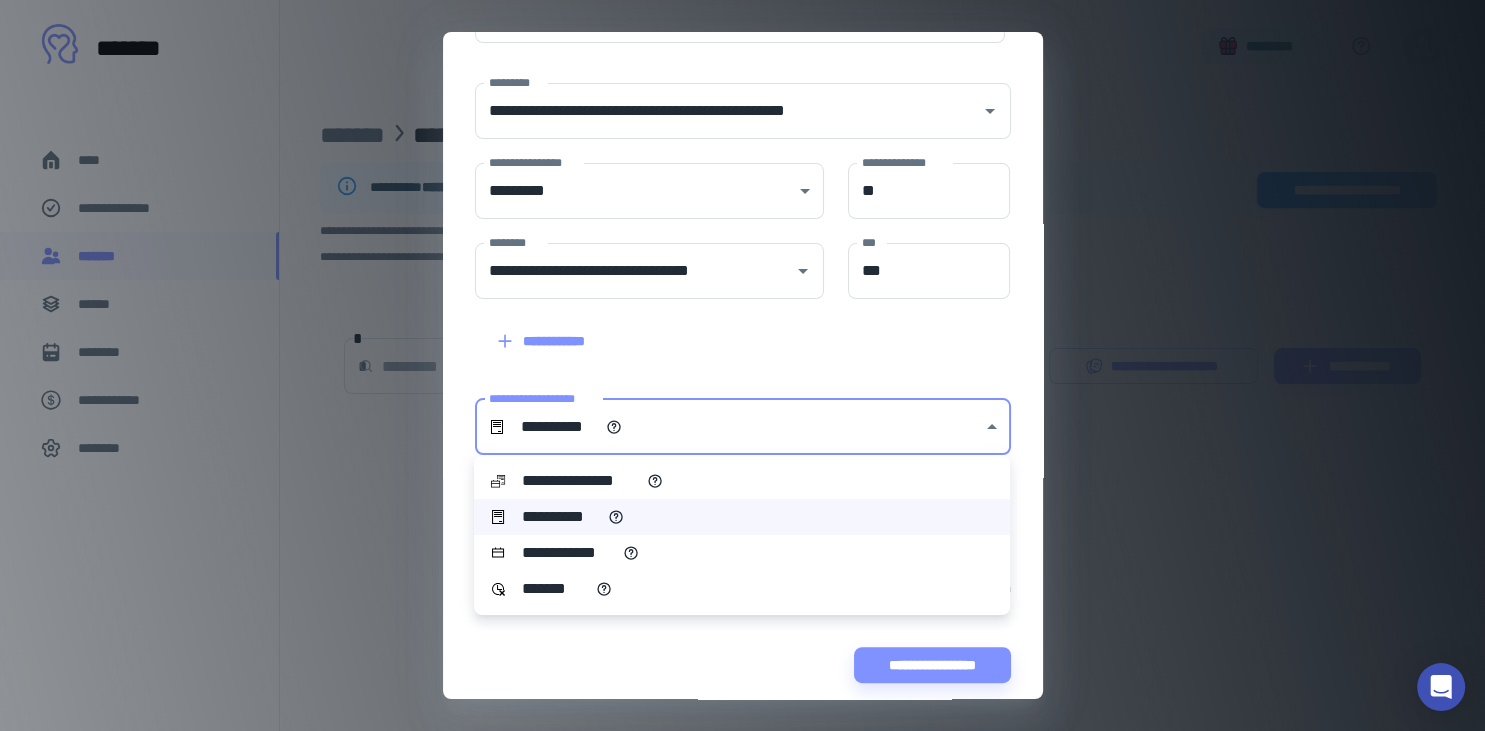 click at bounding box center [742, 365] 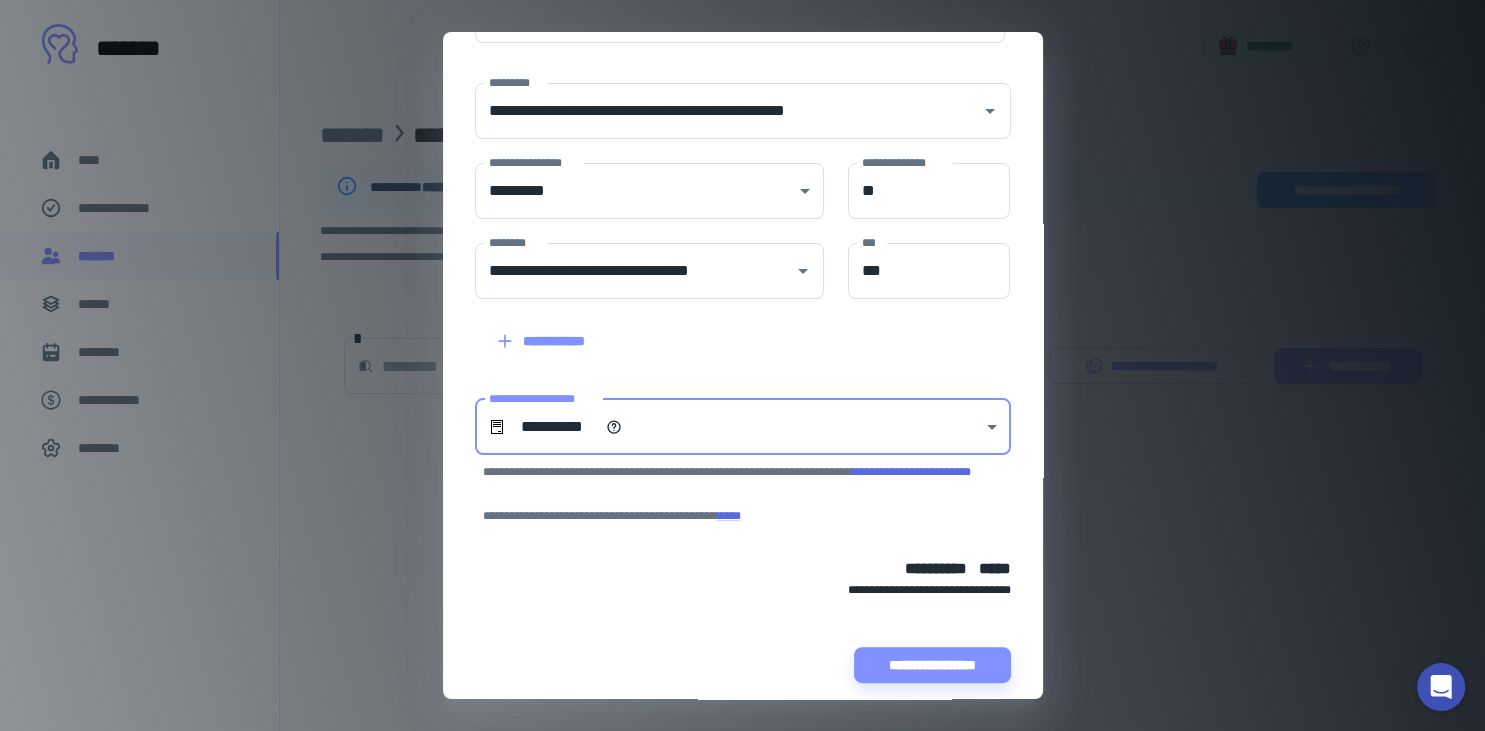 click on "**********" at bounding box center [742, 365] 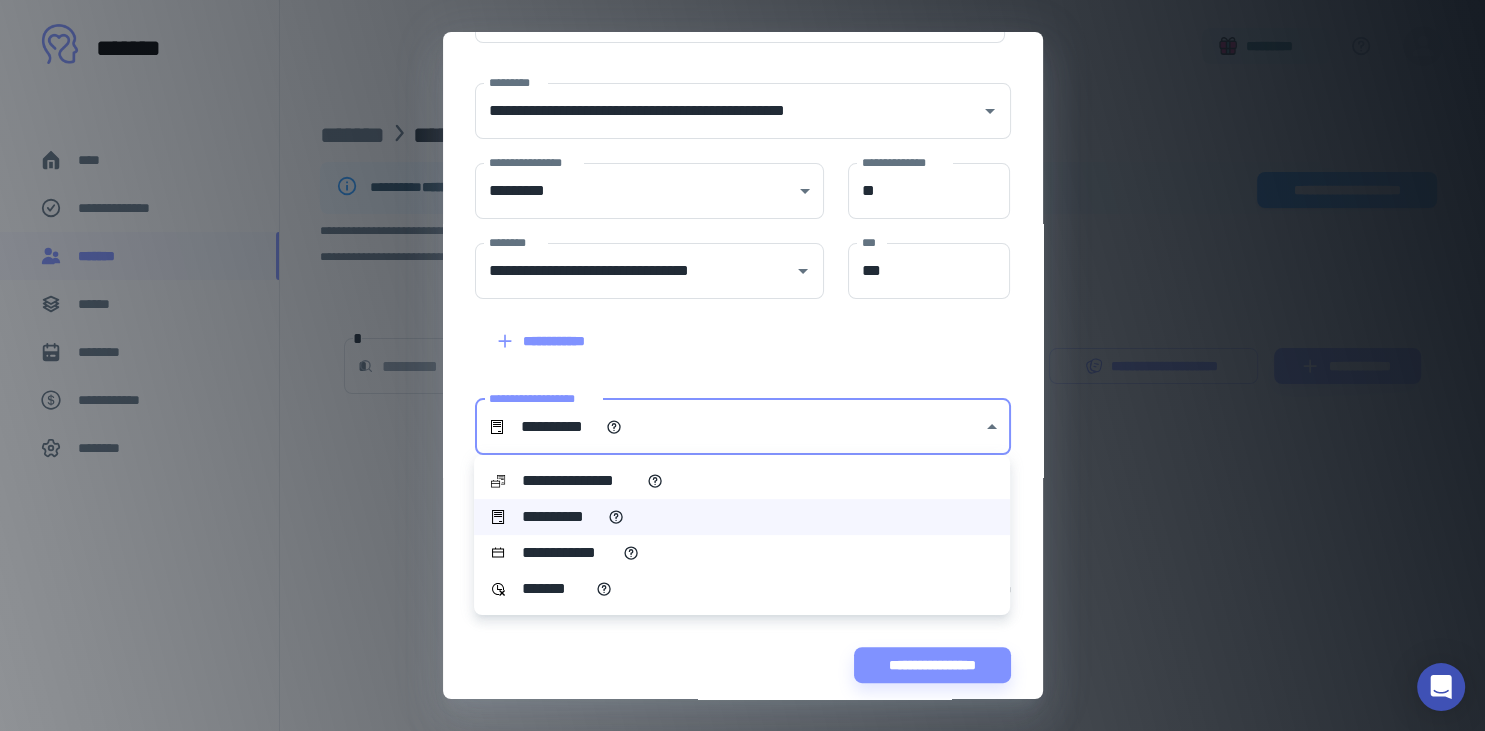click on "**********" at bounding box center (576, 481) 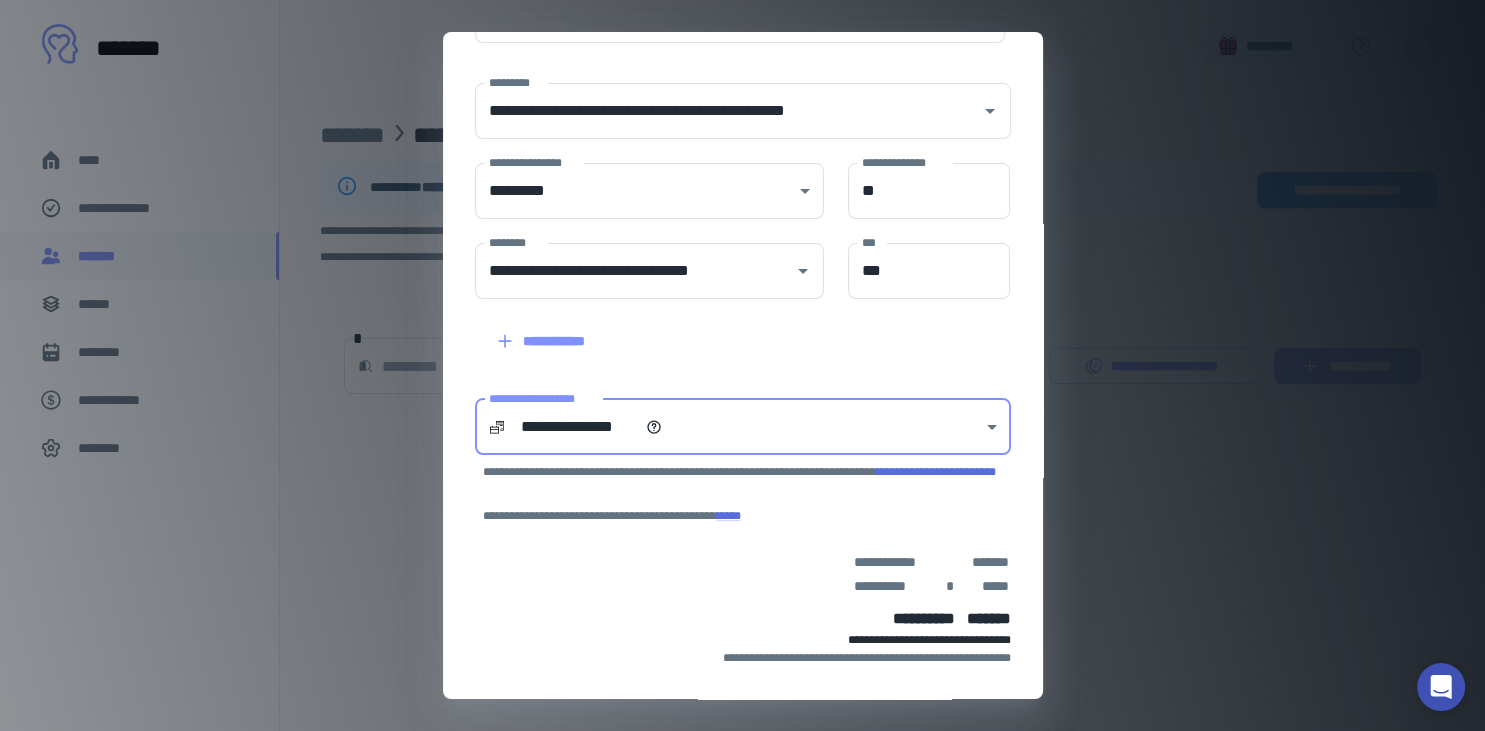 scroll, scrollTop: 401, scrollLeft: 0, axis: vertical 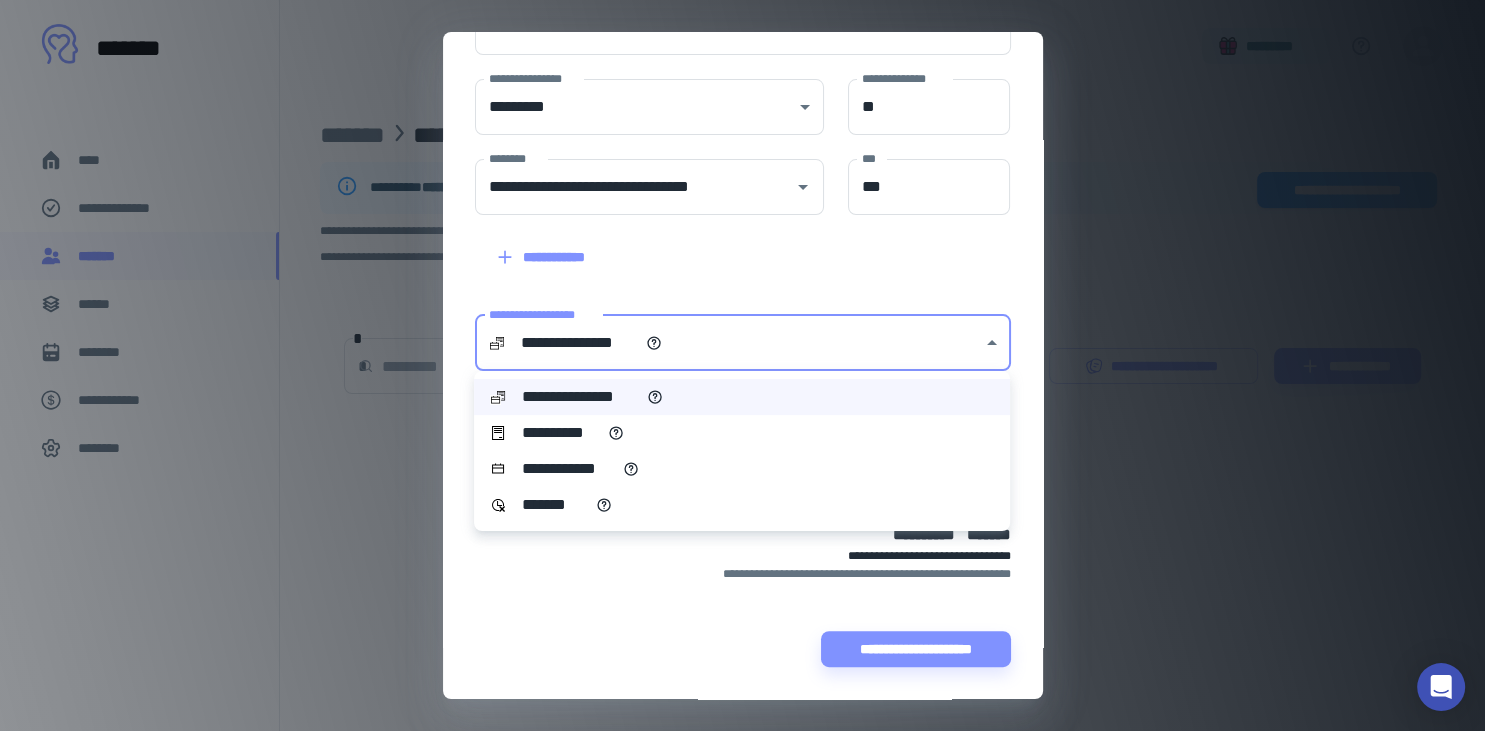 click on "**********" at bounding box center [742, 365] 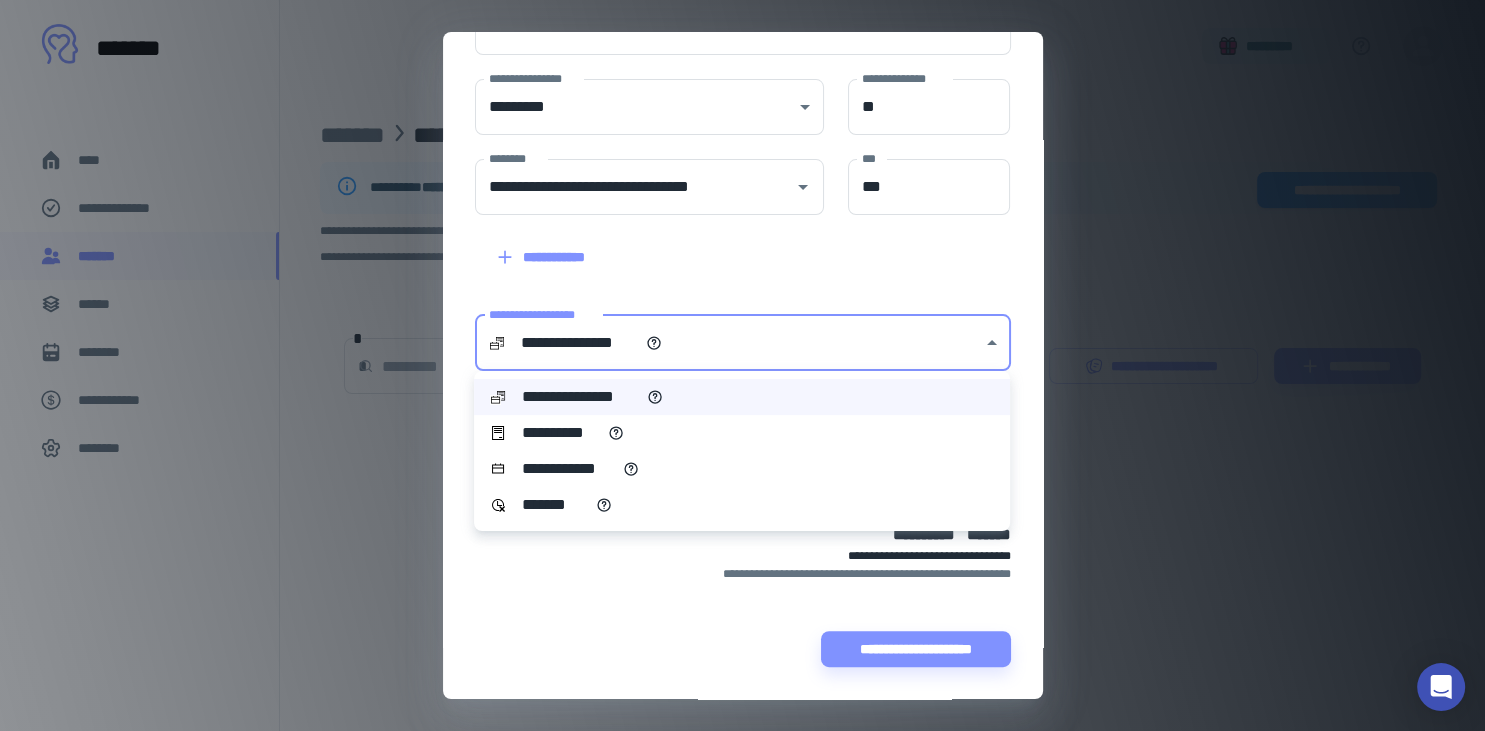 click on "**********" at bounding box center (742, 433) 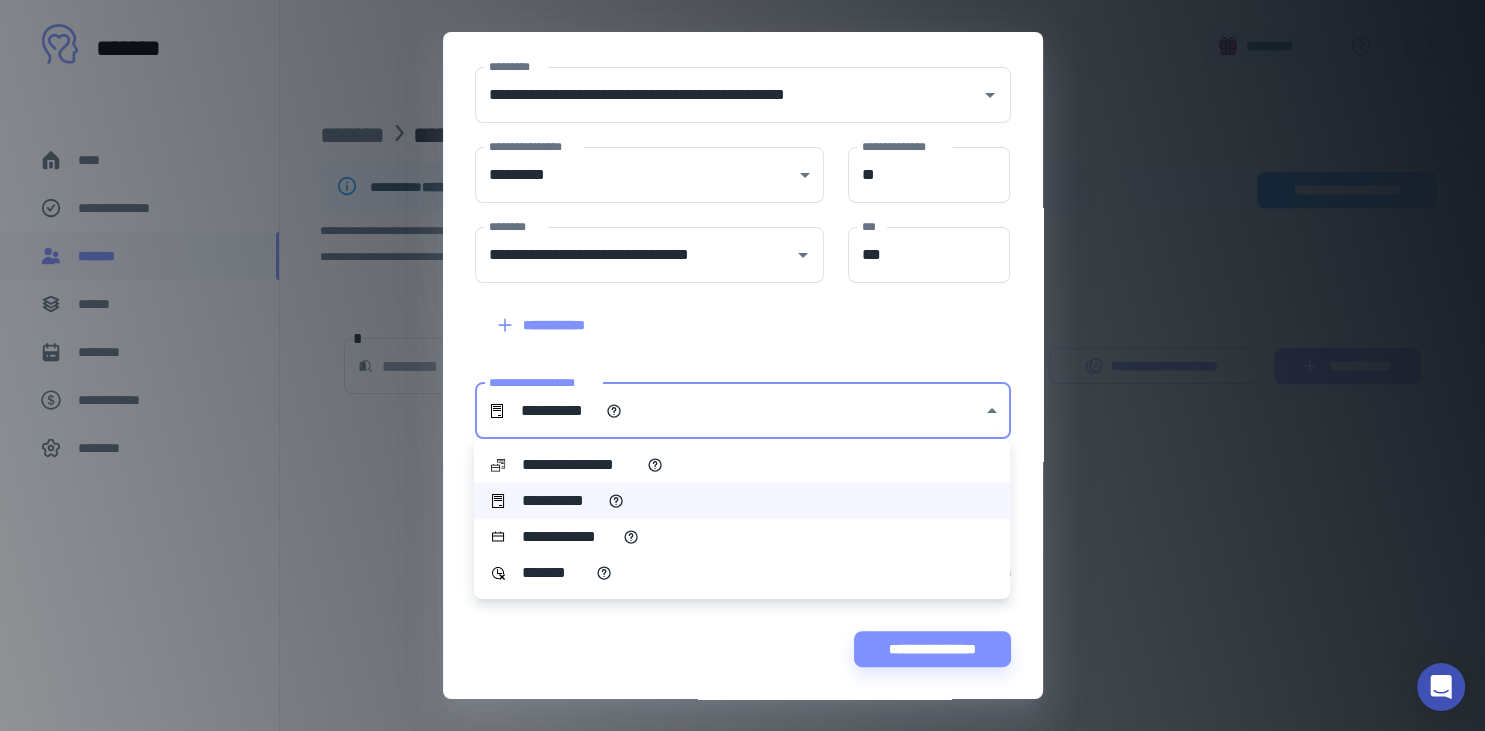 click on "**********" at bounding box center (742, 365) 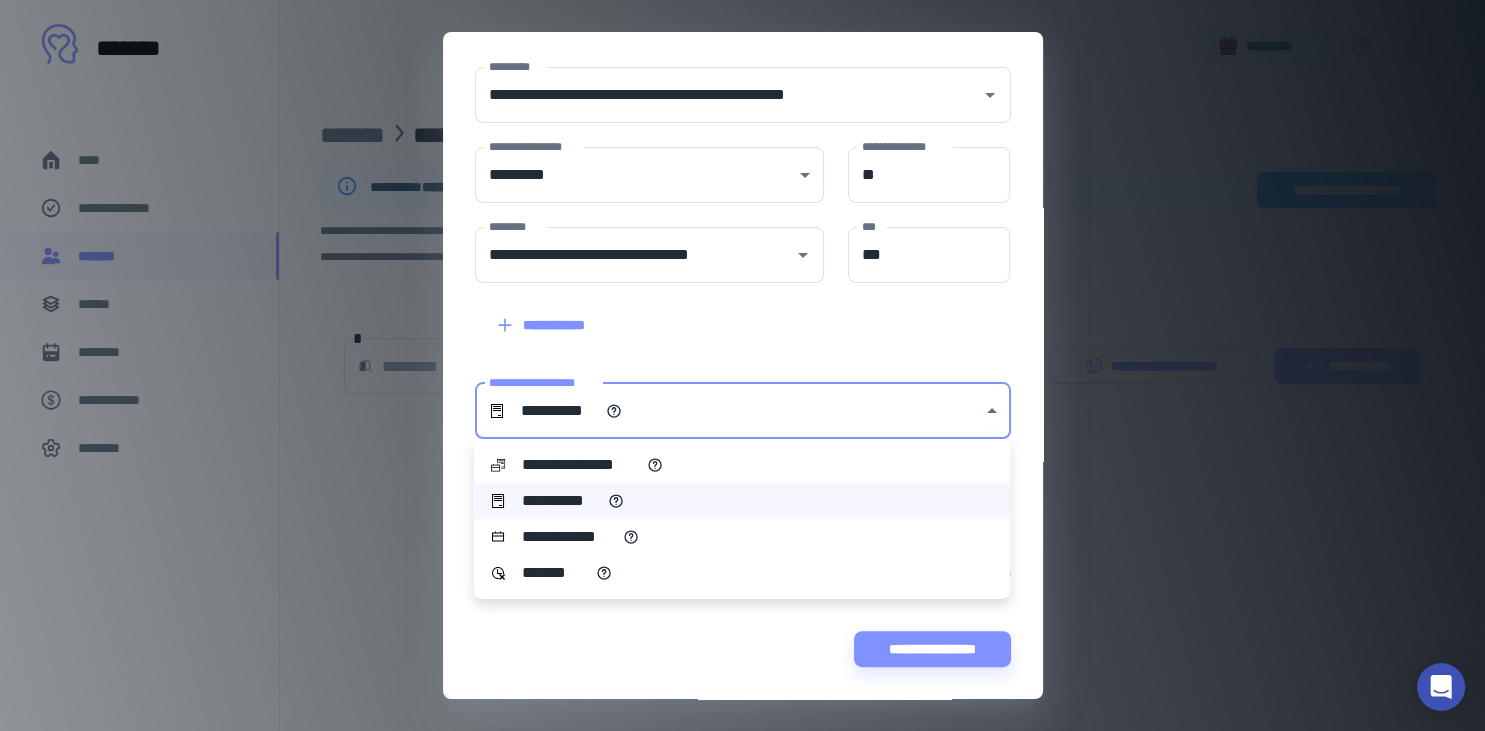 click at bounding box center (742, 365) 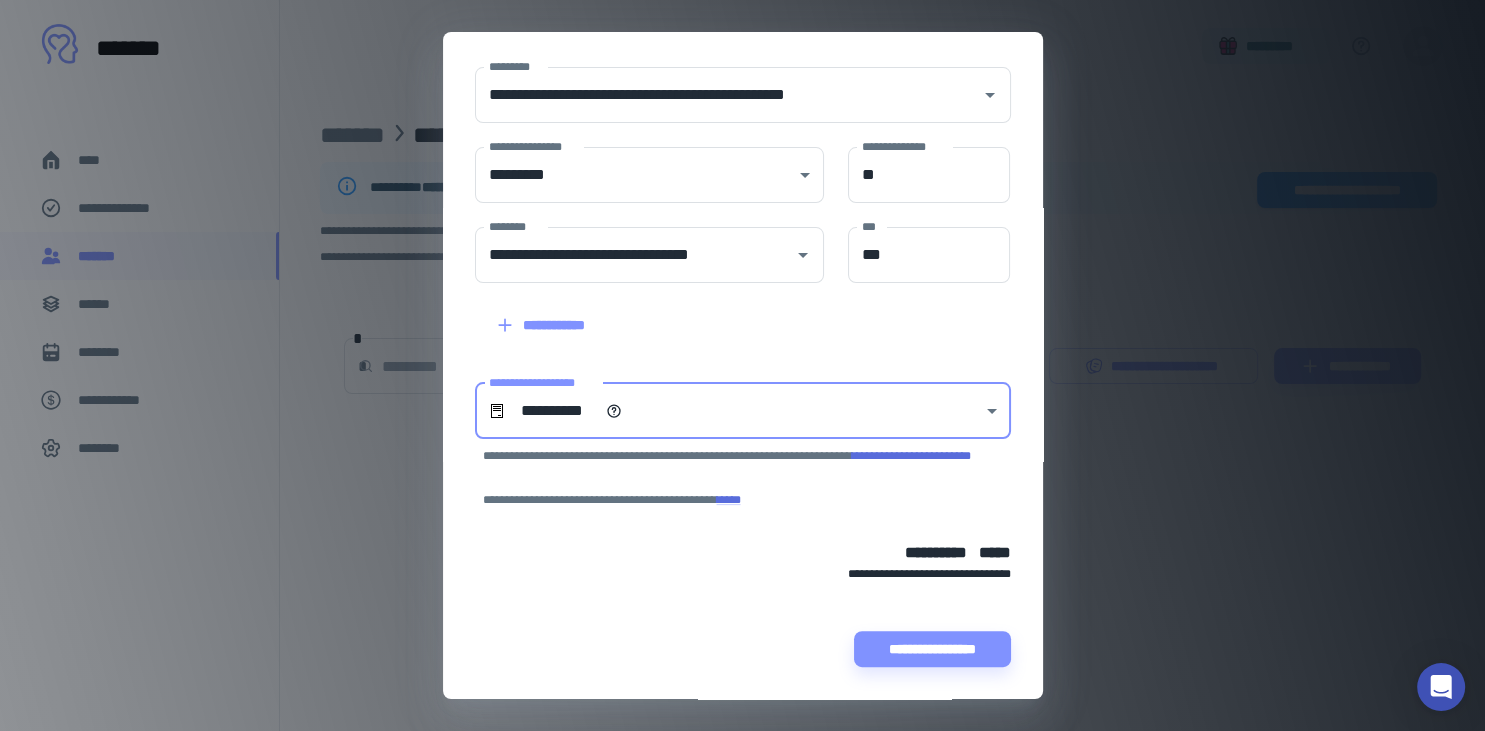 click on "**********" at bounding box center (742, 365) 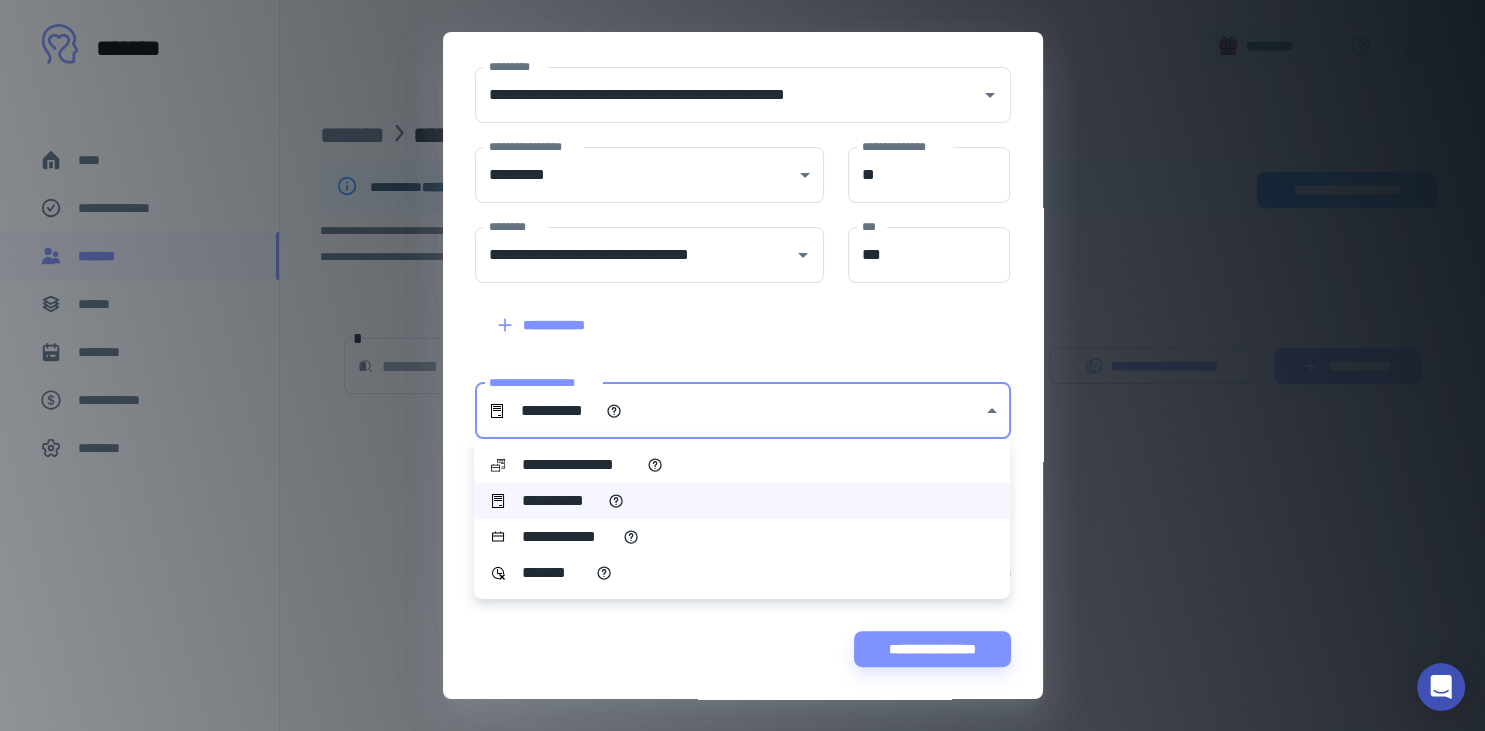 click at bounding box center [742, 365] 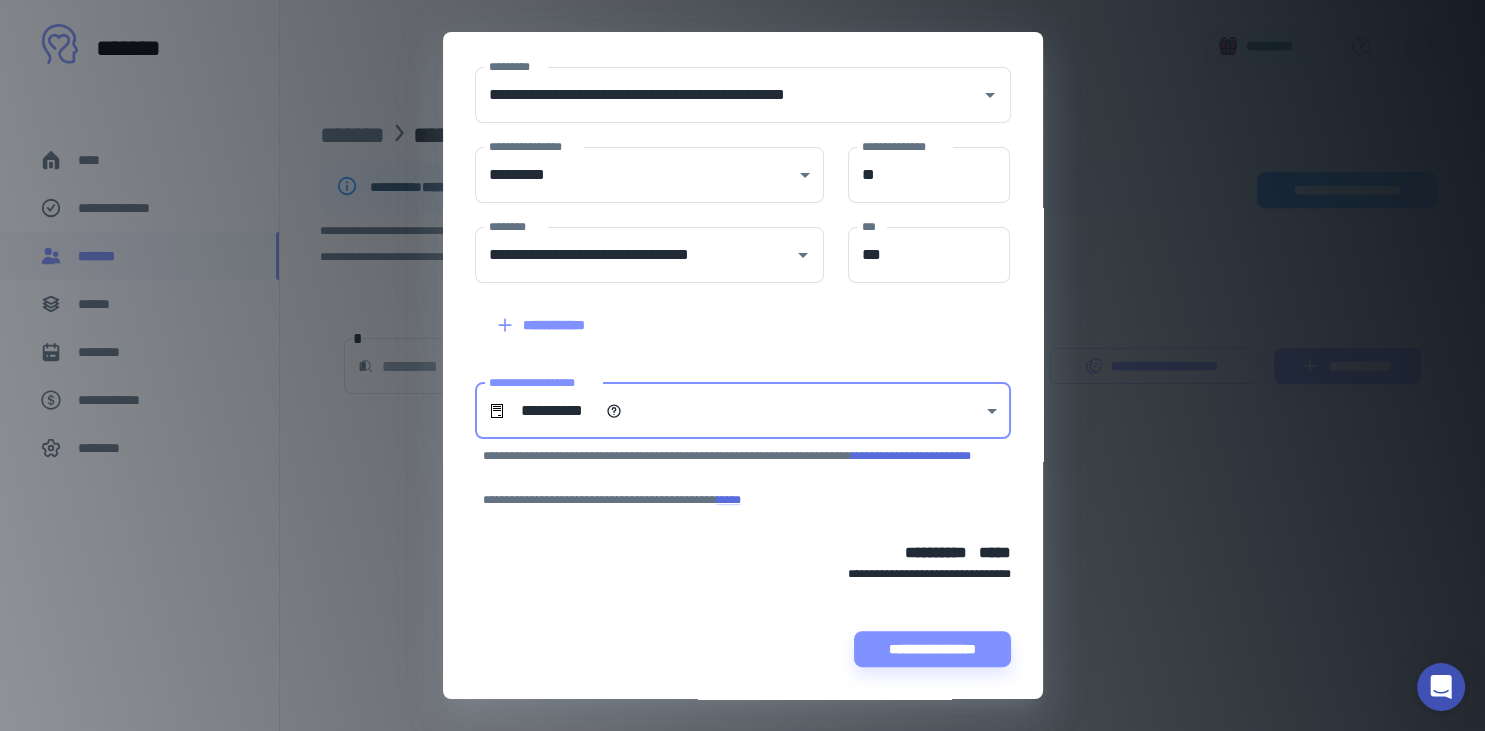 click on "**********" at bounding box center (742, 365) 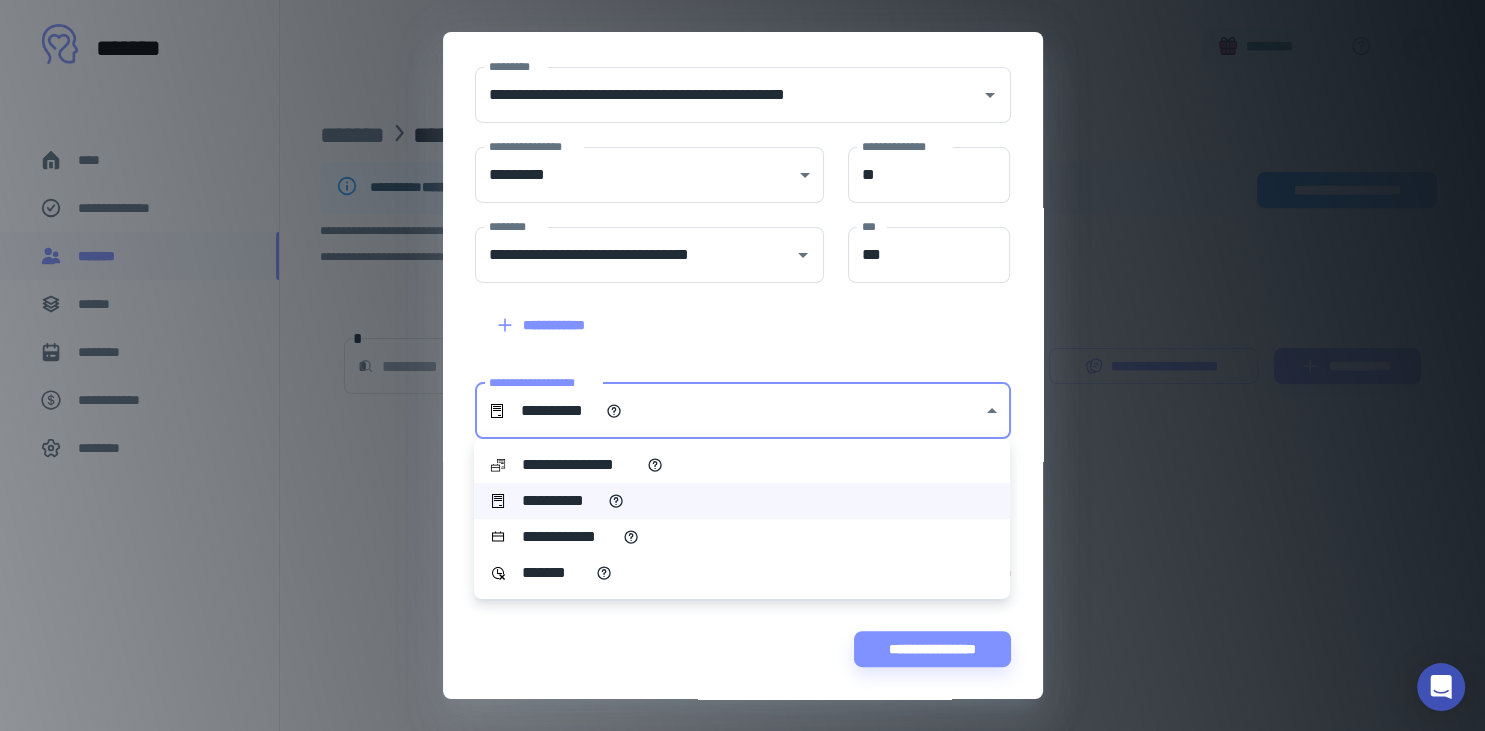 click on "**********" at bounding box center (742, 537) 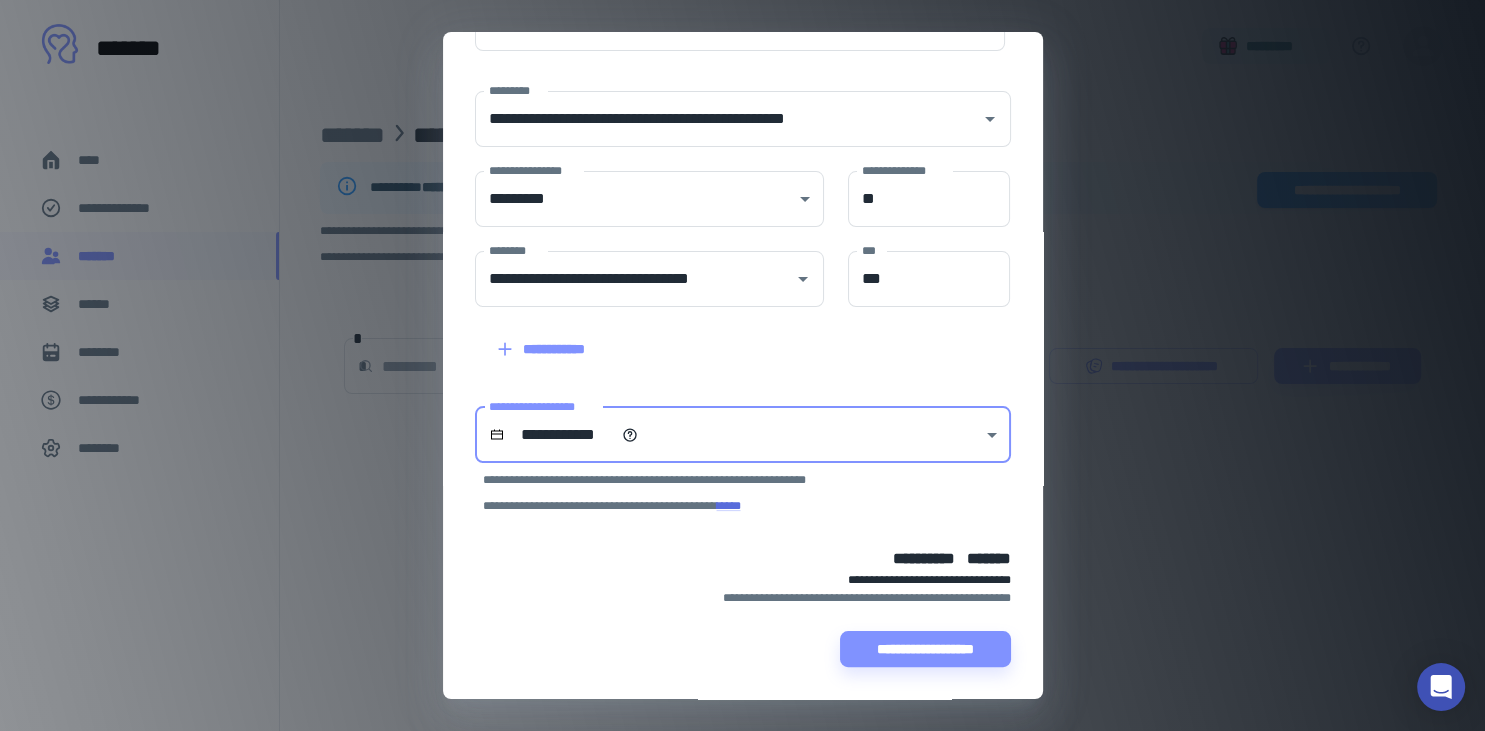 scroll, scrollTop: 309, scrollLeft: 0, axis: vertical 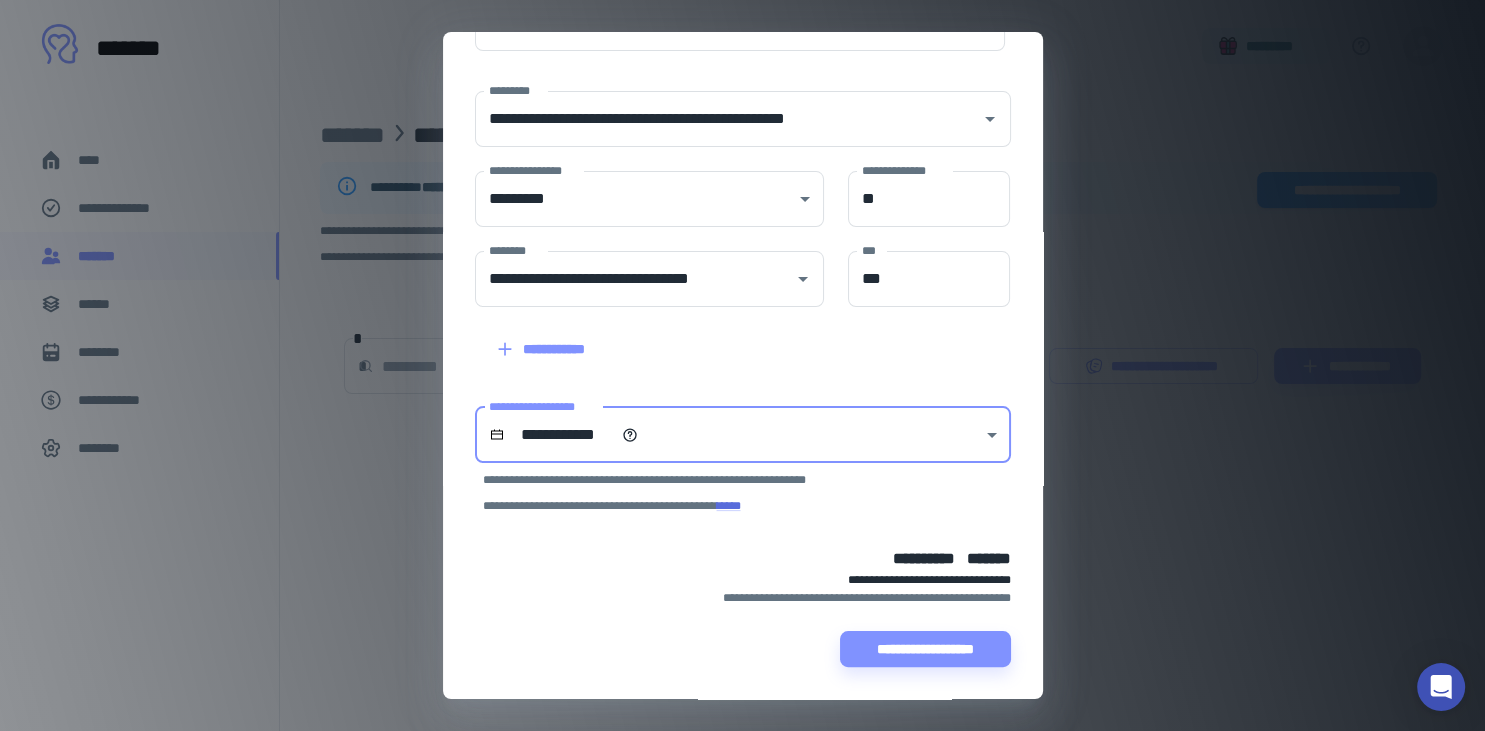 click on "**********" at bounding box center (742, 365) 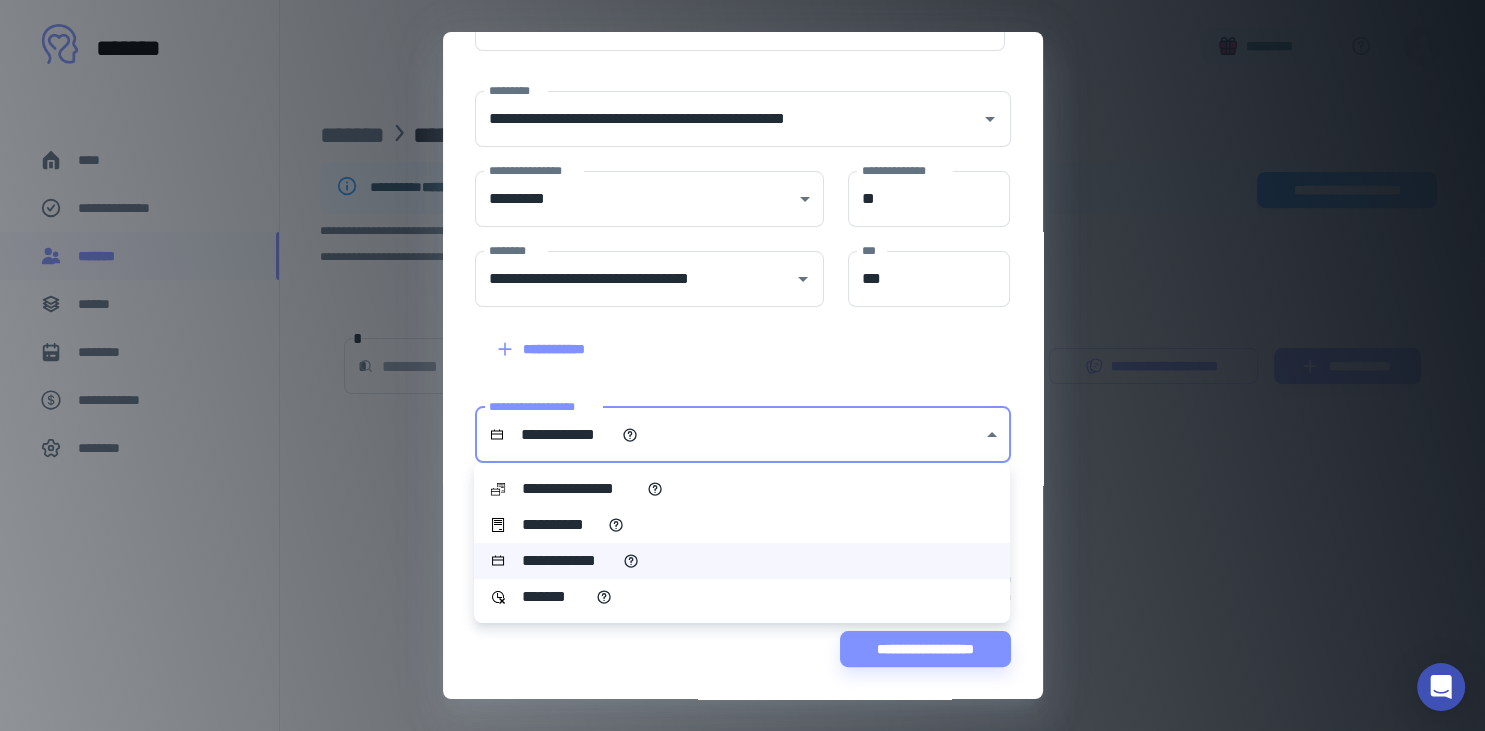 click at bounding box center [742, 365] 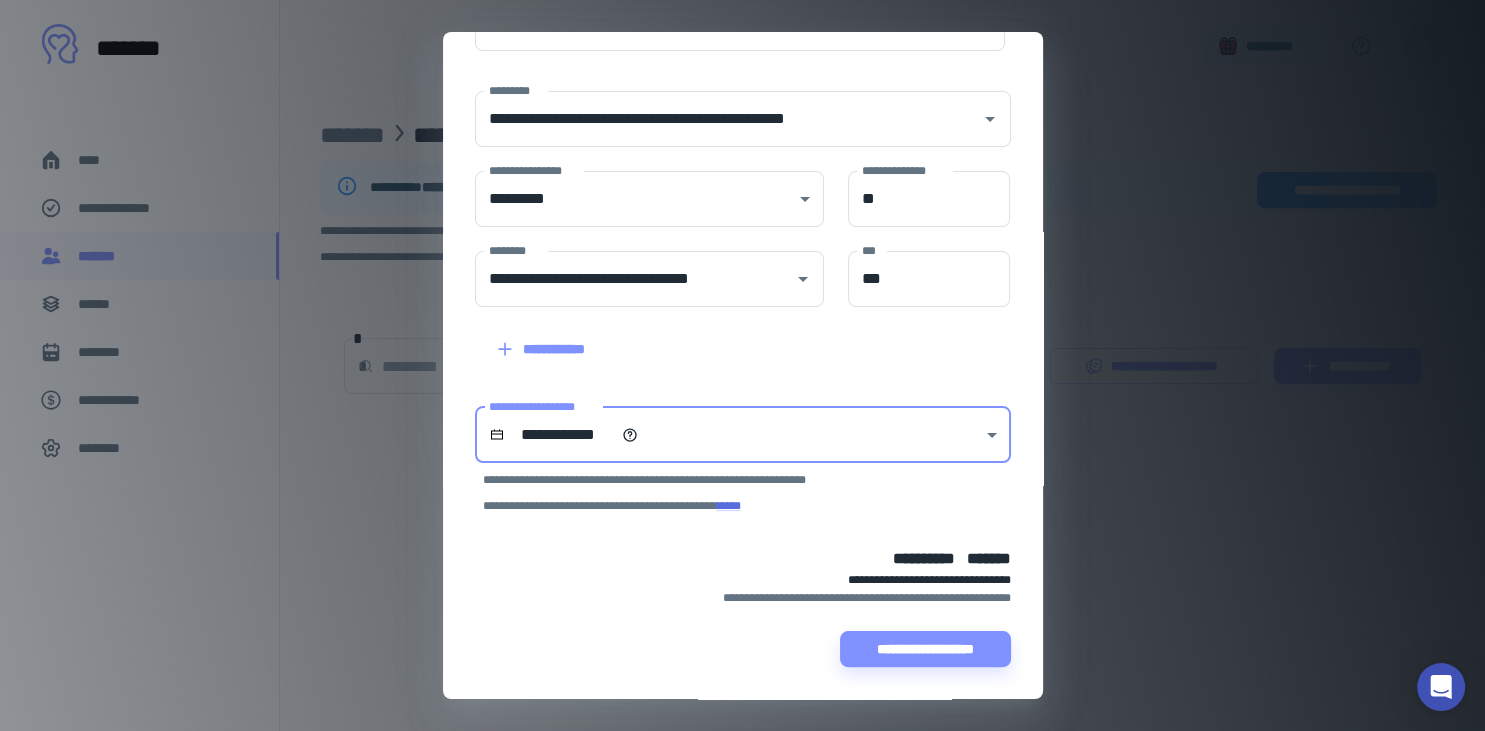 click on "**********" at bounding box center [742, 365] 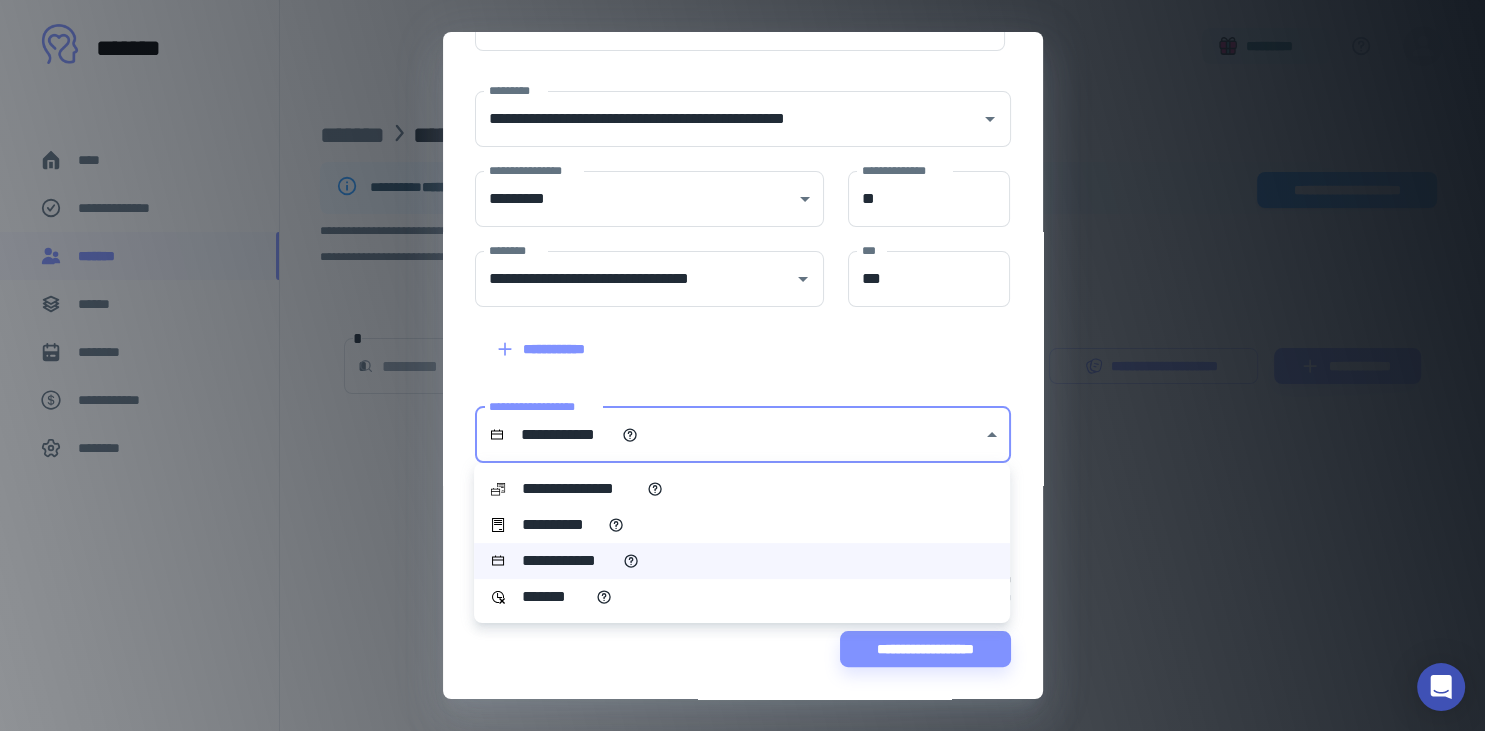 click on "**********" at bounding box center [742, 489] 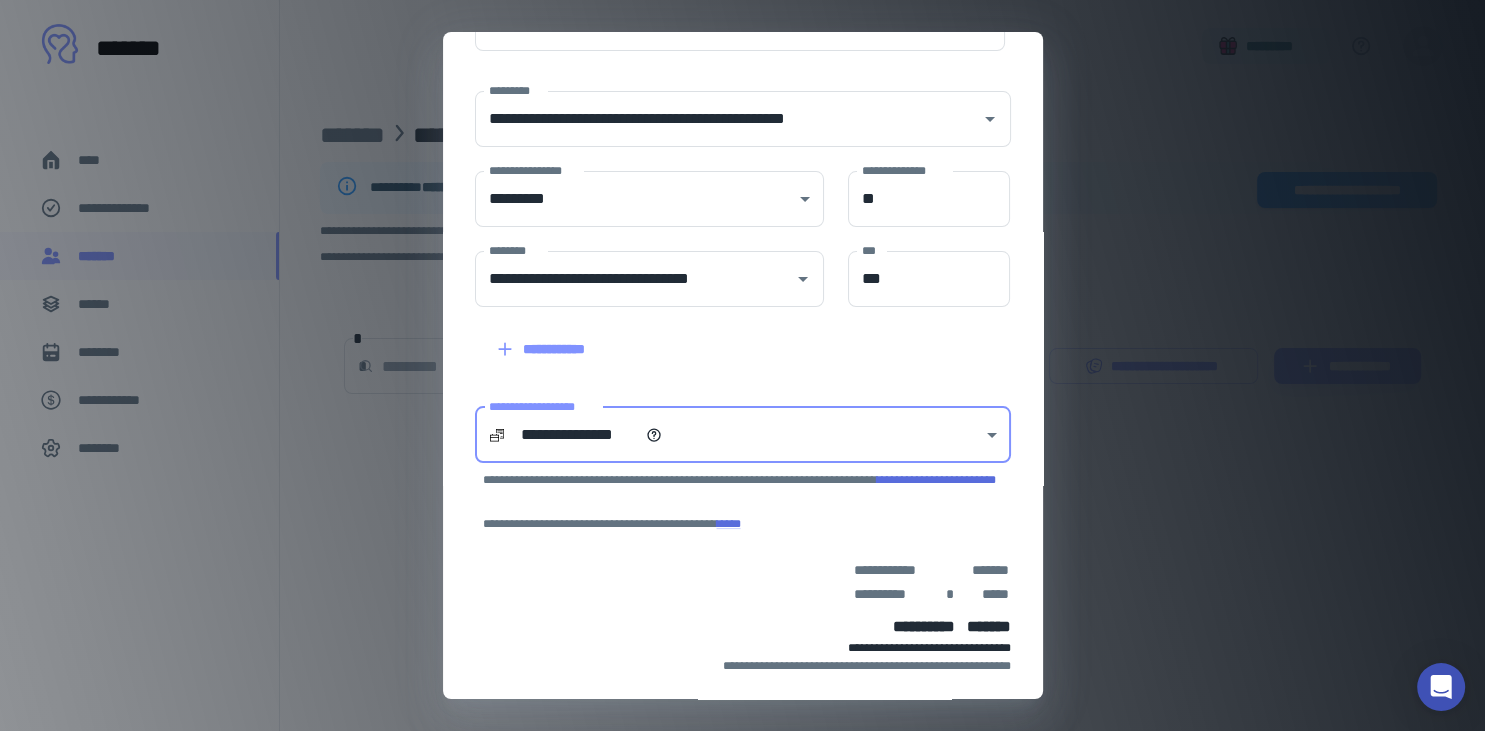 click on "**********" at bounding box center [742, 365] 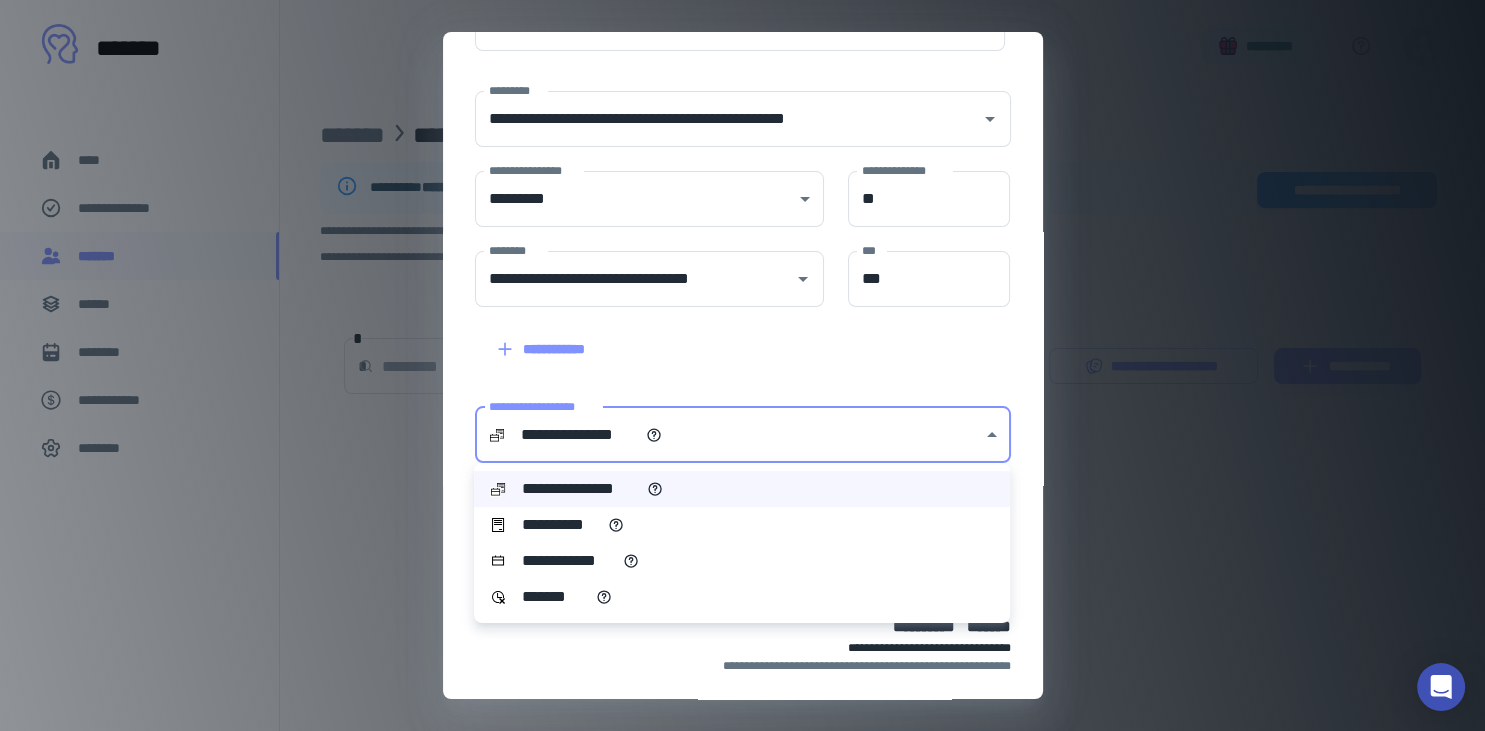 click on "*******" at bounding box center (742, 597) 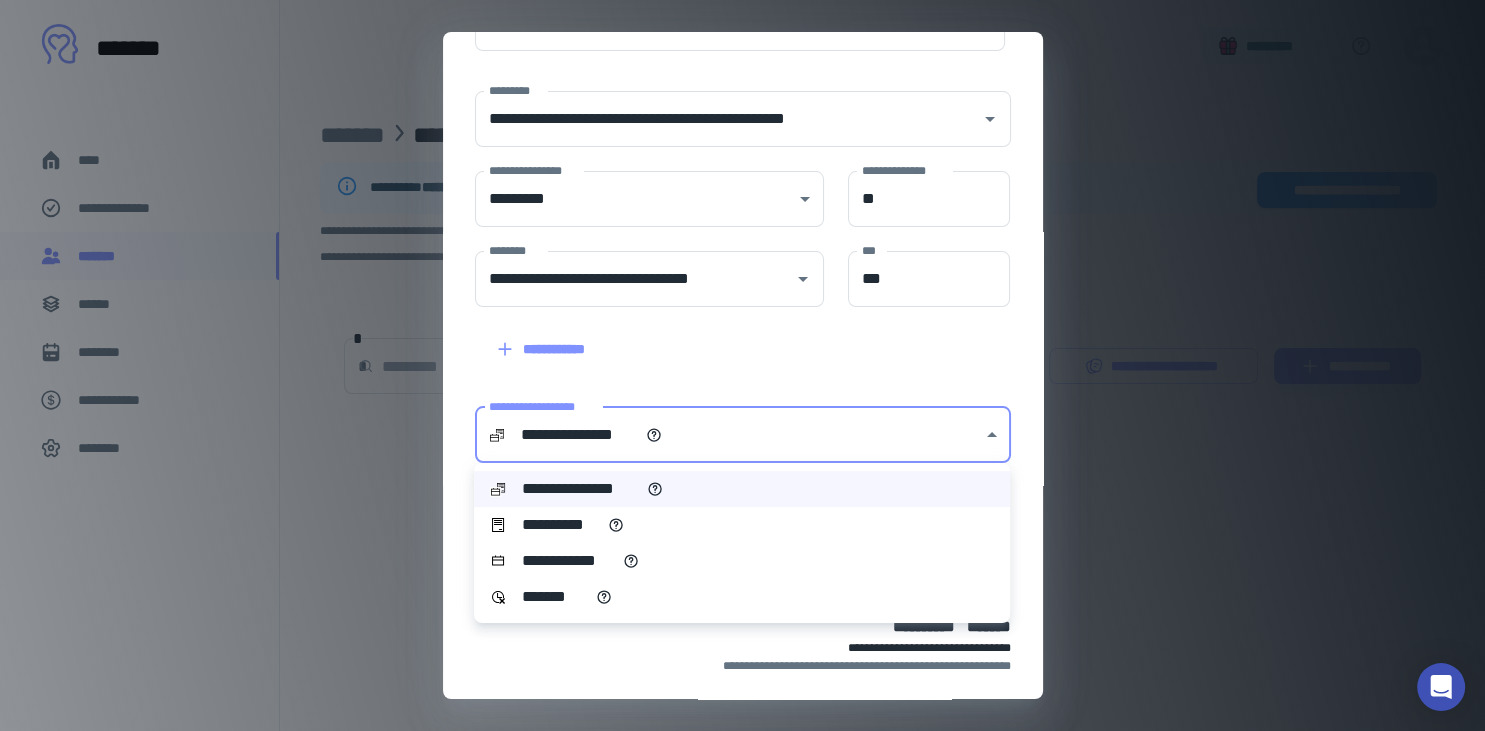 scroll, scrollTop: 89, scrollLeft: 0, axis: vertical 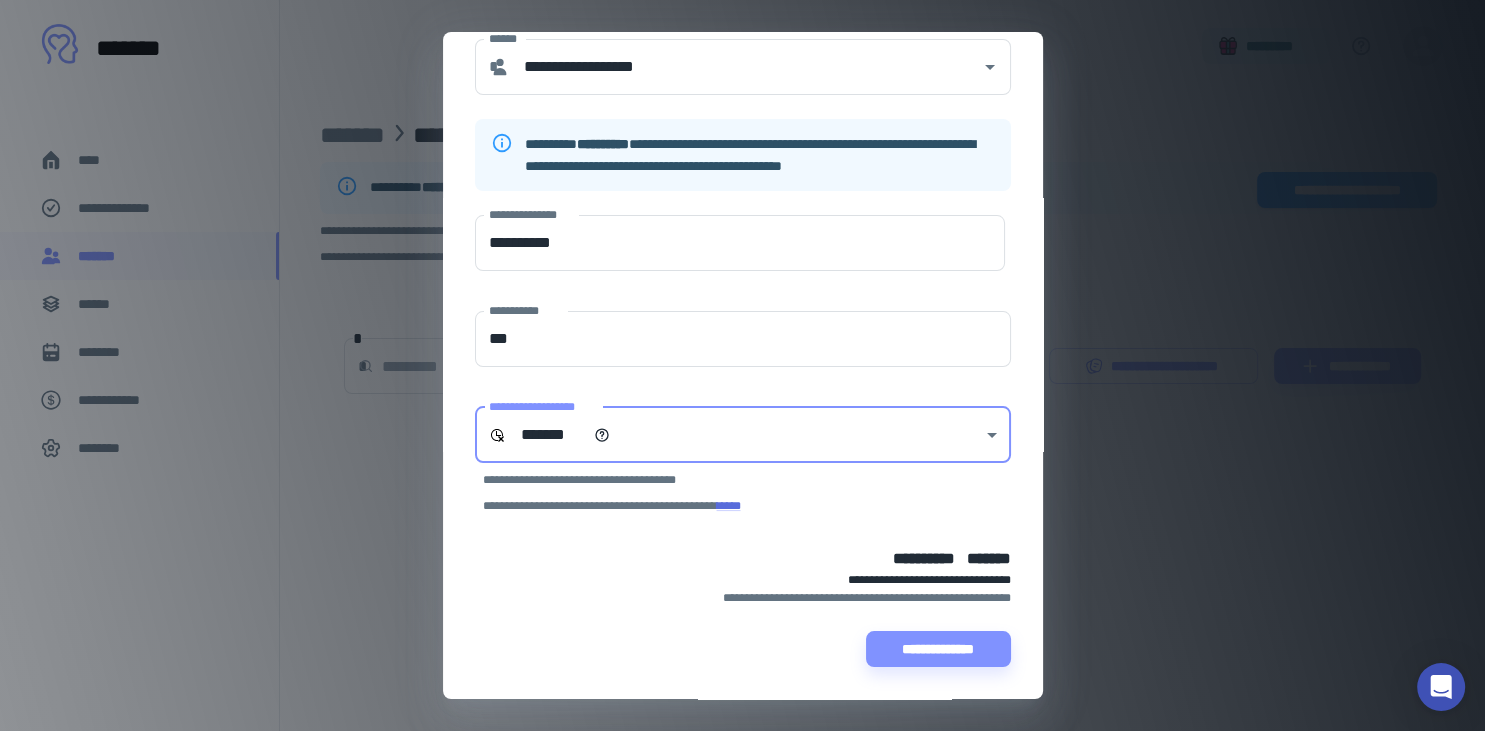 click on "**********" at bounding box center (742, 365) 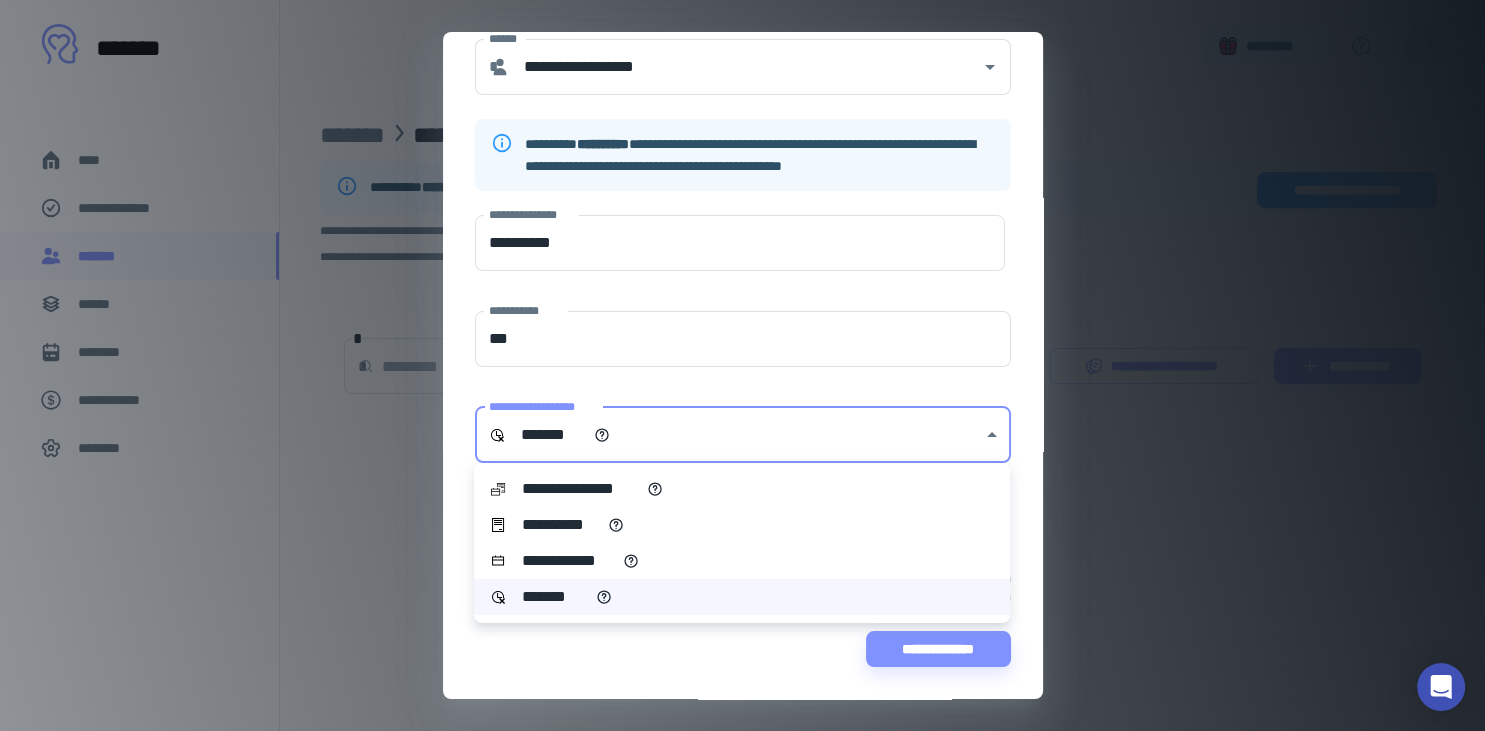 click on "**********" at bounding box center [580, 489] 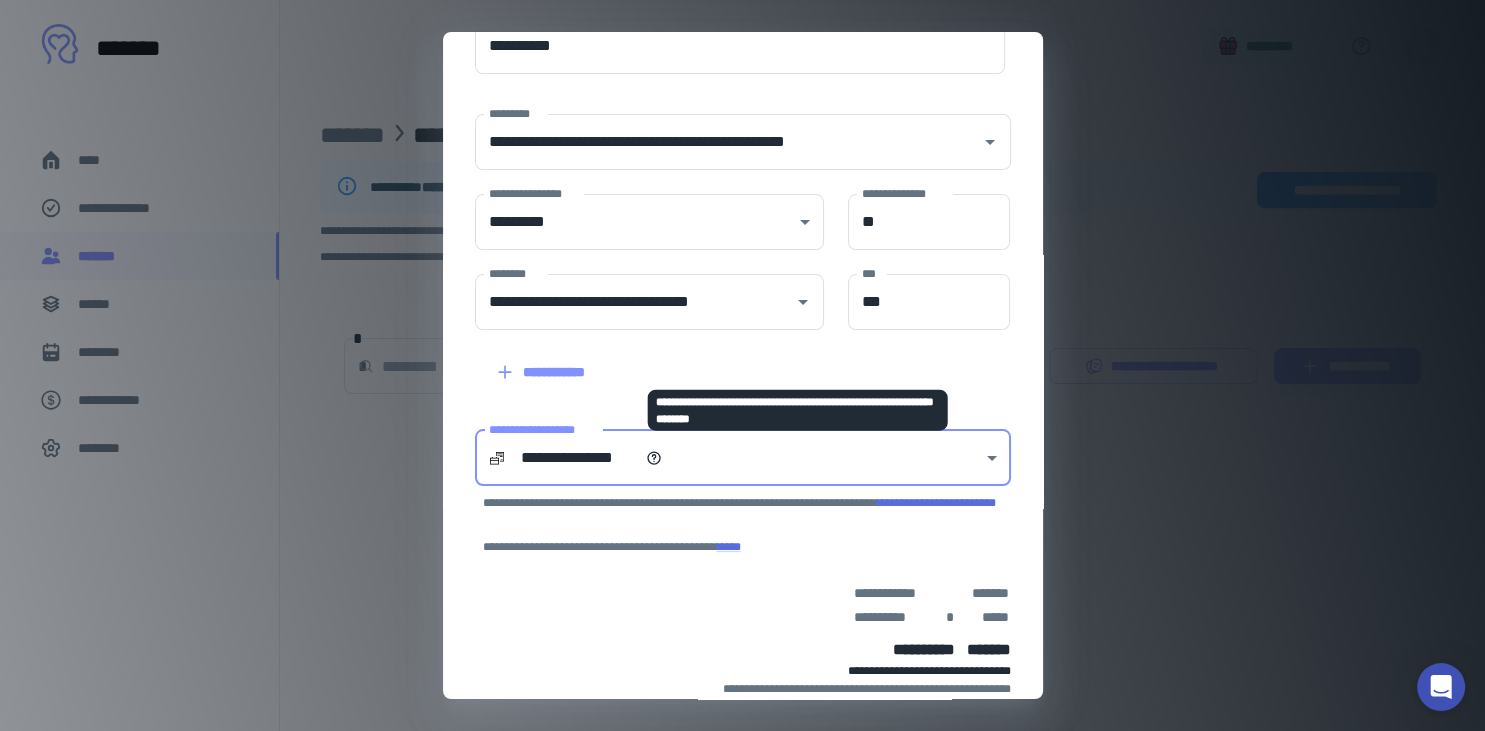 scroll, scrollTop: 292, scrollLeft: 0, axis: vertical 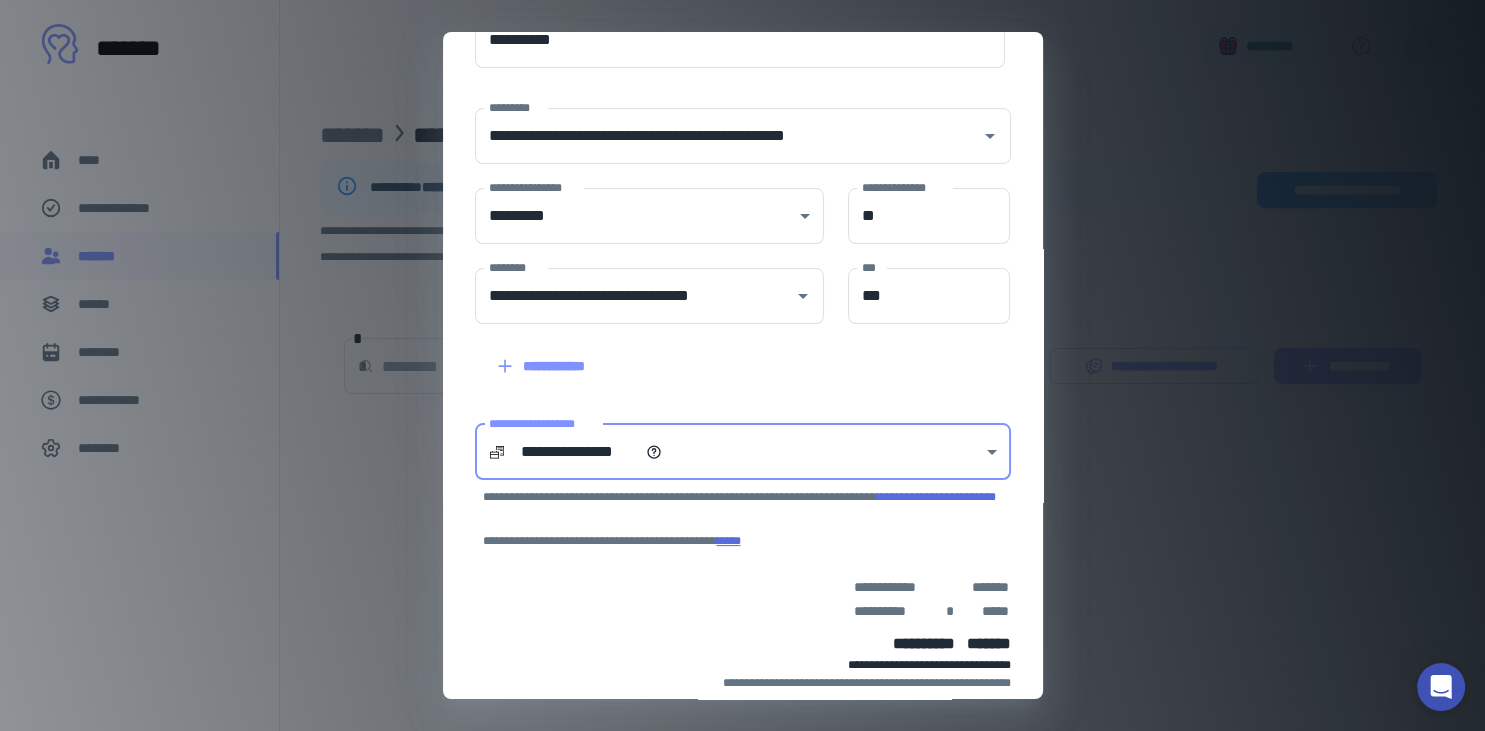 click on "****" at bounding box center [729, 541] 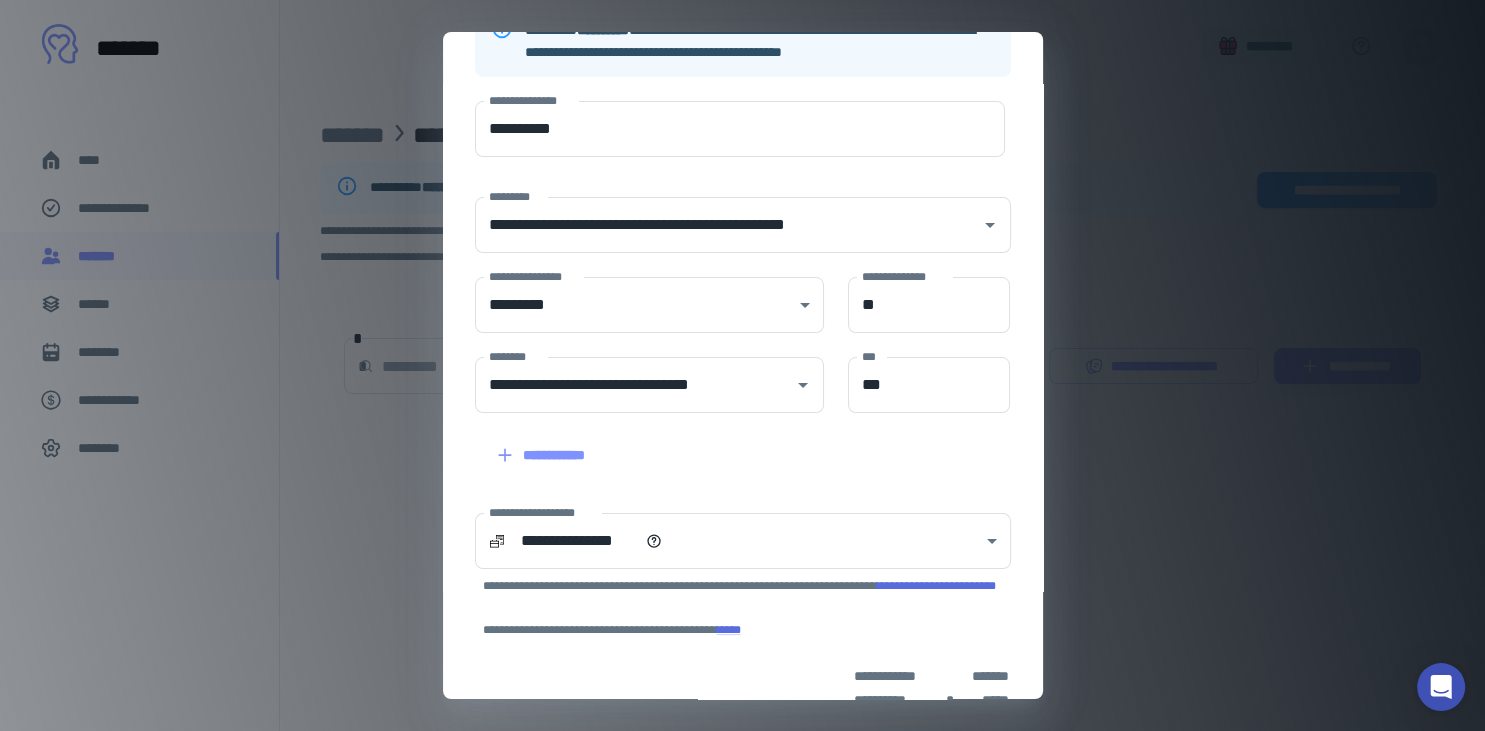 scroll, scrollTop: 401, scrollLeft: 0, axis: vertical 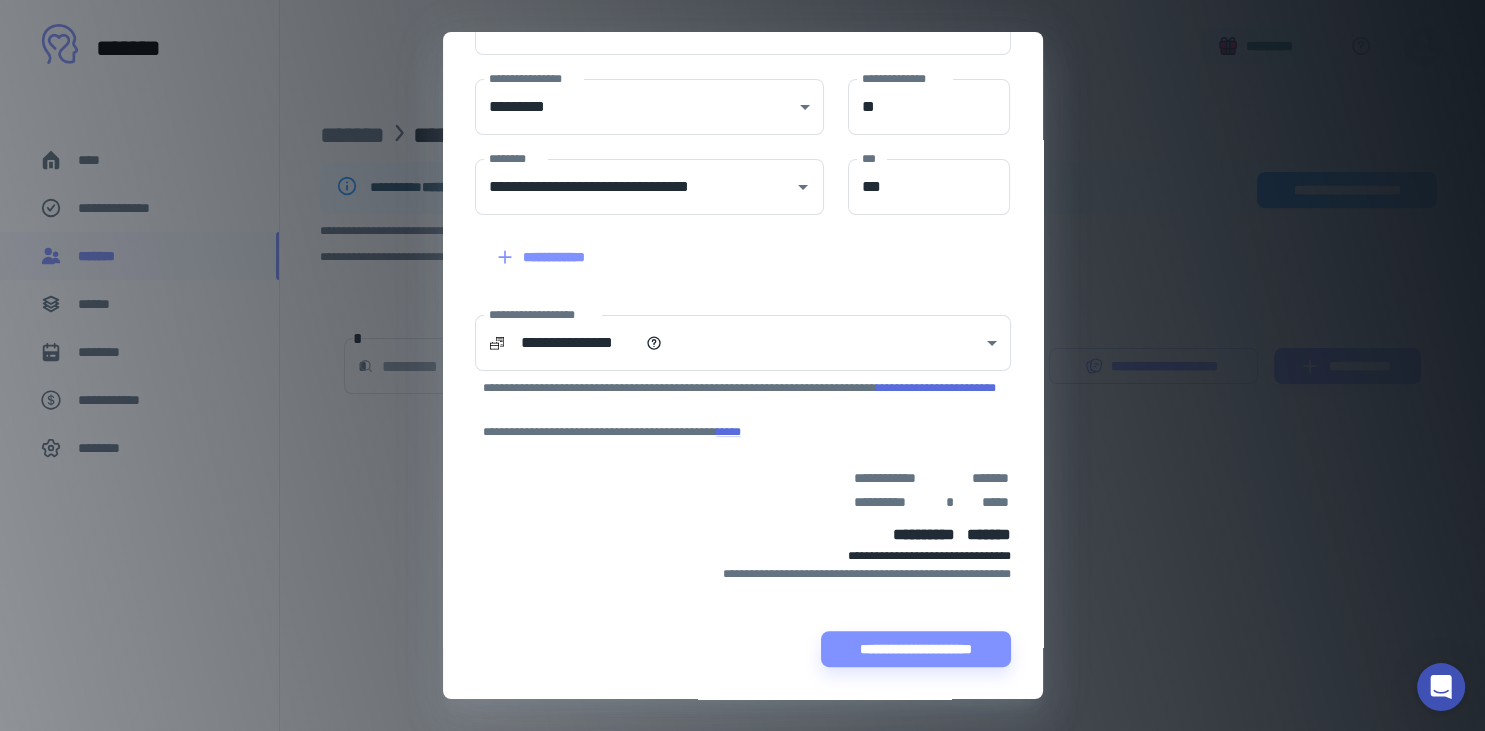 click on "**********" at bounding box center [742, 365] 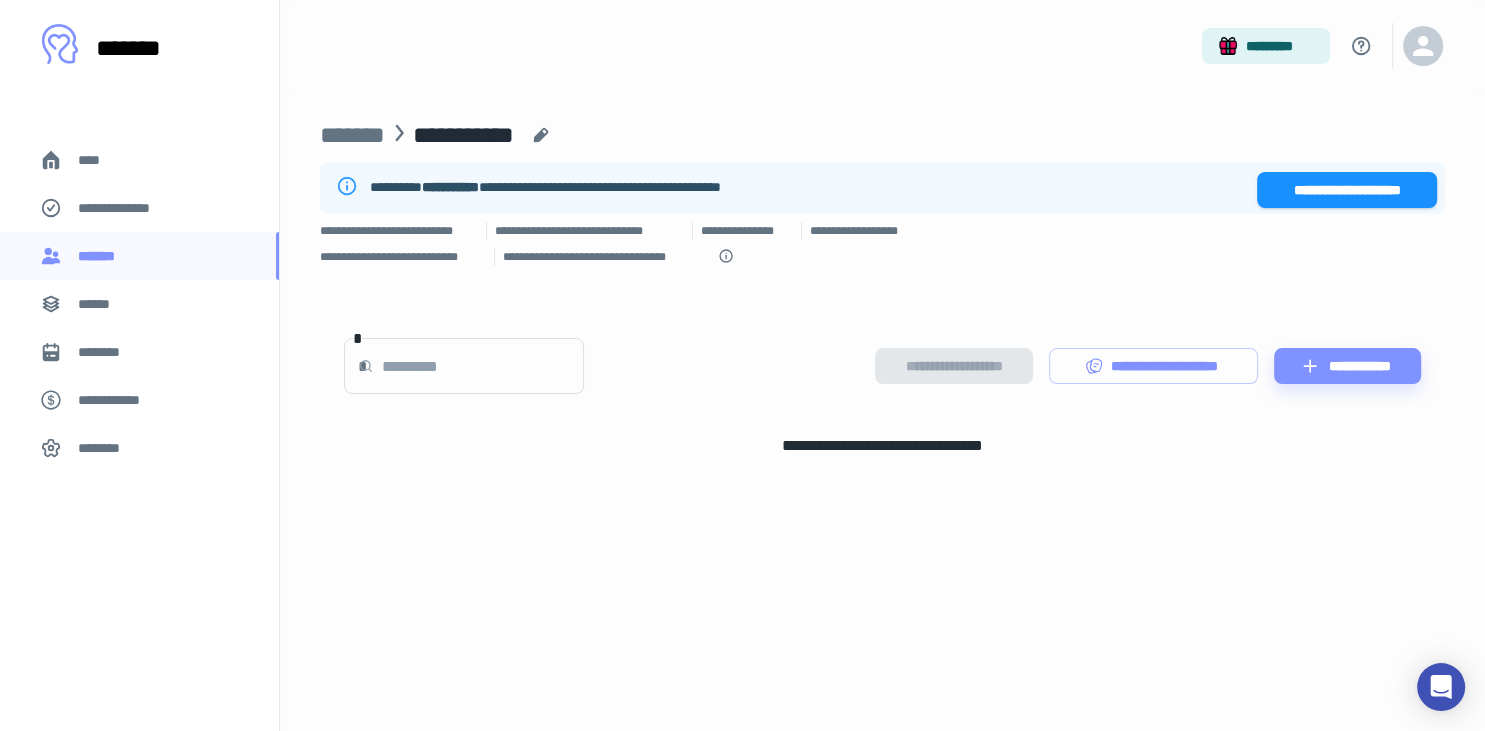click on "**********" at bounding box center [882, 366] 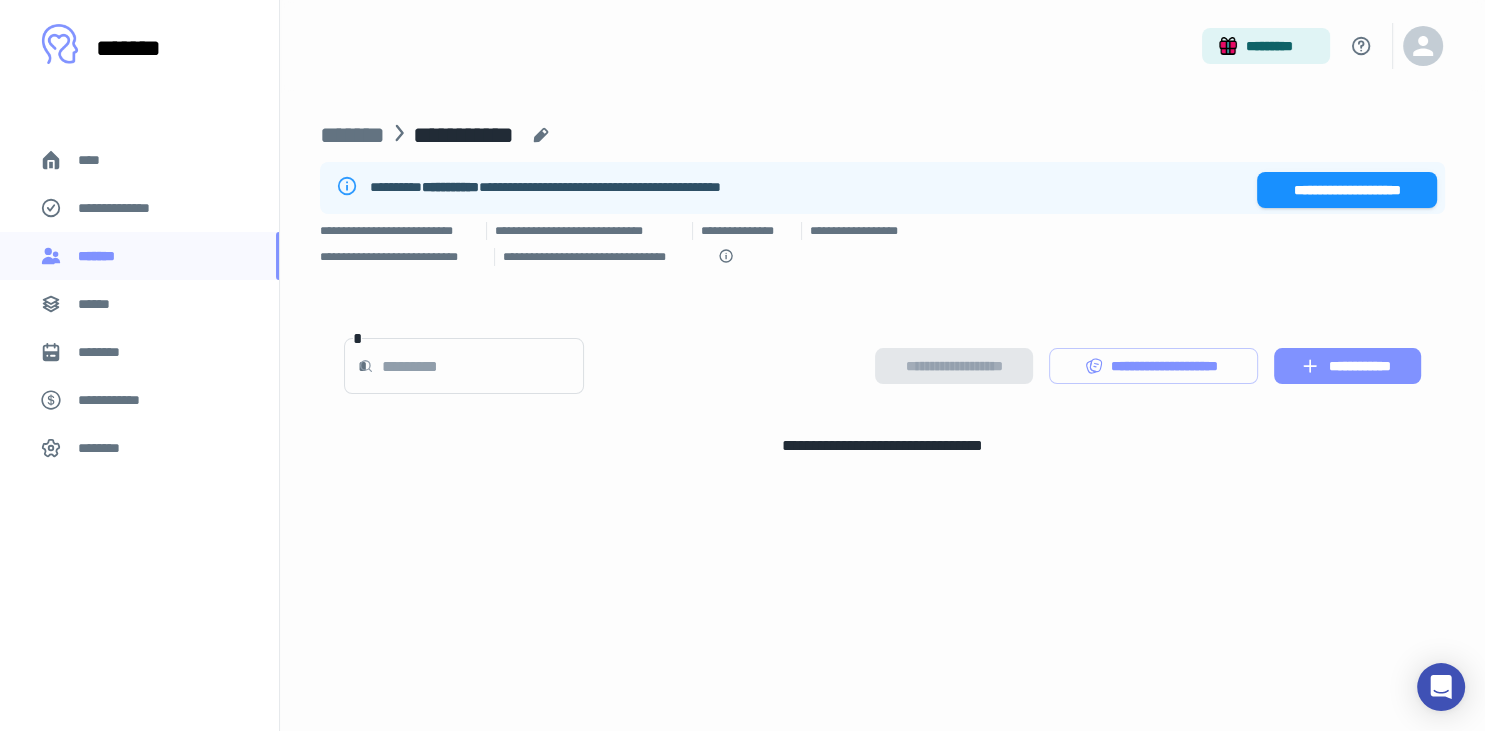click on "**********" at bounding box center (1347, 366) 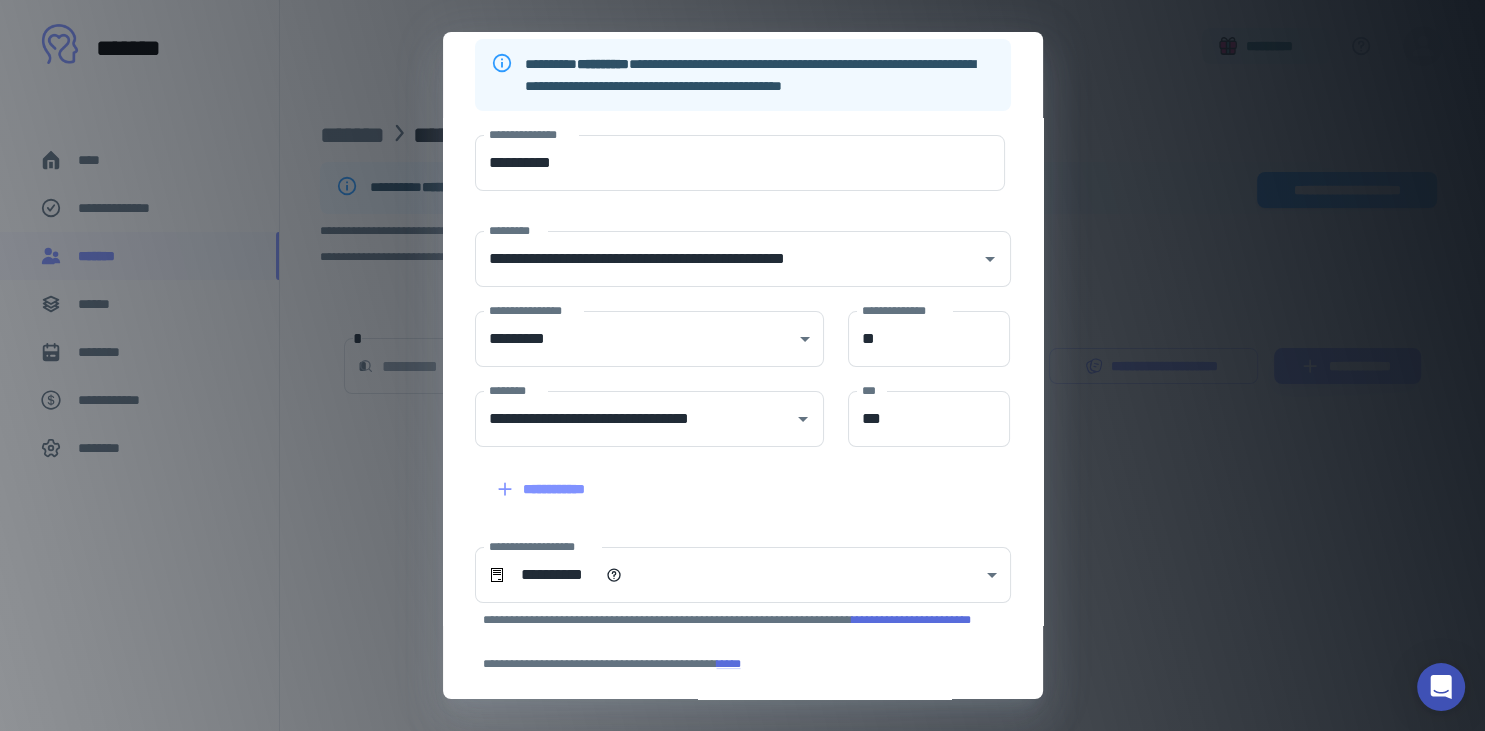 scroll, scrollTop: 333, scrollLeft: 0, axis: vertical 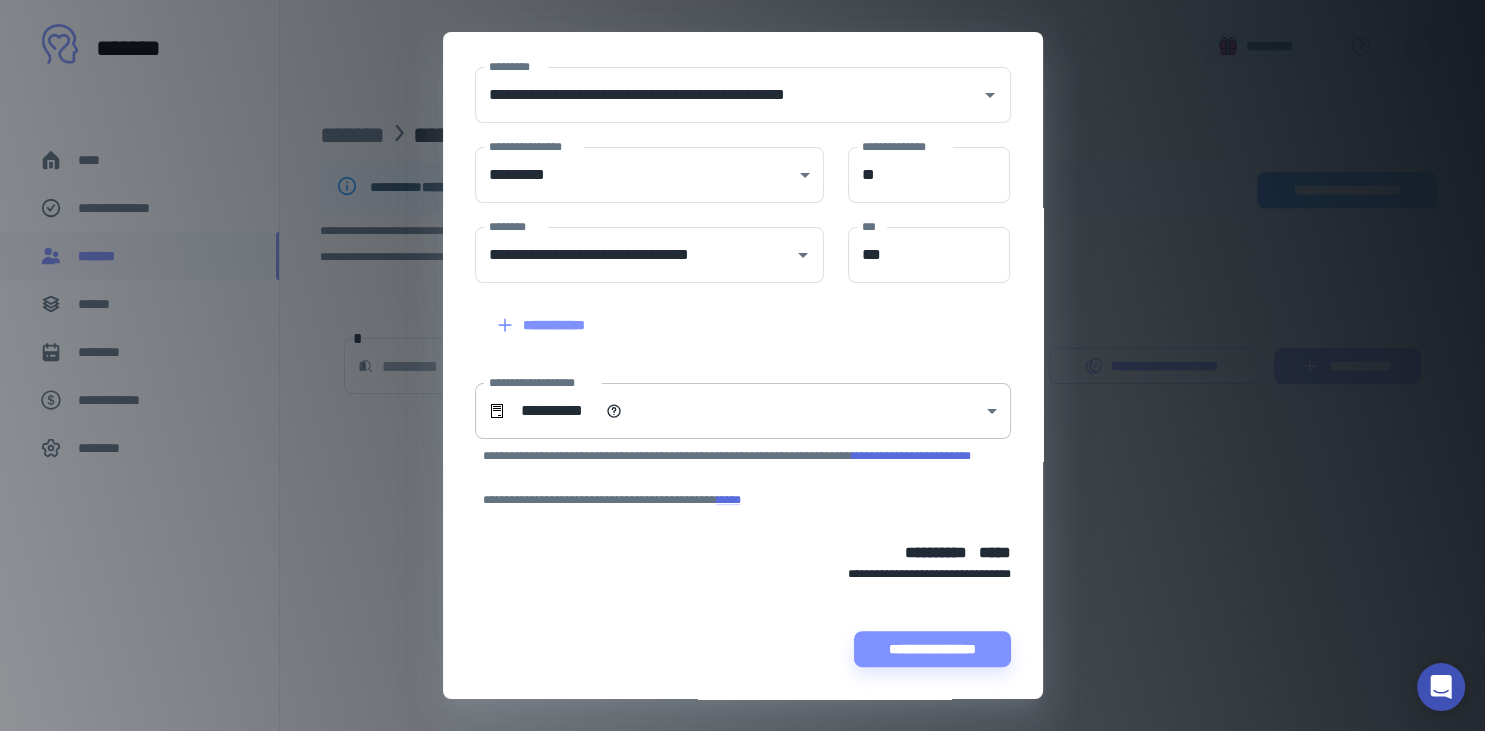 click on "**********" at bounding box center [742, 365] 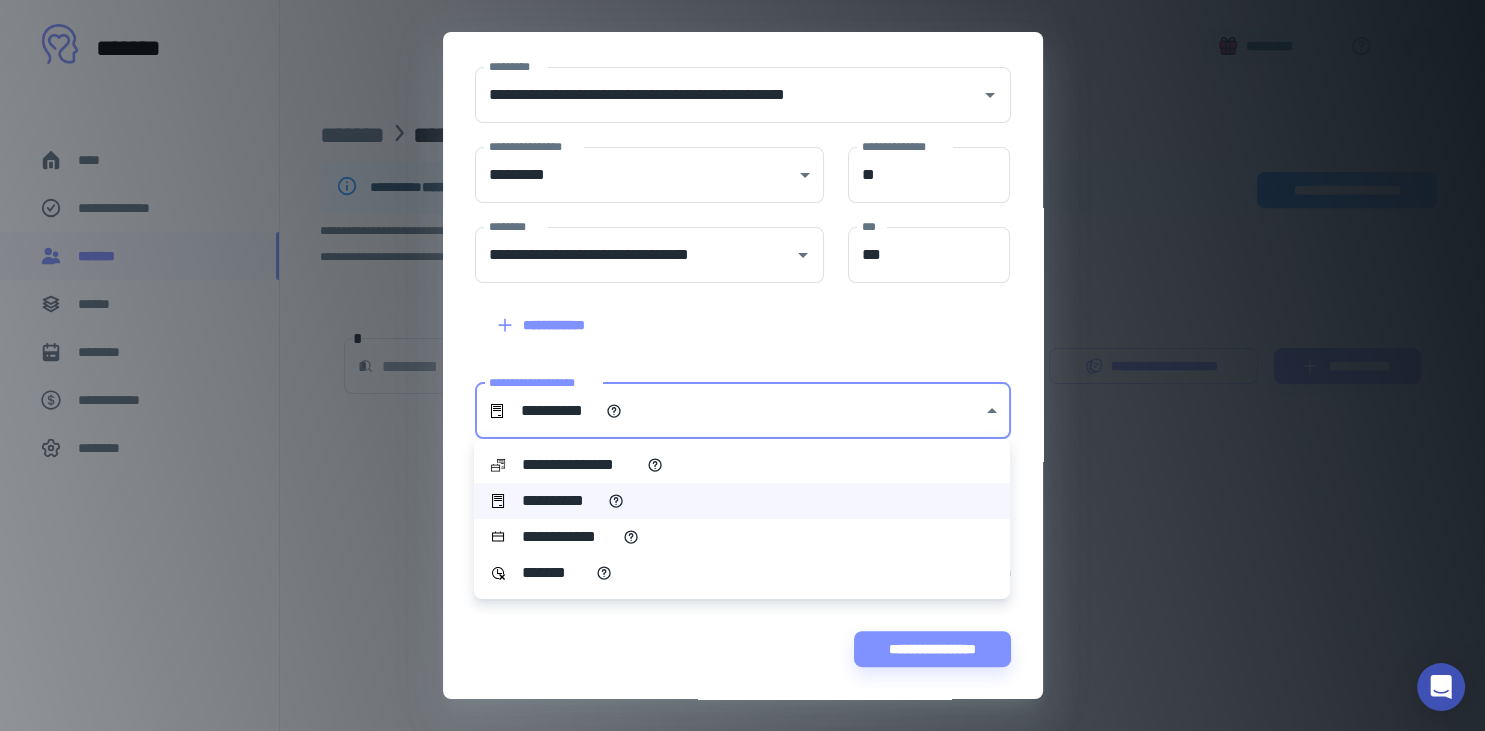 click at bounding box center (742, 365) 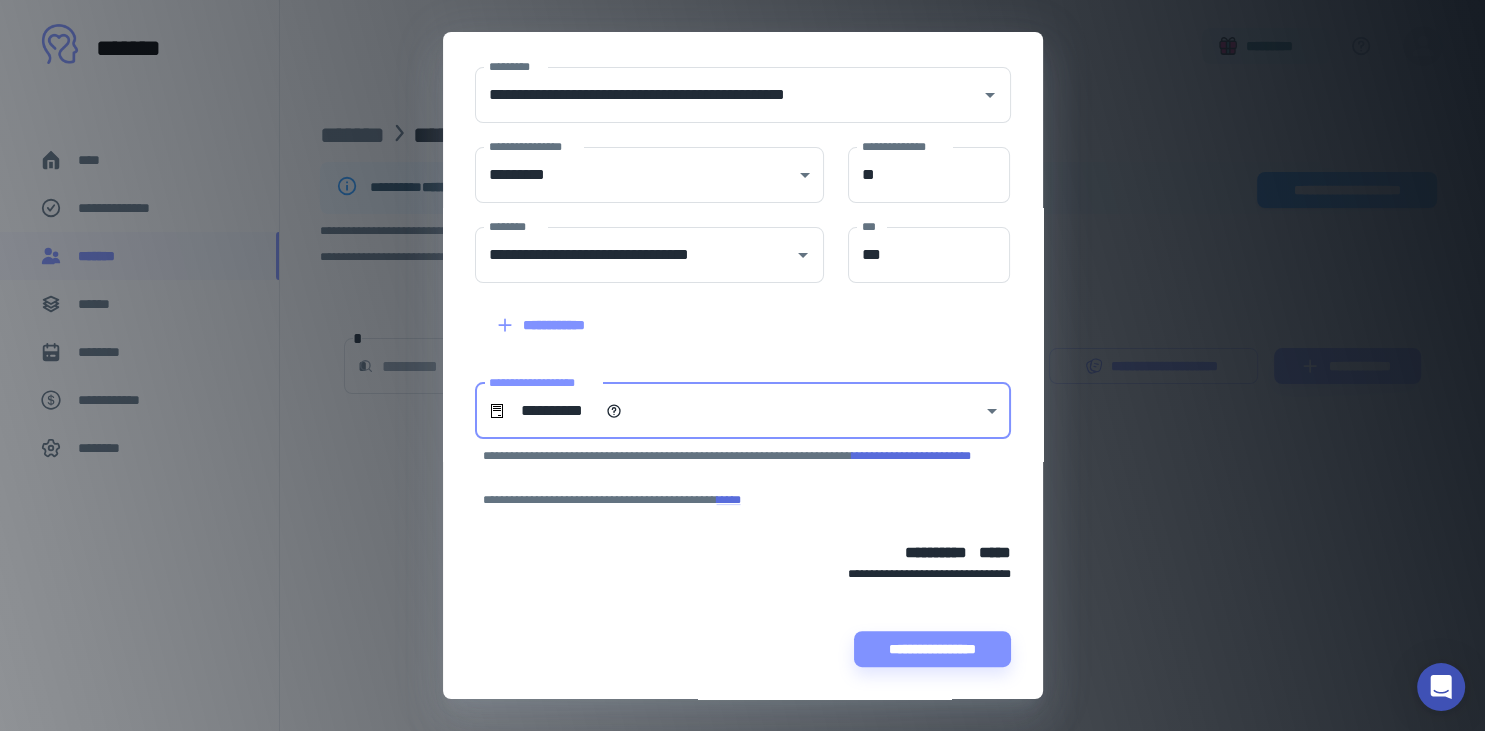 click on "**********" at bounding box center (742, 365) 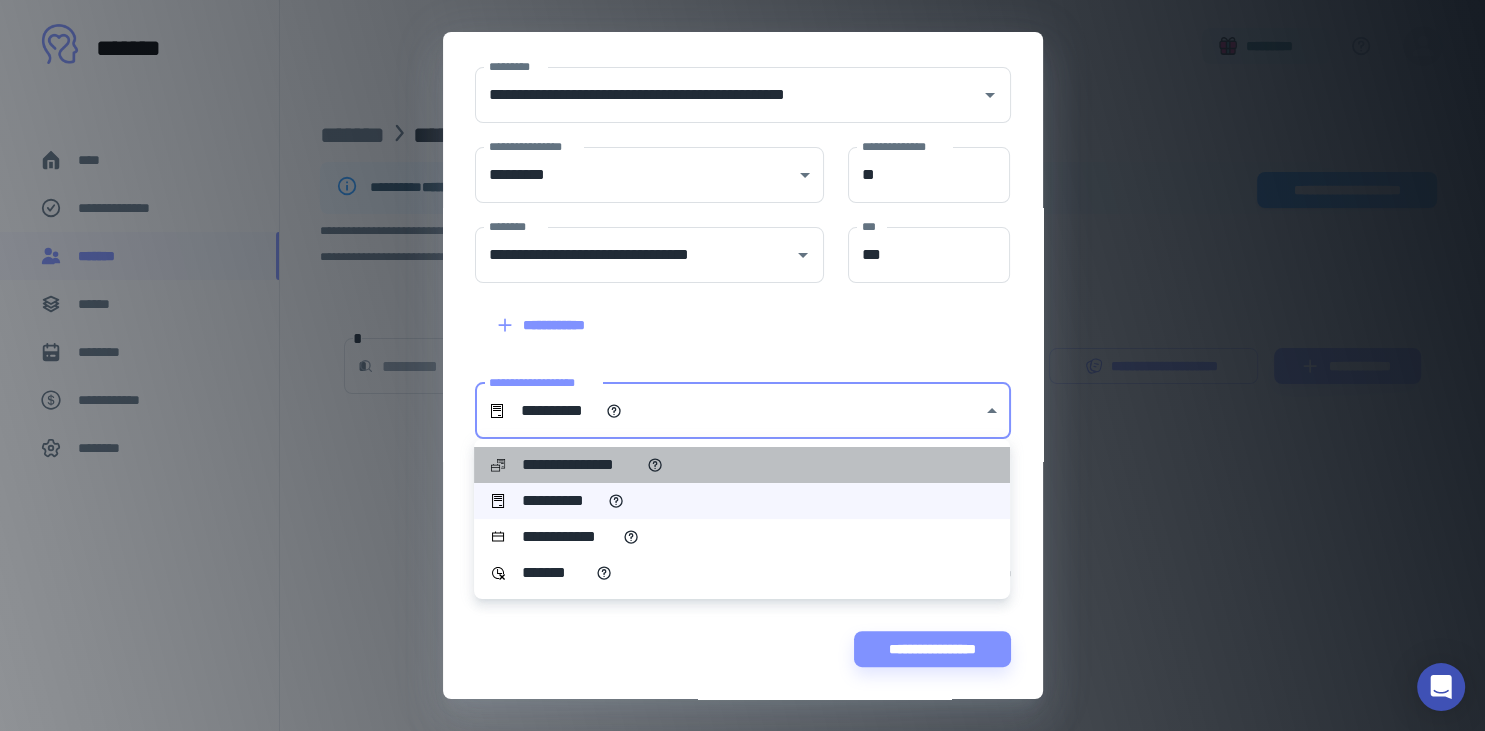 click on "**********" at bounding box center [742, 465] 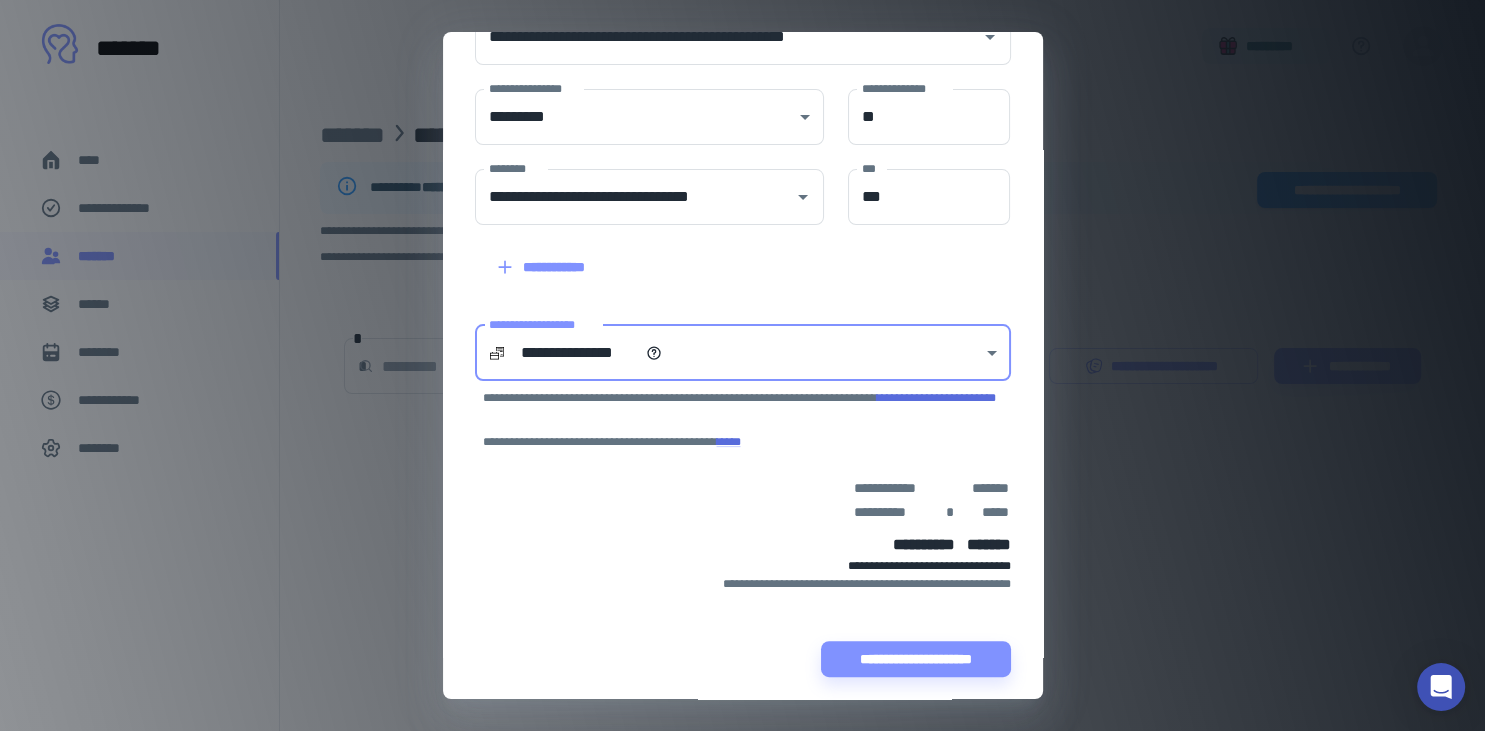 scroll, scrollTop: 401, scrollLeft: 0, axis: vertical 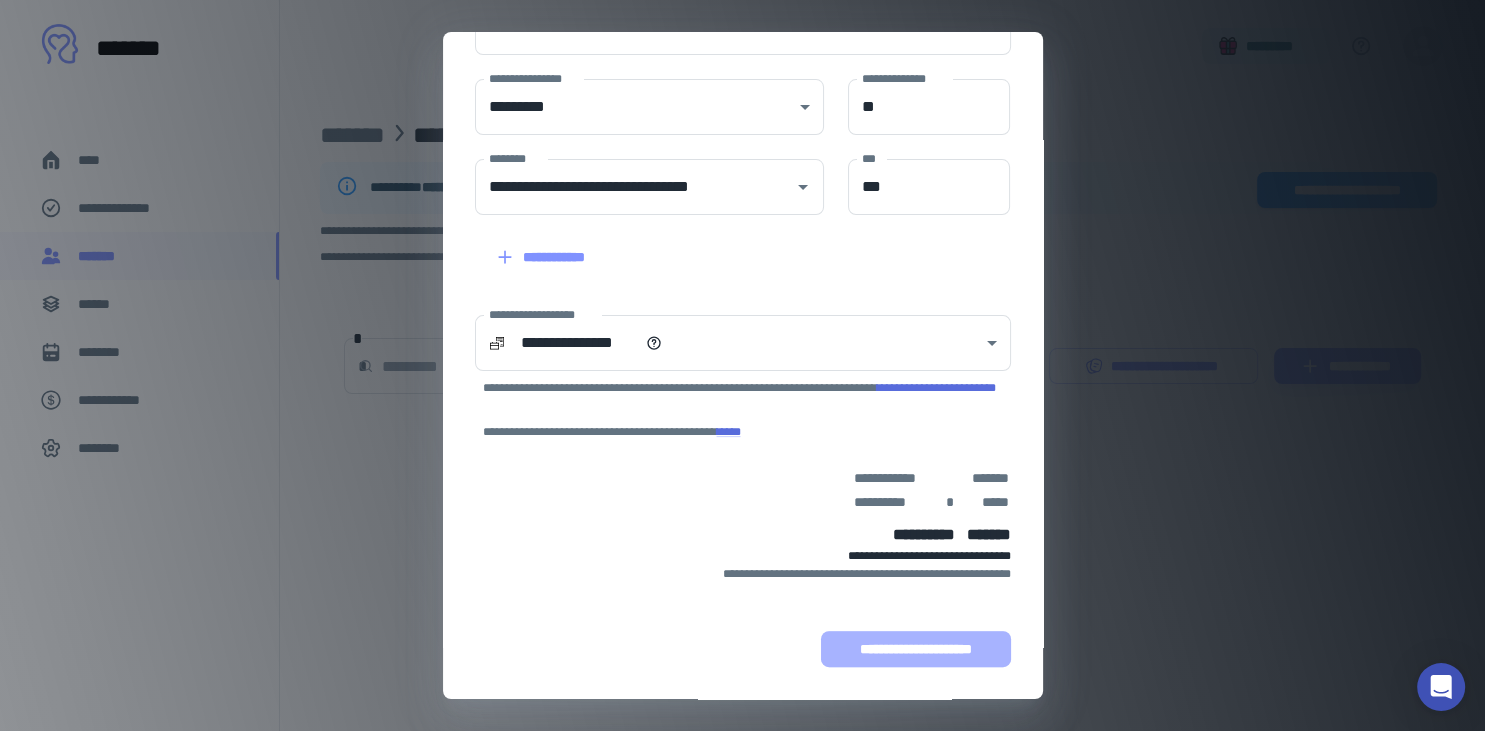 click on "**********" at bounding box center [916, 649] 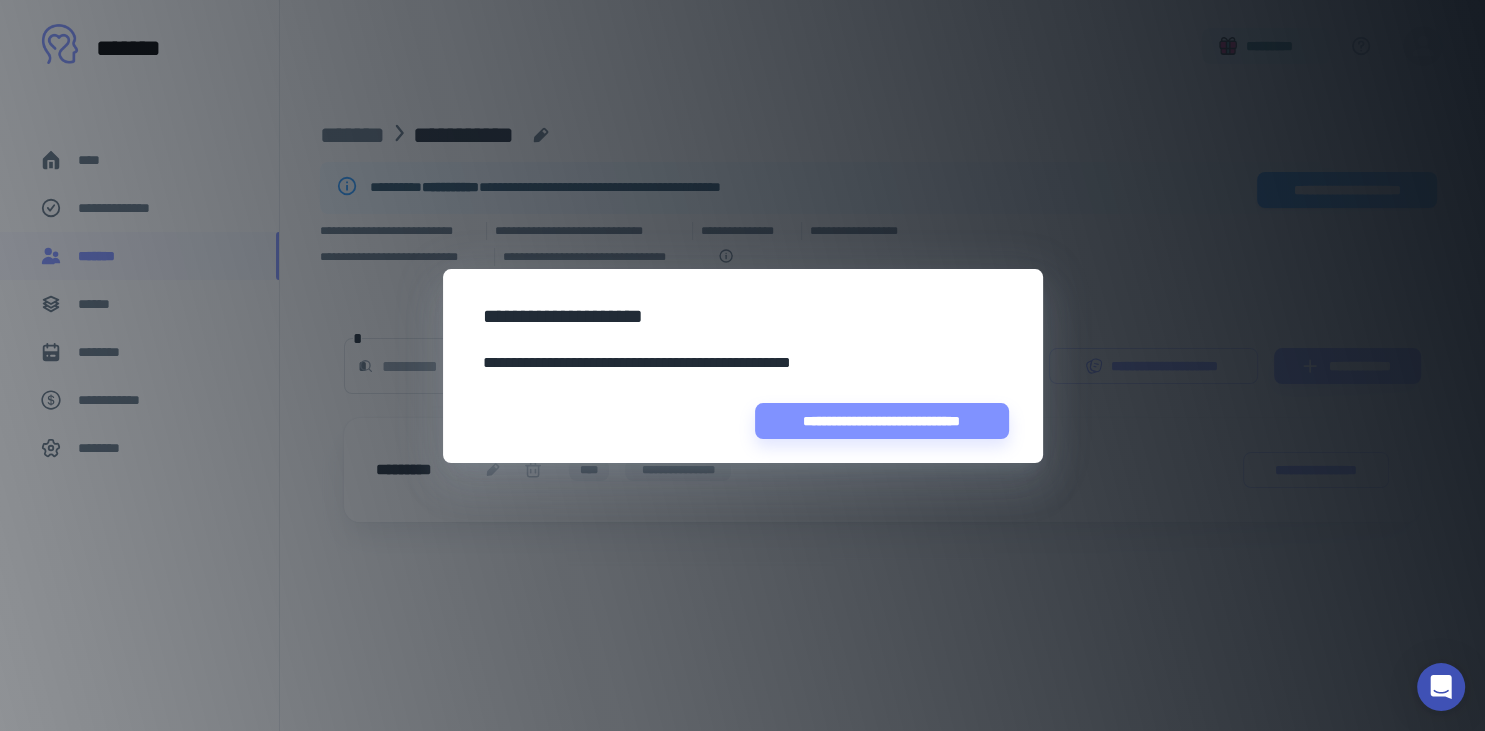 scroll, scrollTop: 0, scrollLeft: 0, axis: both 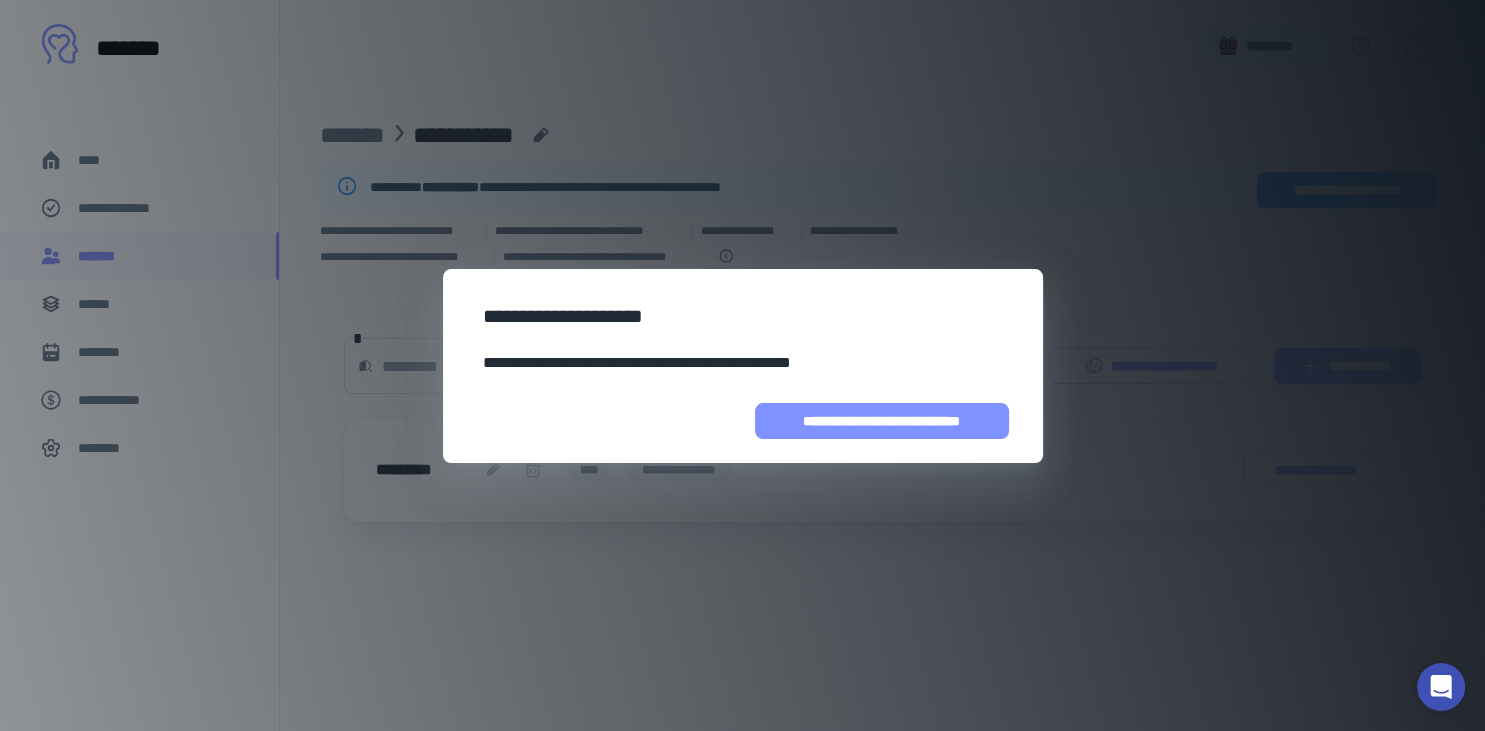 click on "**********" at bounding box center (881, 421) 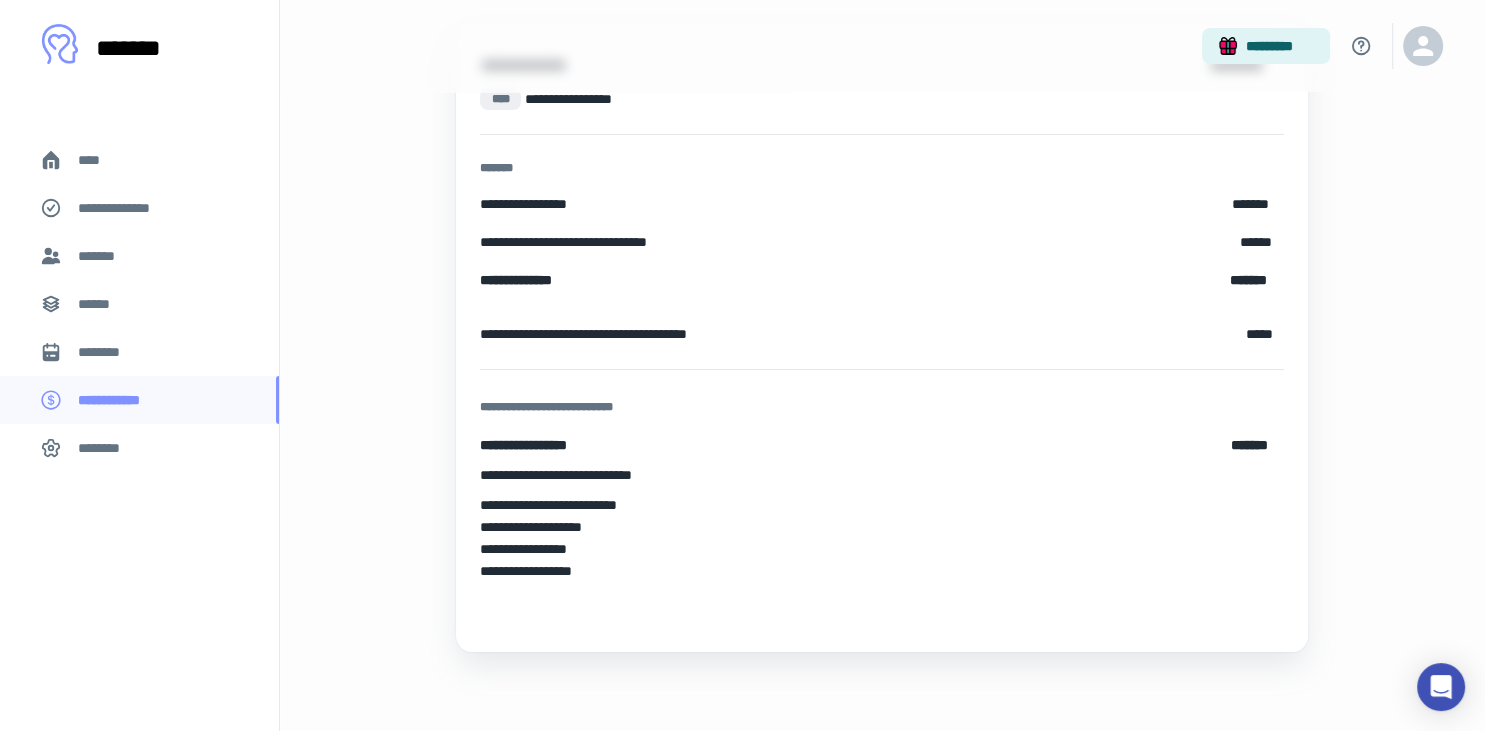 scroll, scrollTop: 0, scrollLeft: 0, axis: both 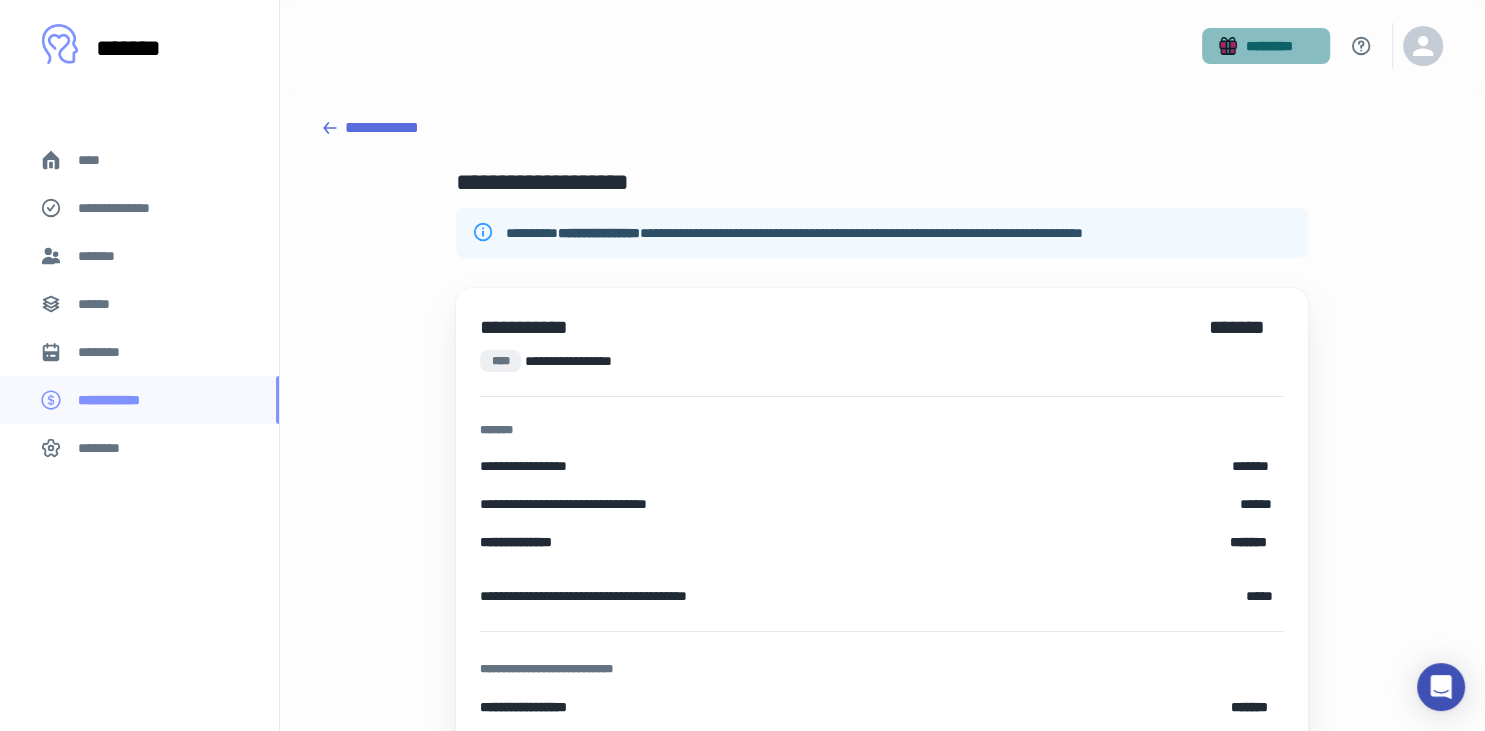 click on "*********" at bounding box center [1266, 46] 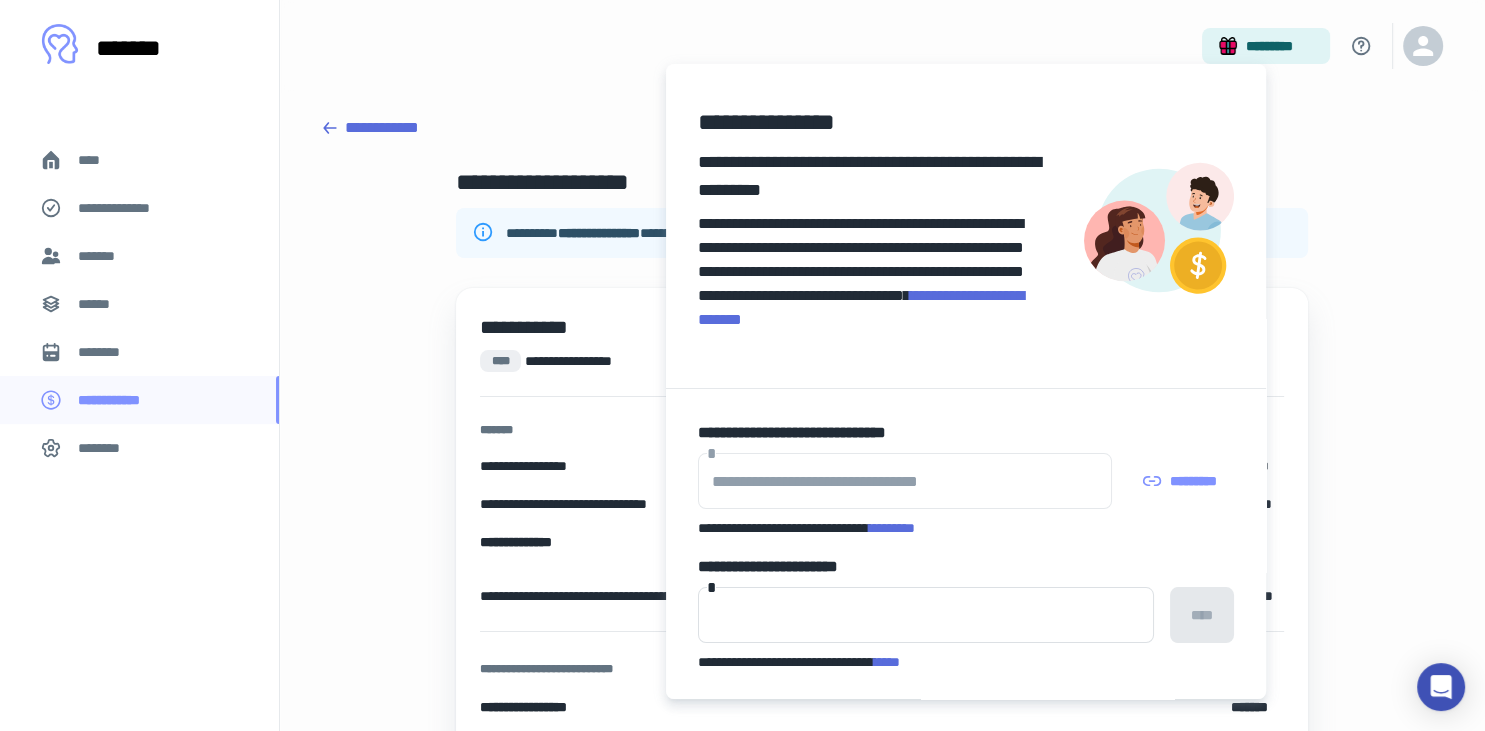 scroll, scrollTop: 14, scrollLeft: 0, axis: vertical 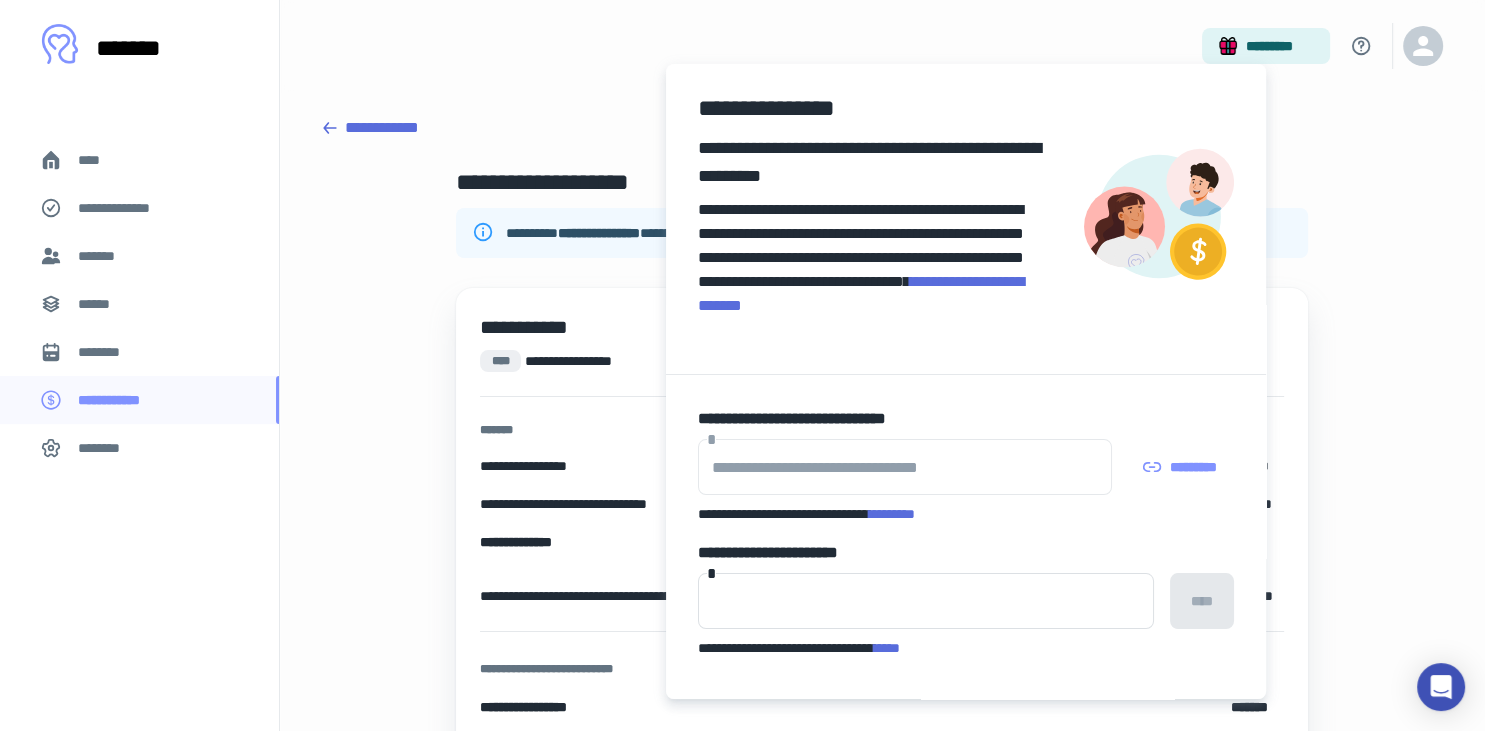drag, startPoint x: 1370, startPoint y: 510, endPoint x: 1438, endPoint y: 322, distance: 199.91998 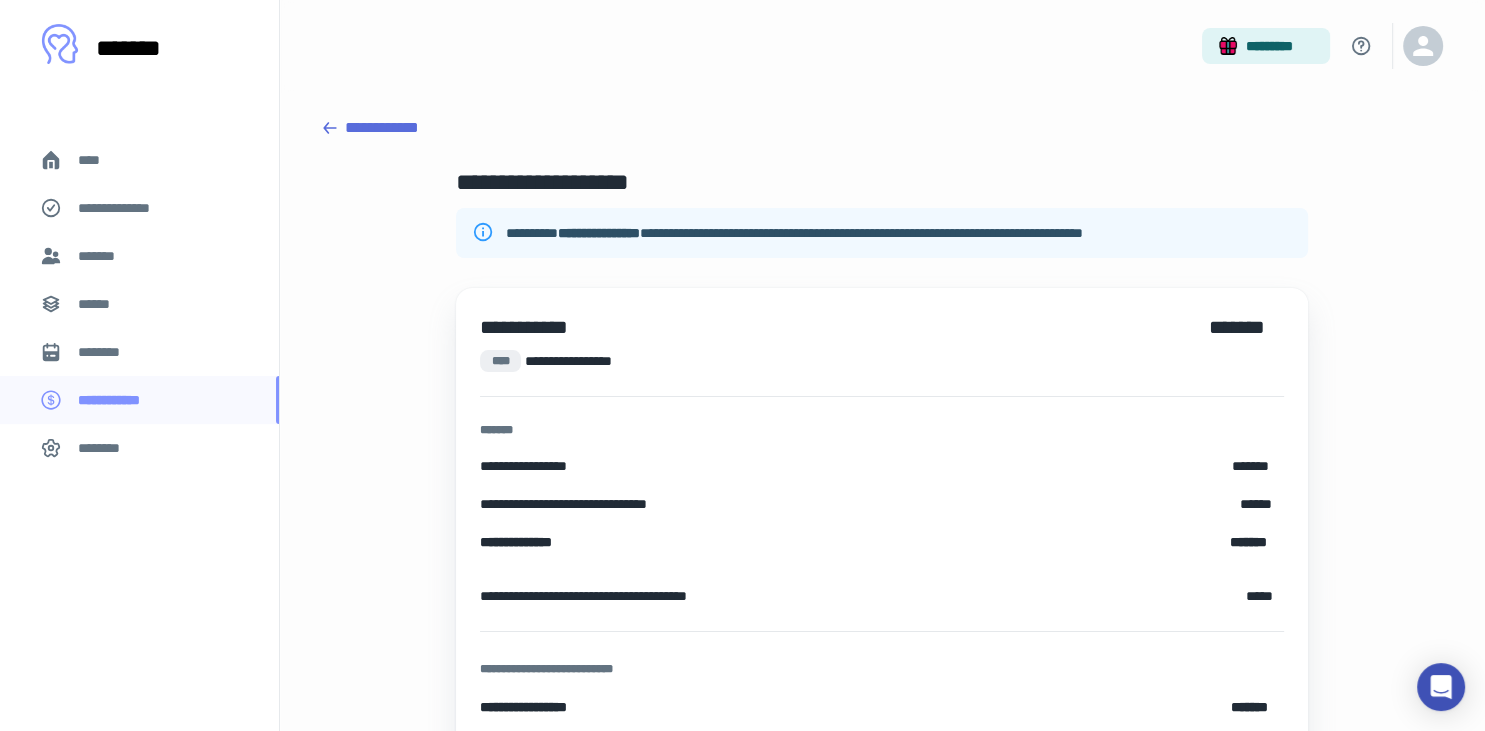 click at bounding box center (742, 365) 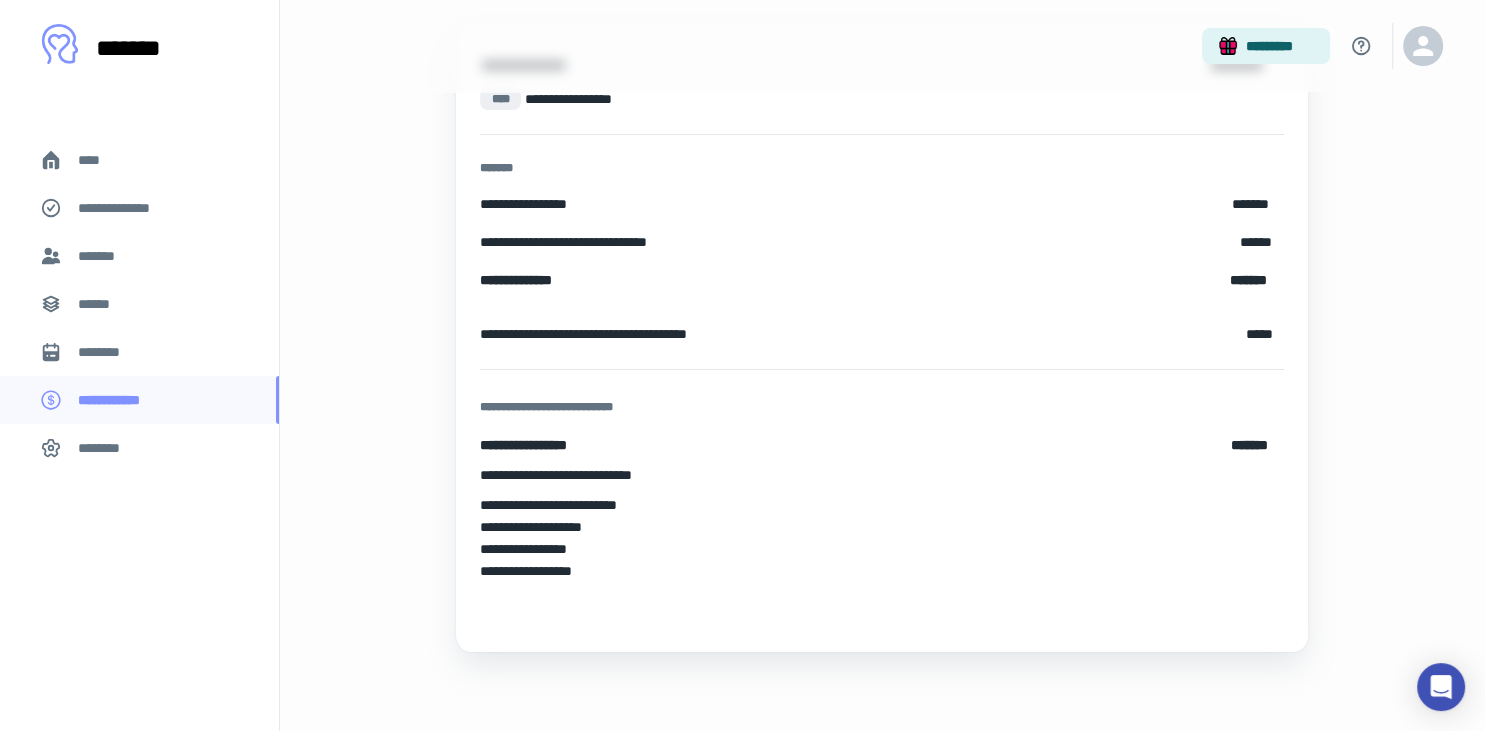 scroll, scrollTop: 0, scrollLeft: 0, axis: both 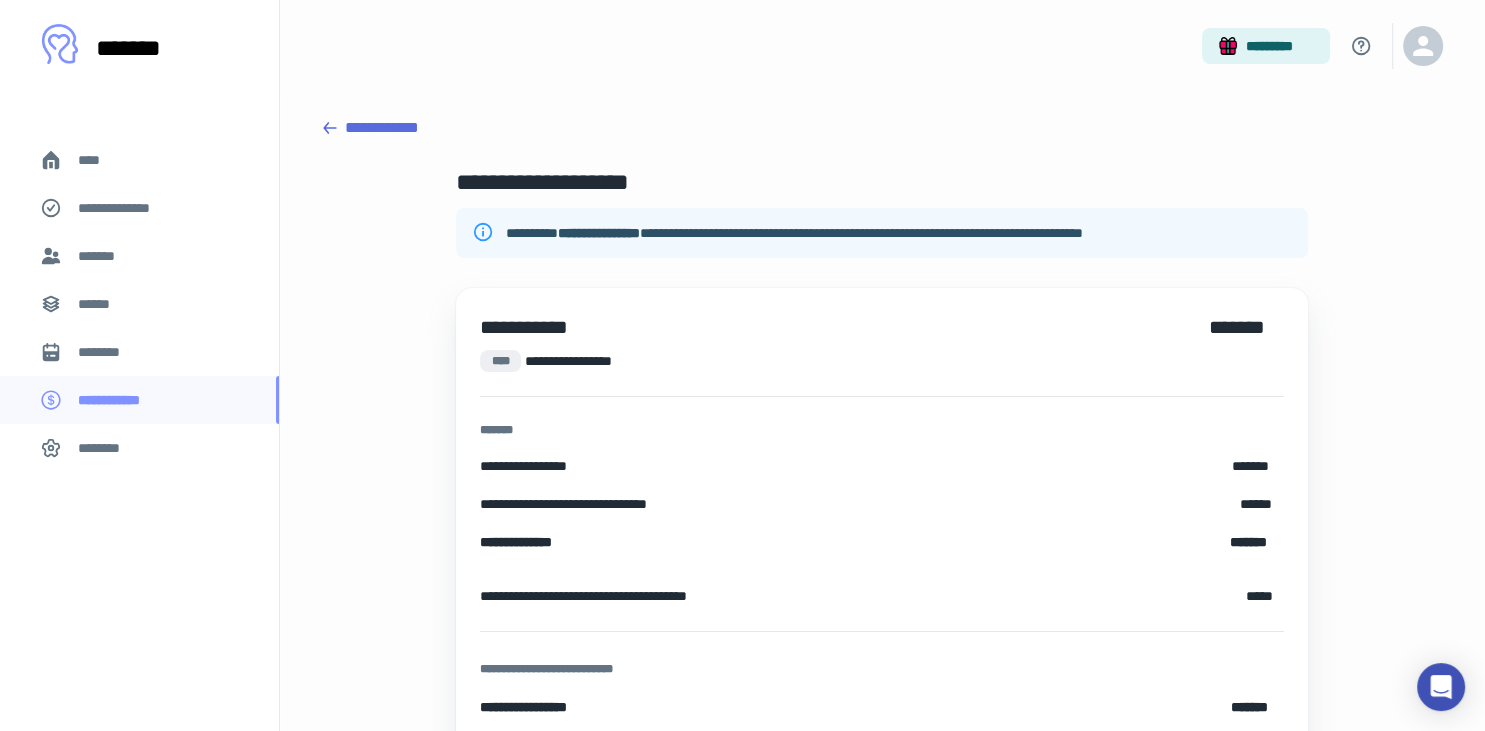 click on "**********" at bounding box center [882, 514] 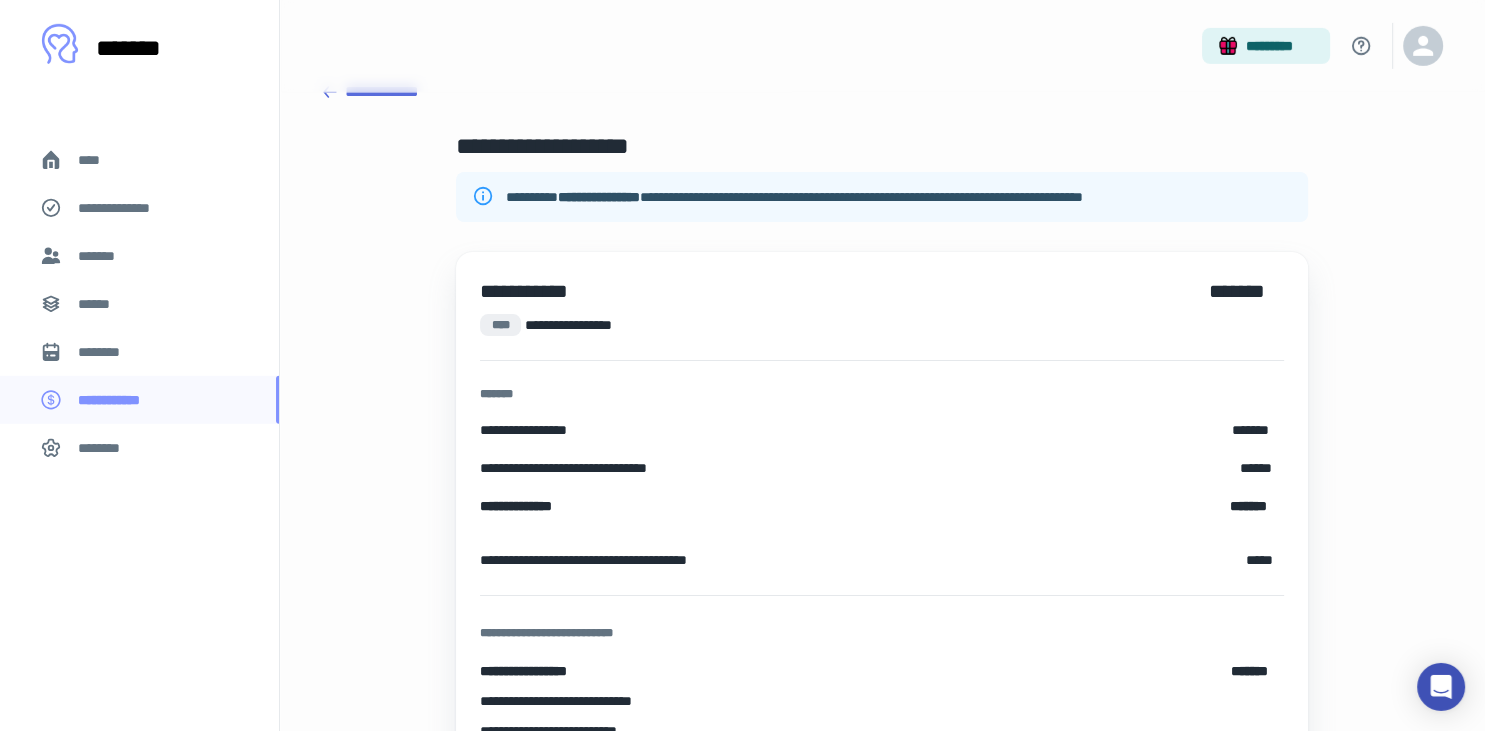 scroll, scrollTop: 40, scrollLeft: 0, axis: vertical 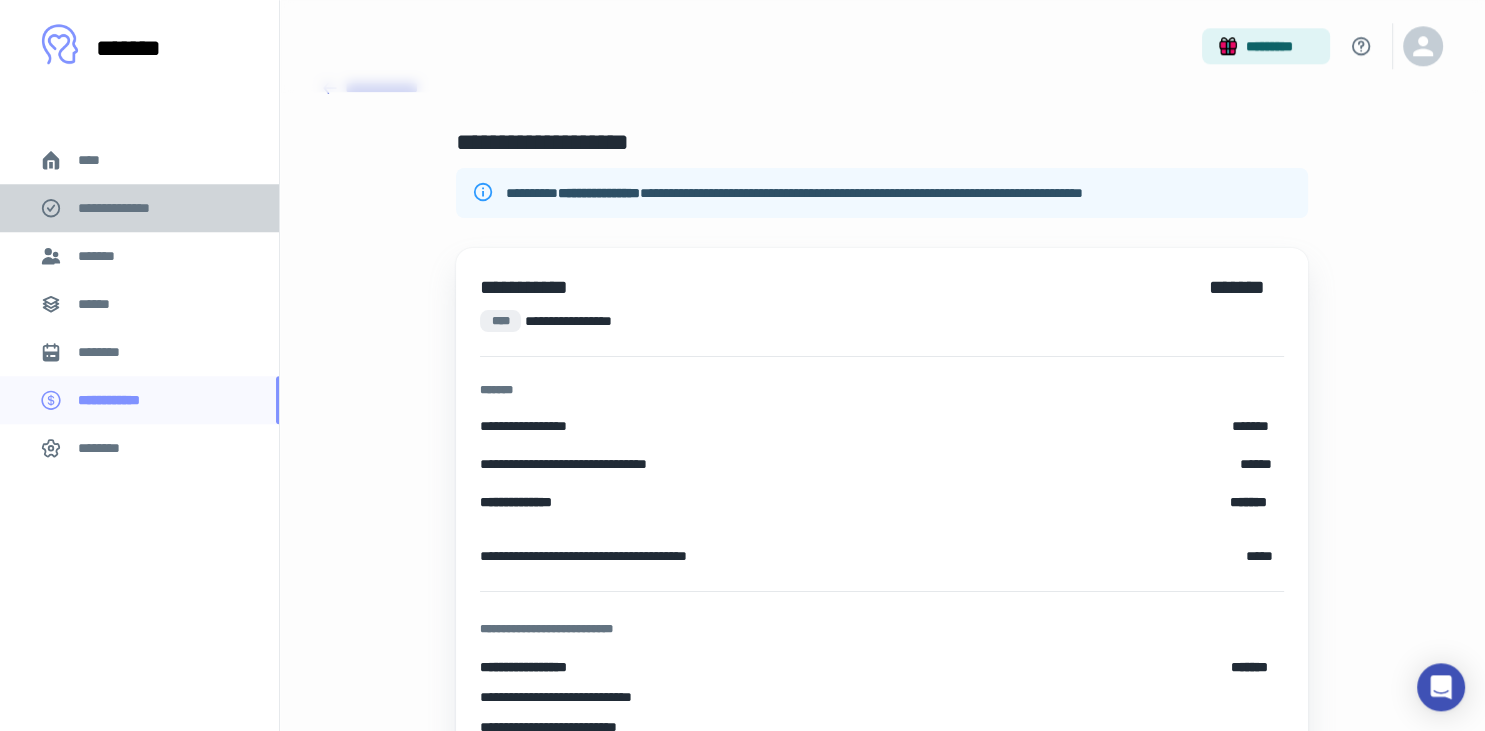 click on "**********" at bounding box center [127, 208] 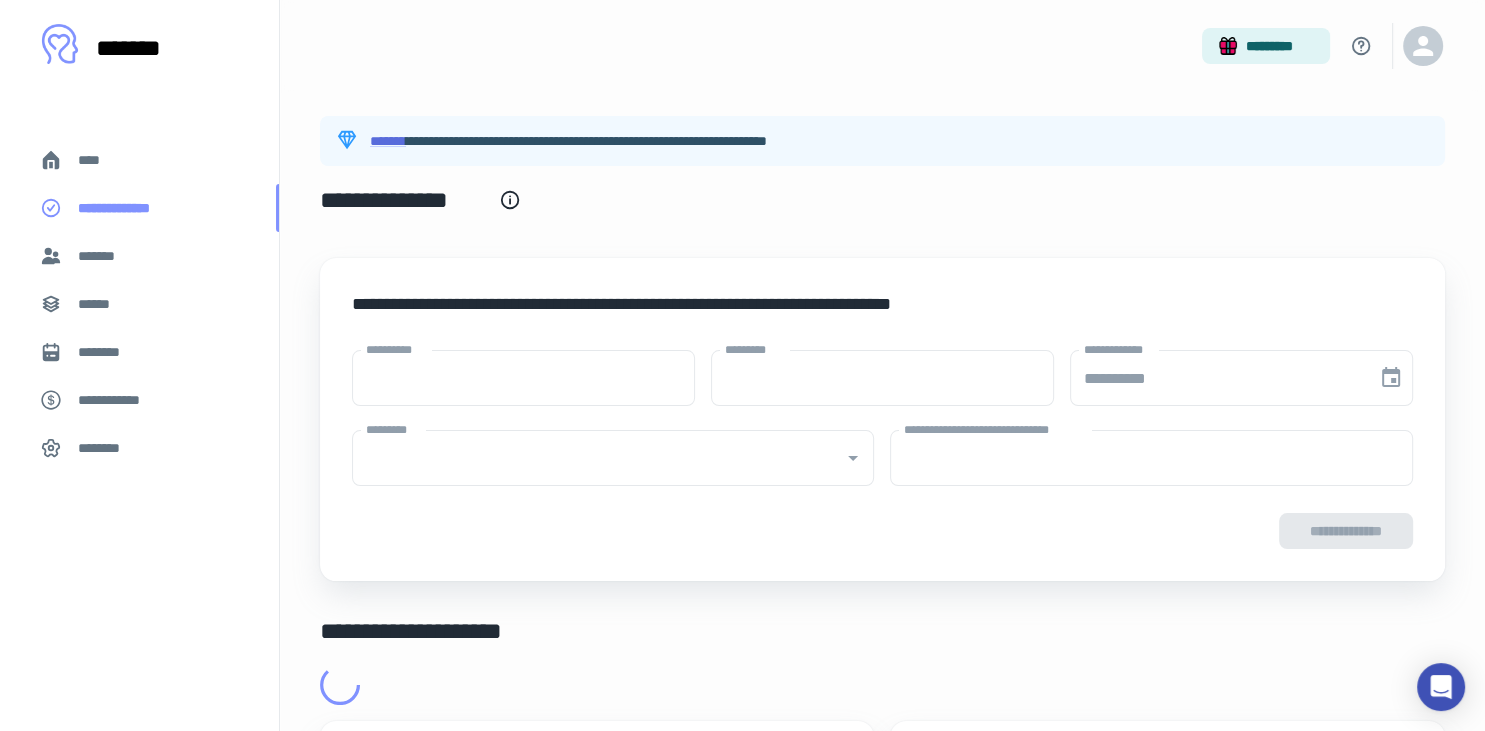 type on "****" 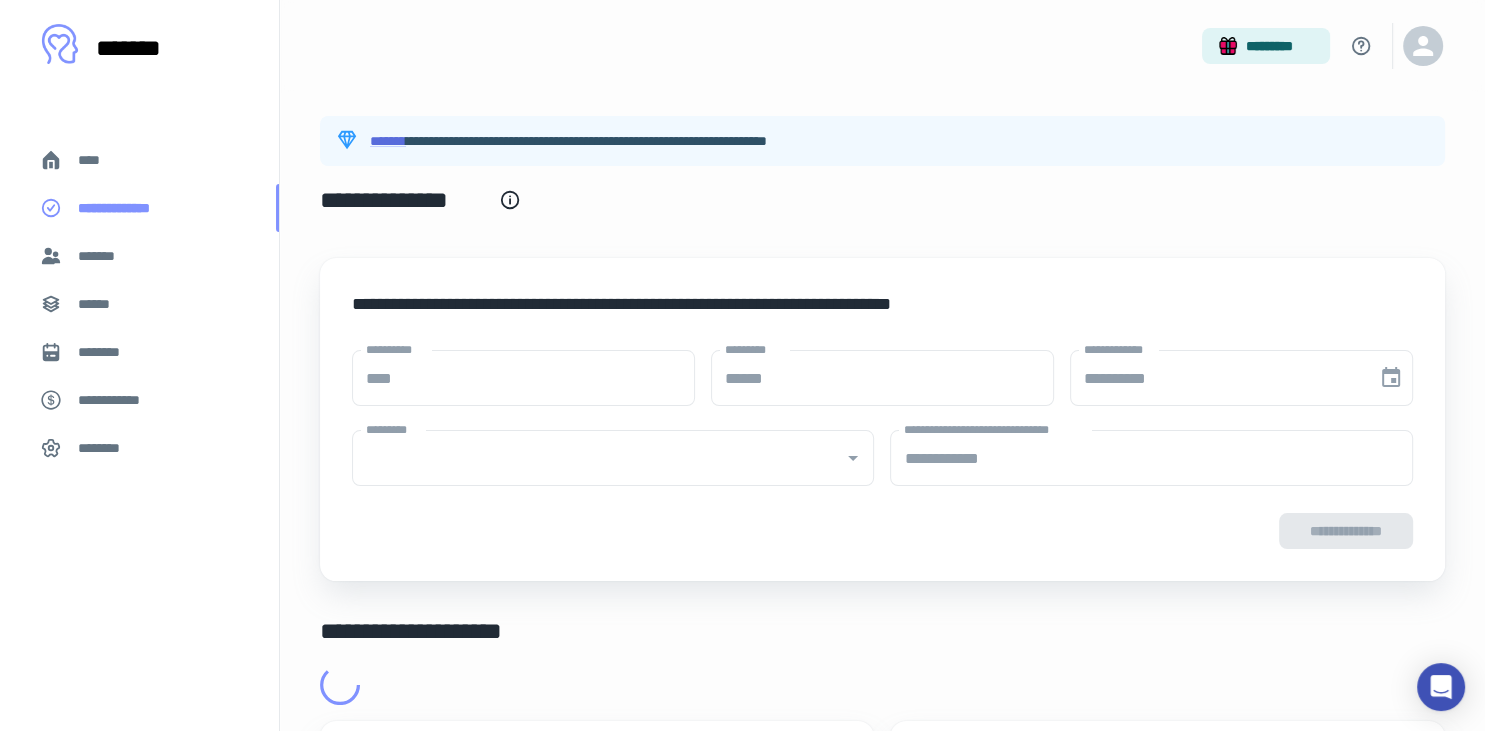 type on "**********" 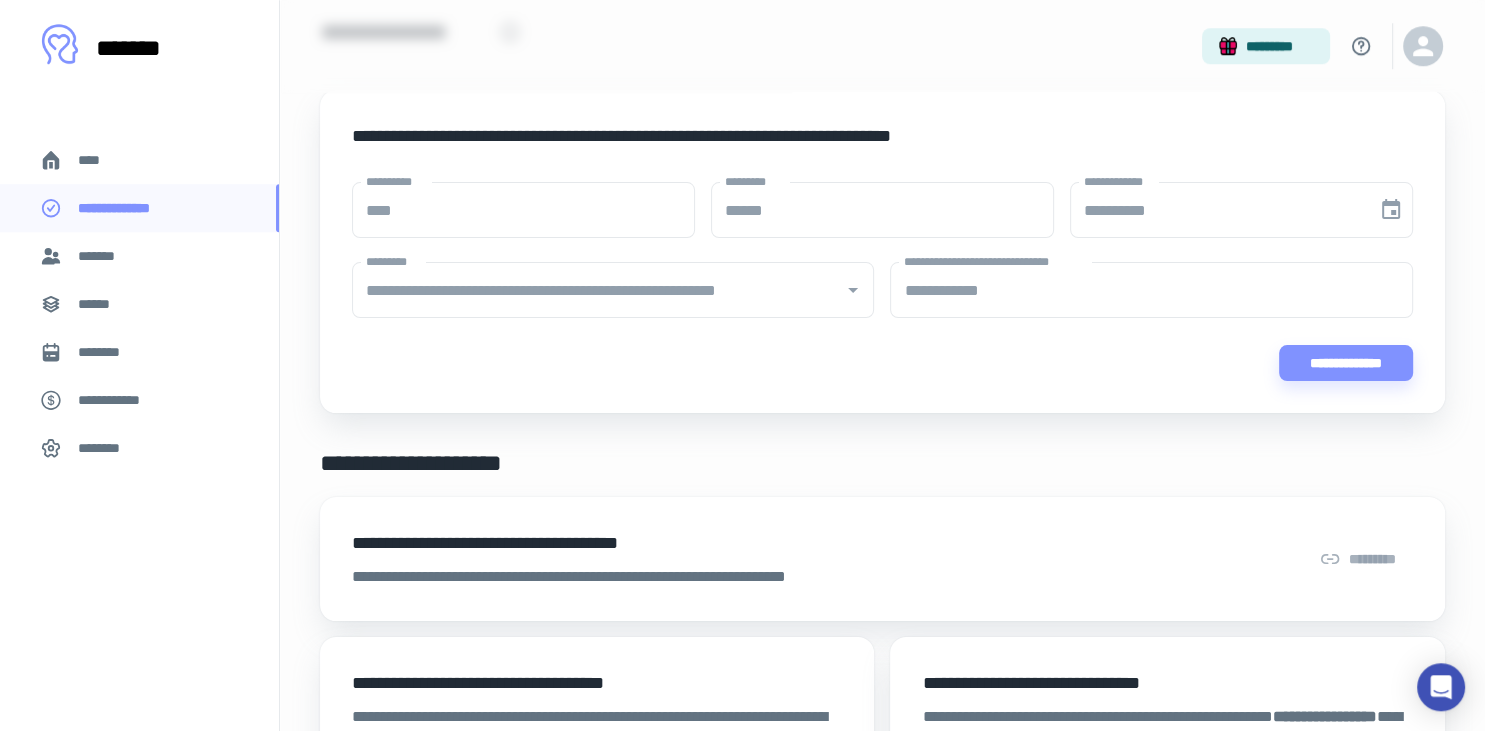 scroll, scrollTop: 0, scrollLeft: 0, axis: both 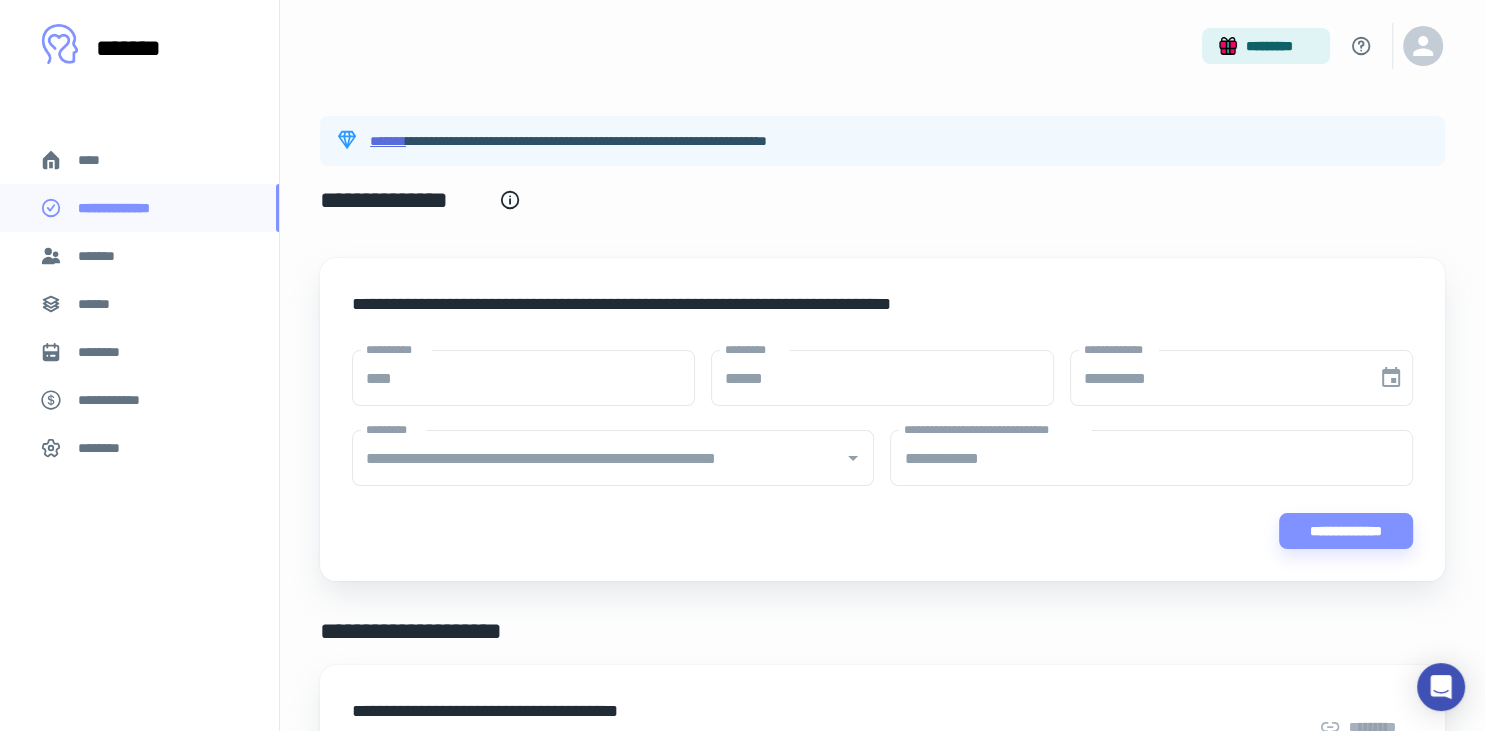 click on "*******" at bounding box center [388, 141] 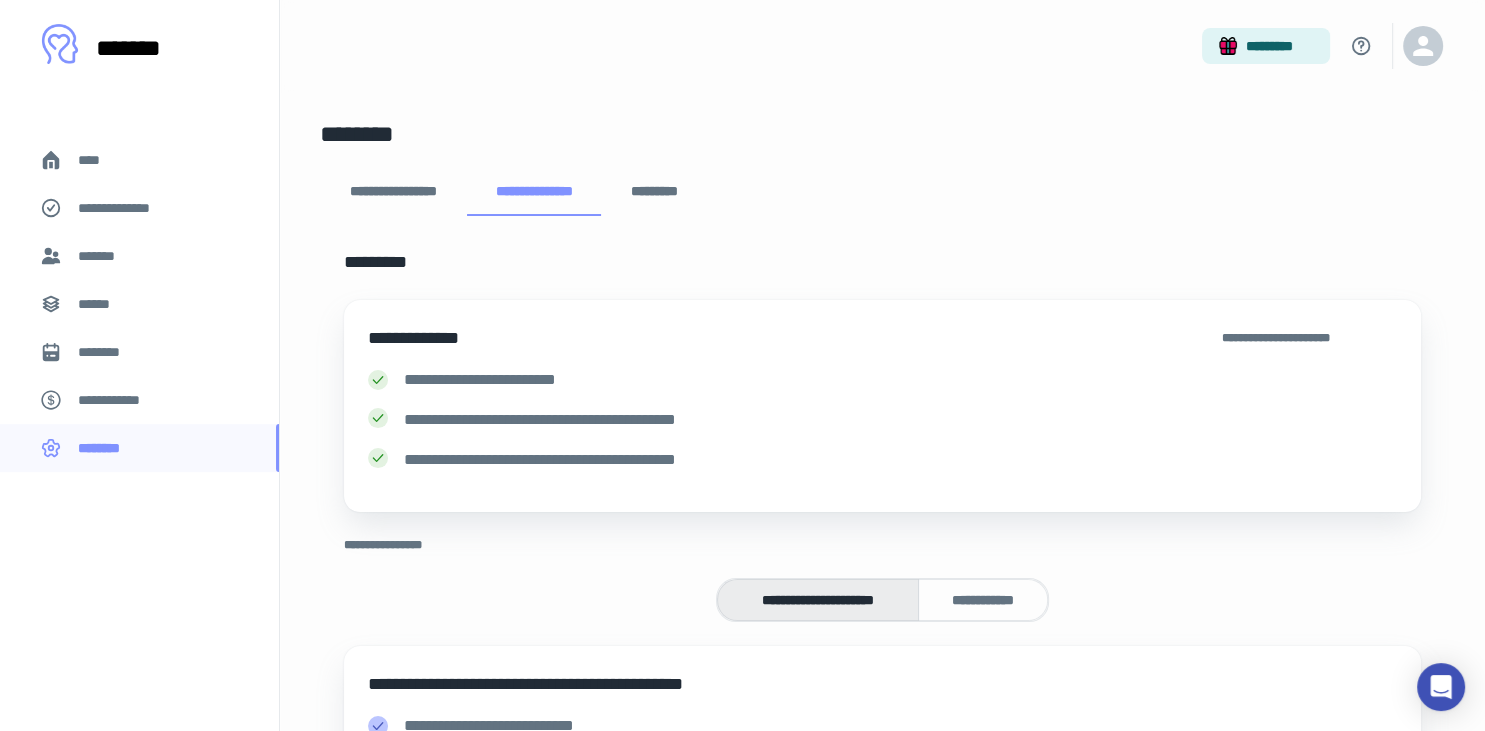 scroll, scrollTop: 263, scrollLeft: 0, axis: vertical 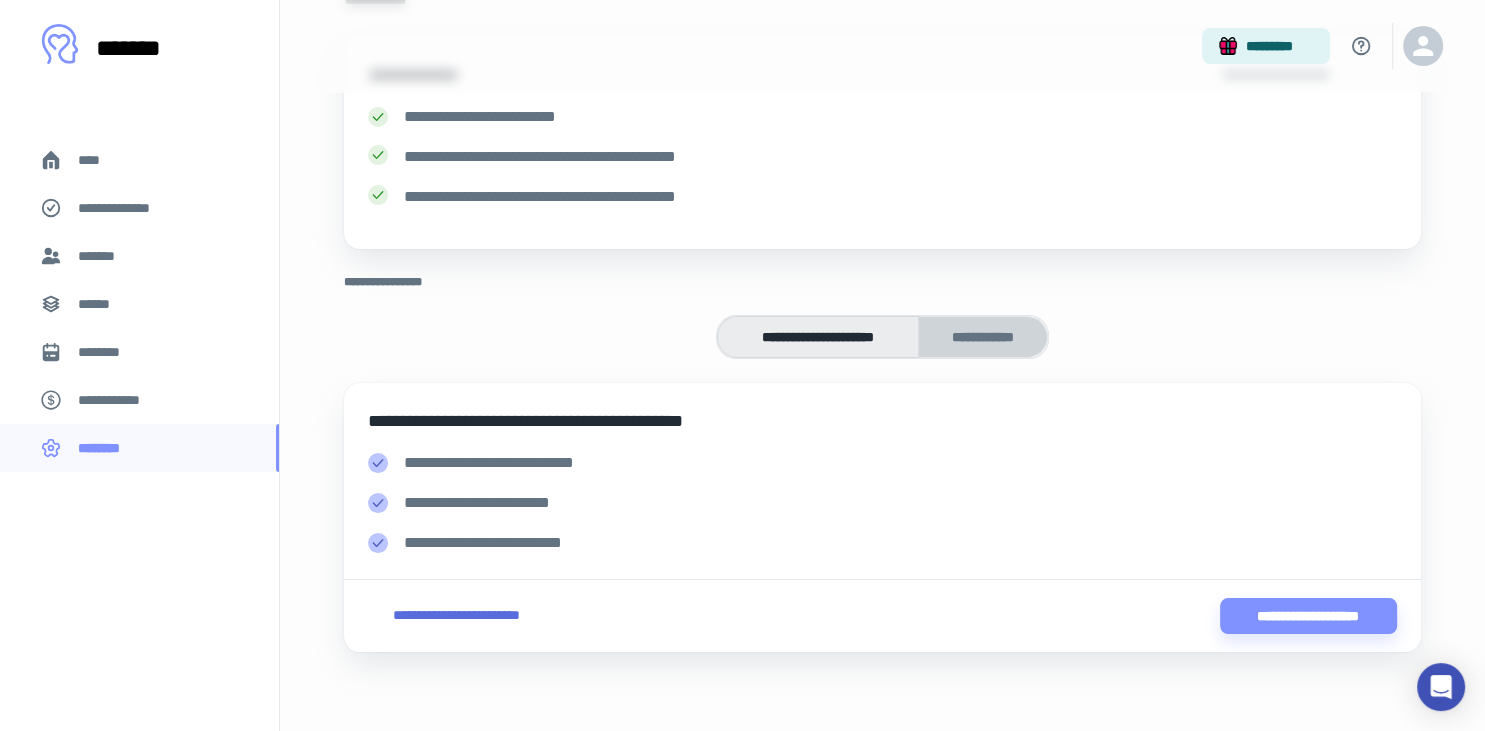 click on "**********" at bounding box center (983, 337) 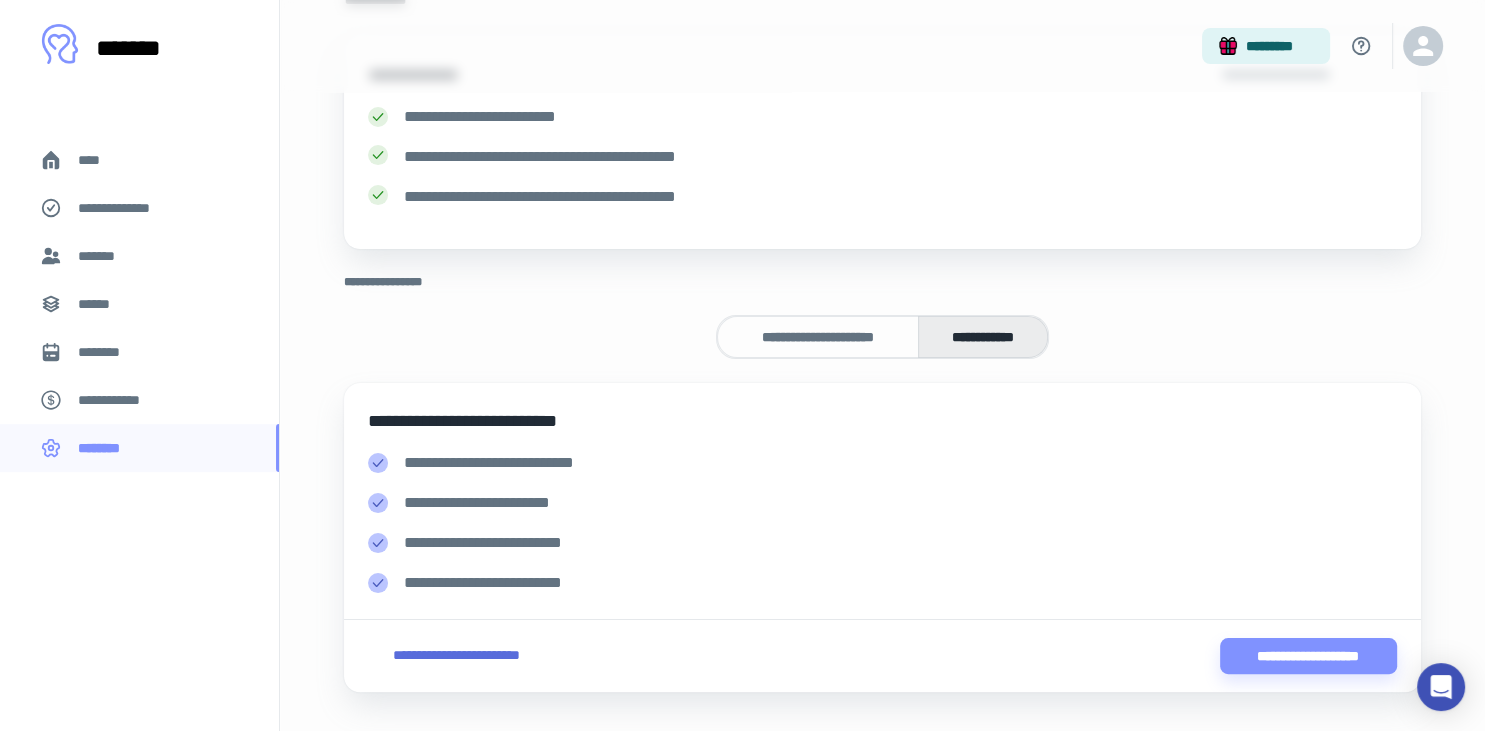 click on "**********" at bounding box center (818, 337) 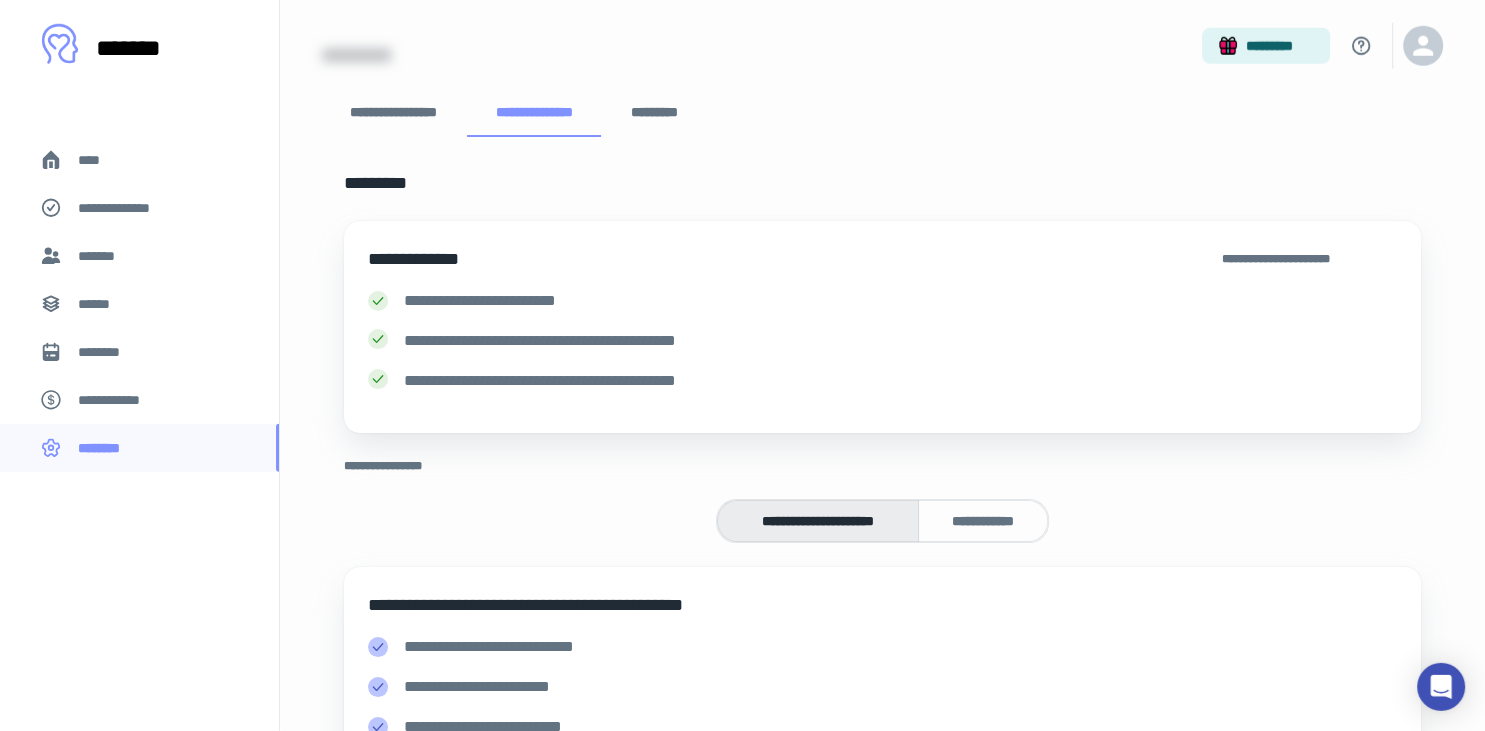 scroll, scrollTop: 0, scrollLeft: 0, axis: both 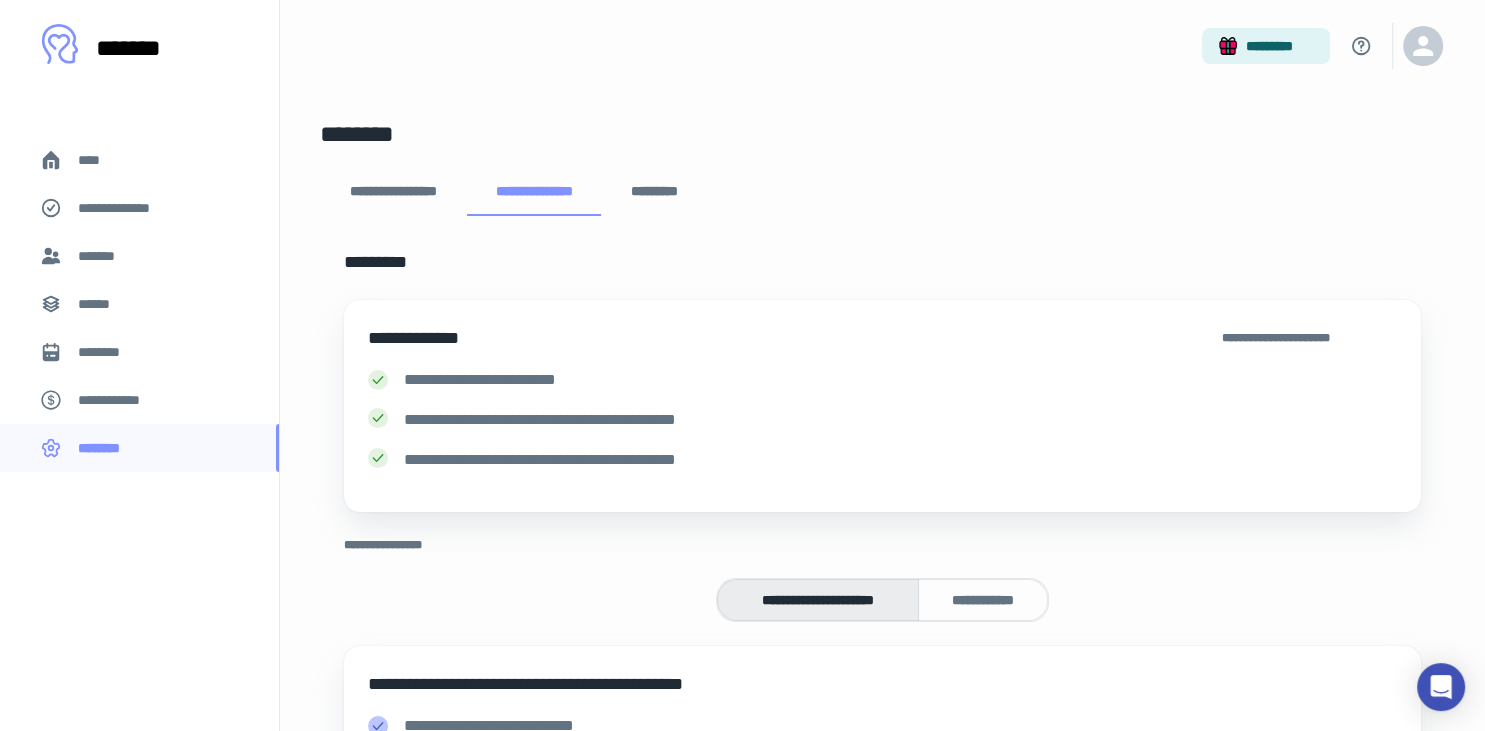 click on "*********" at bounding box center (655, 192) 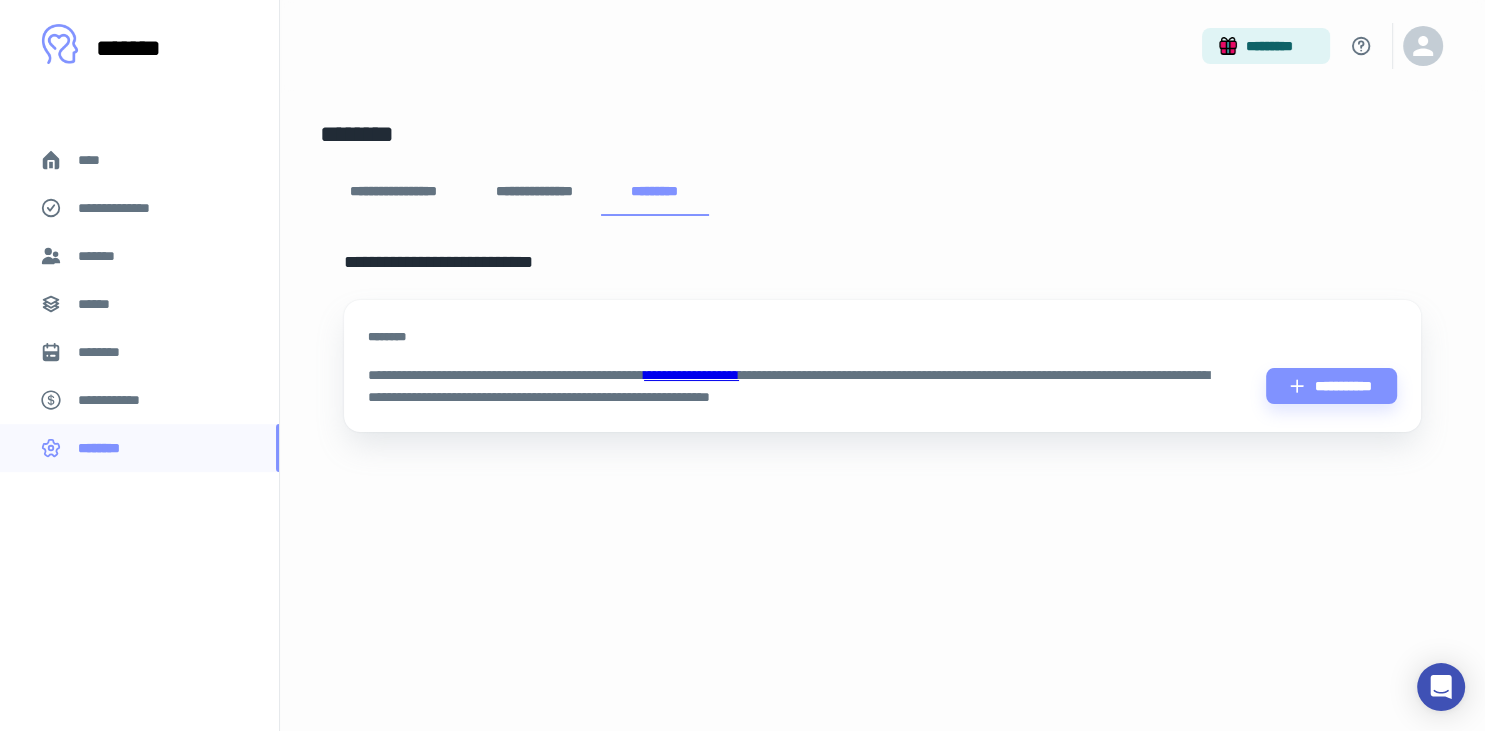 click on "**********" at bounding box center (534, 192) 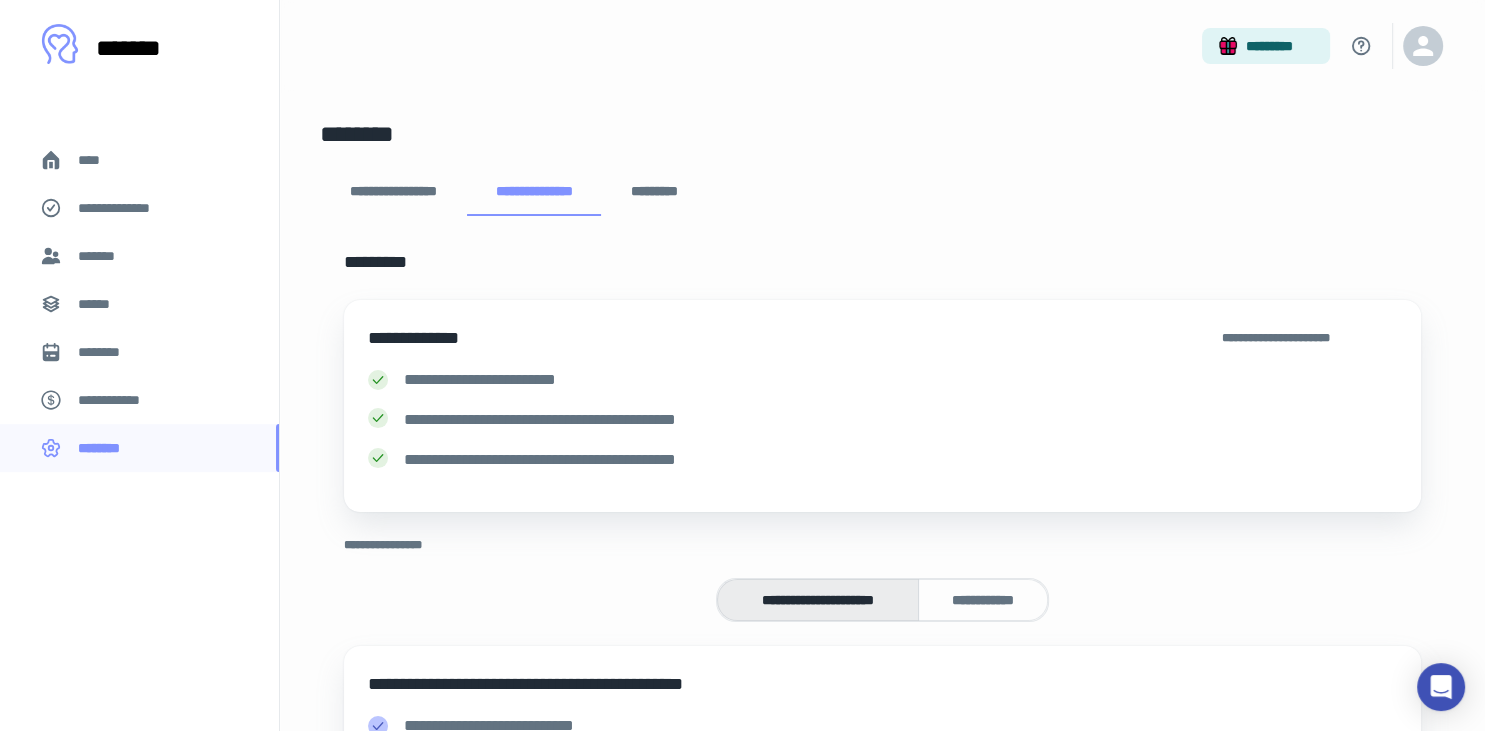 click on "**********" at bounding box center (393, 192) 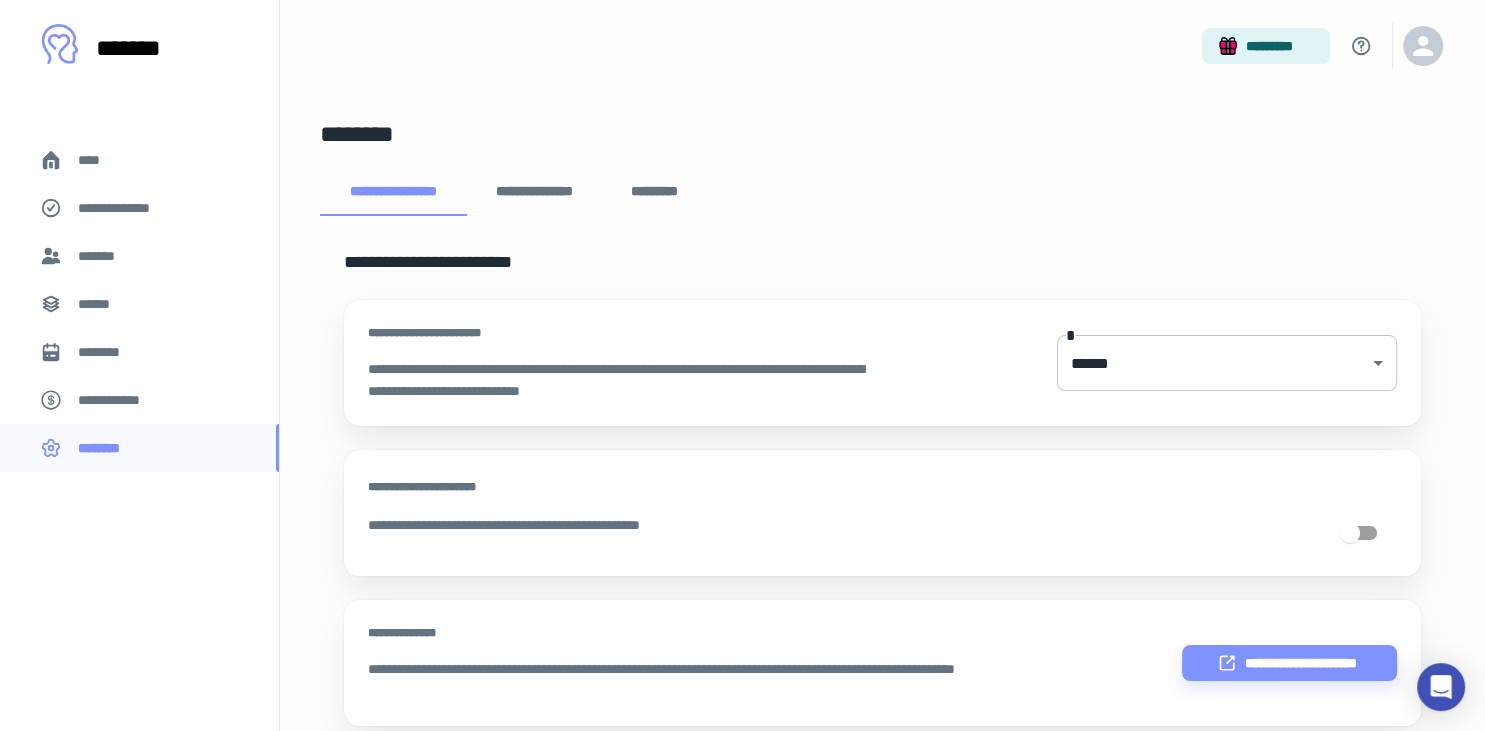 click on "**********" at bounding box center [742, 365] 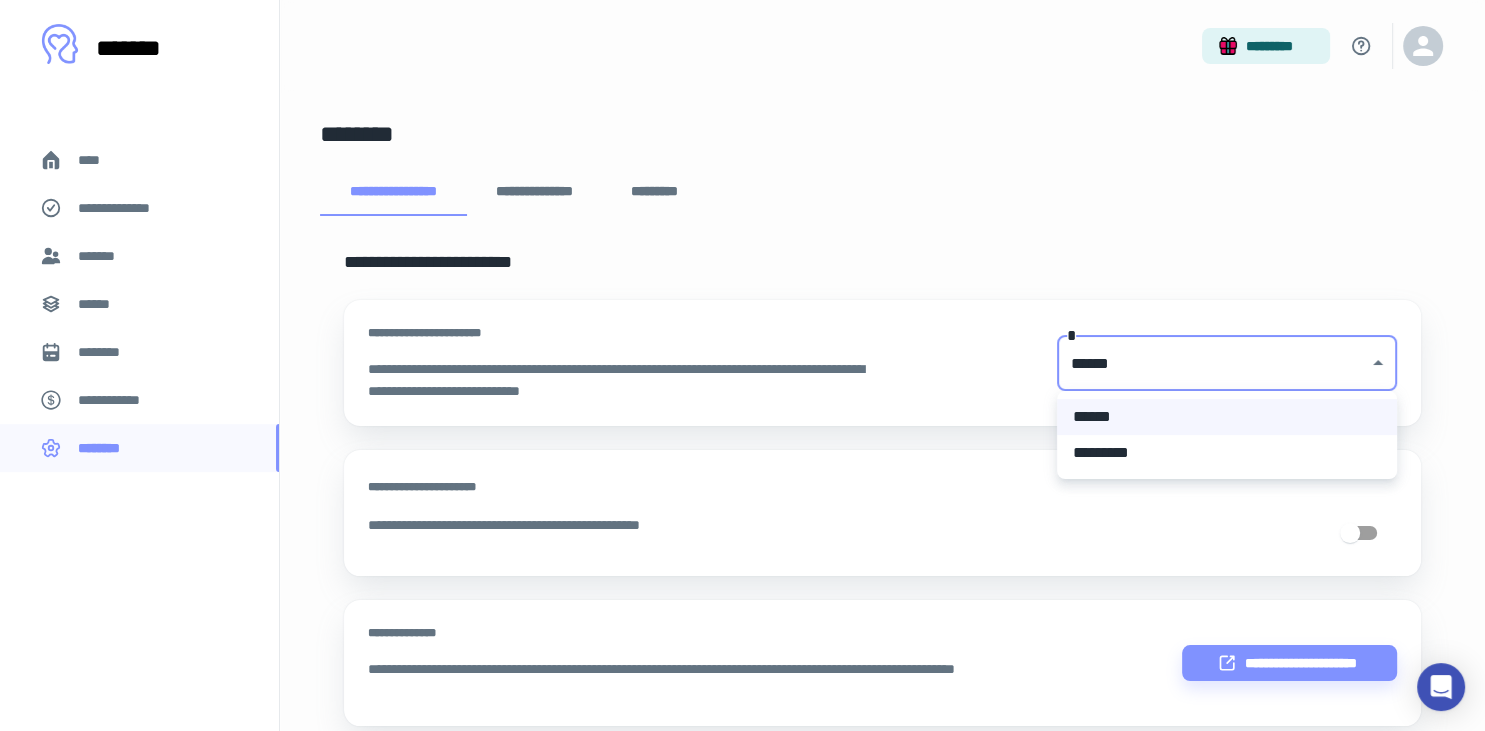 click at bounding box center [742, 365] 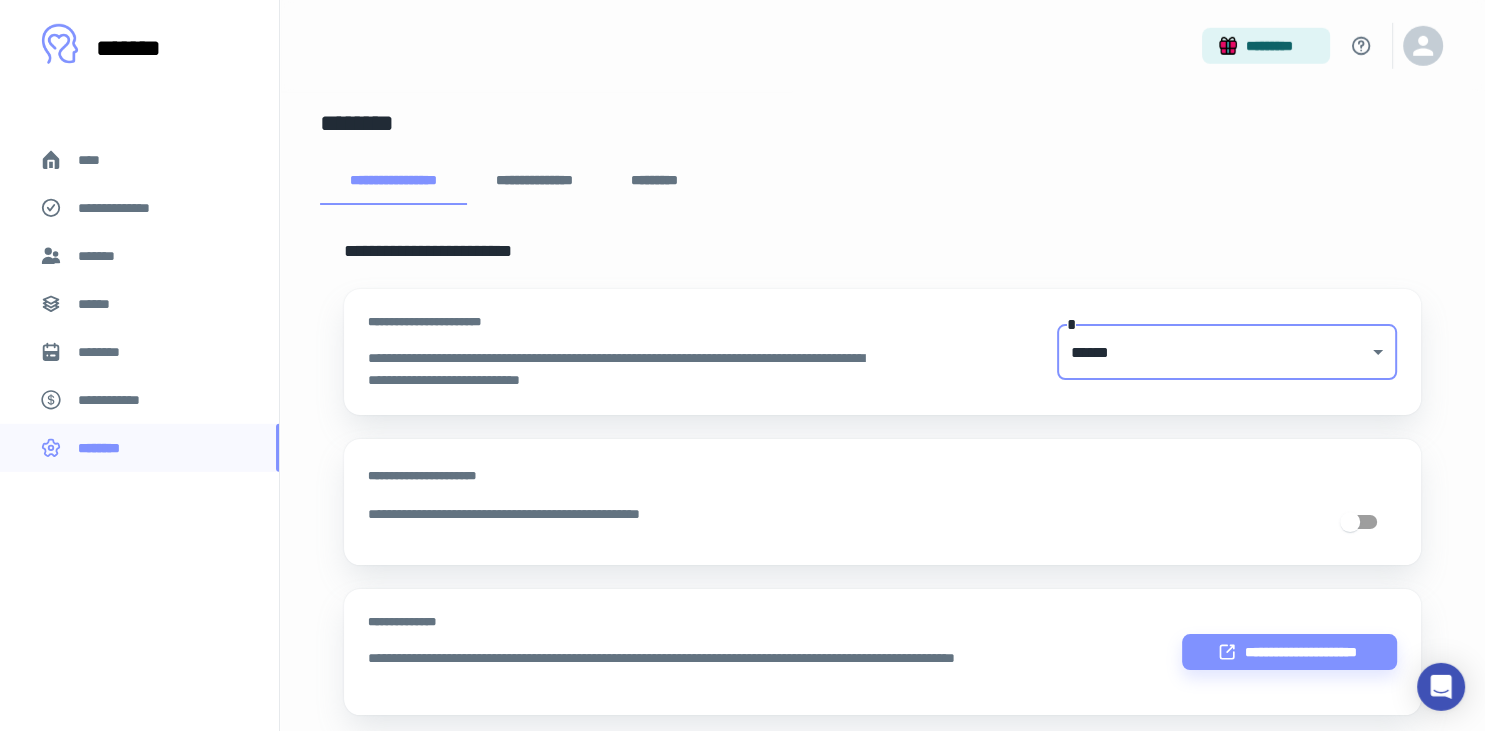 scroll, scrollTop: 0, scrollLeft: 0, axis: both 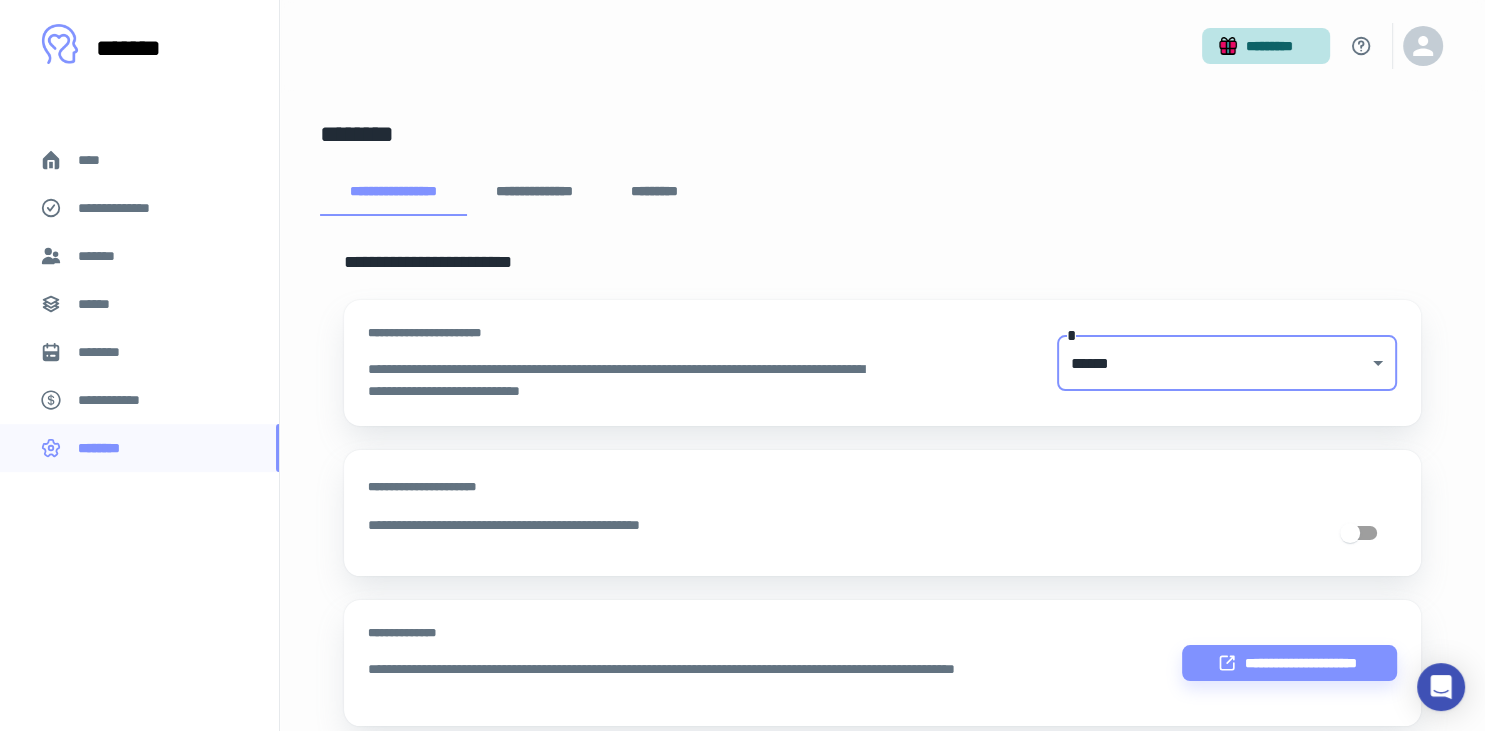 click on "*********" at bounding box center [1266, 46] 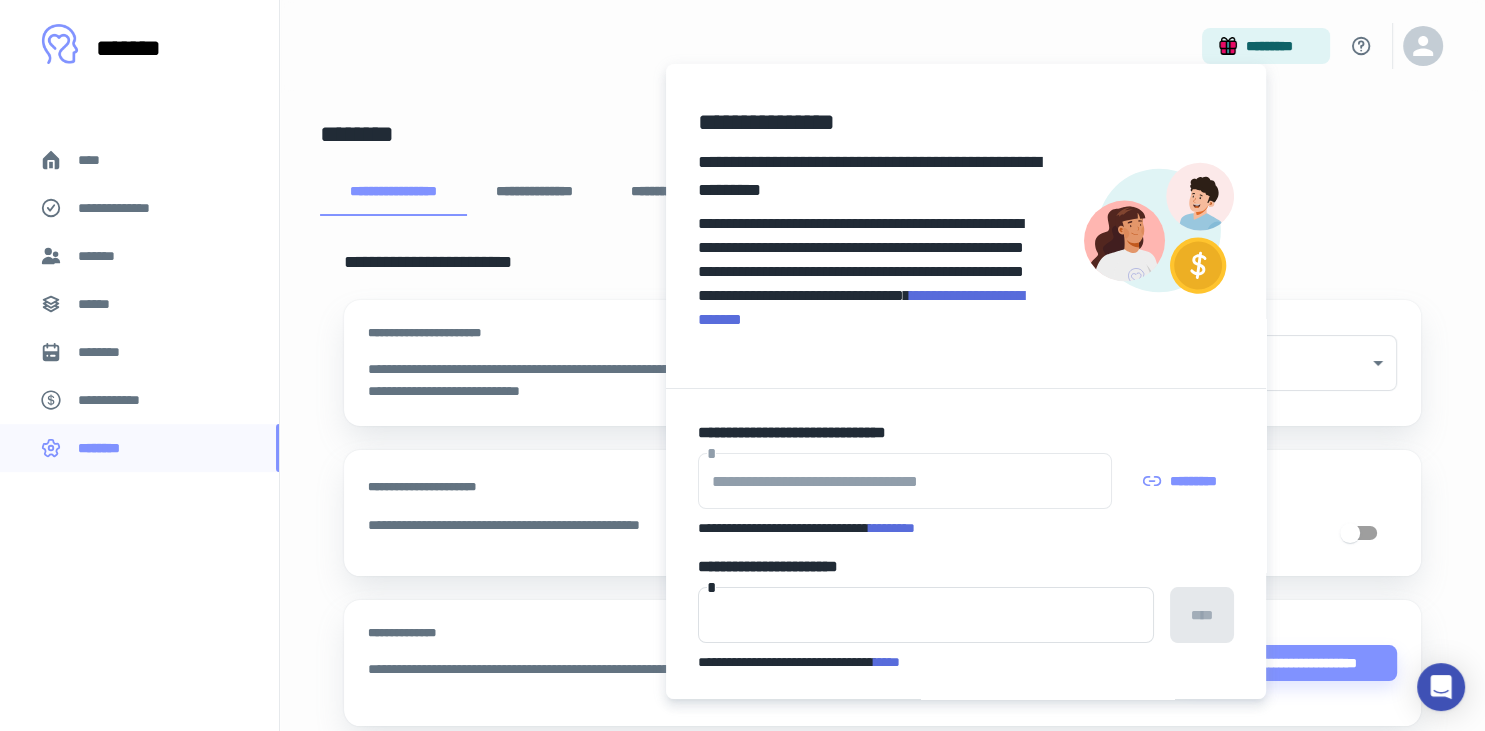 click at bounding box center [742, 365] 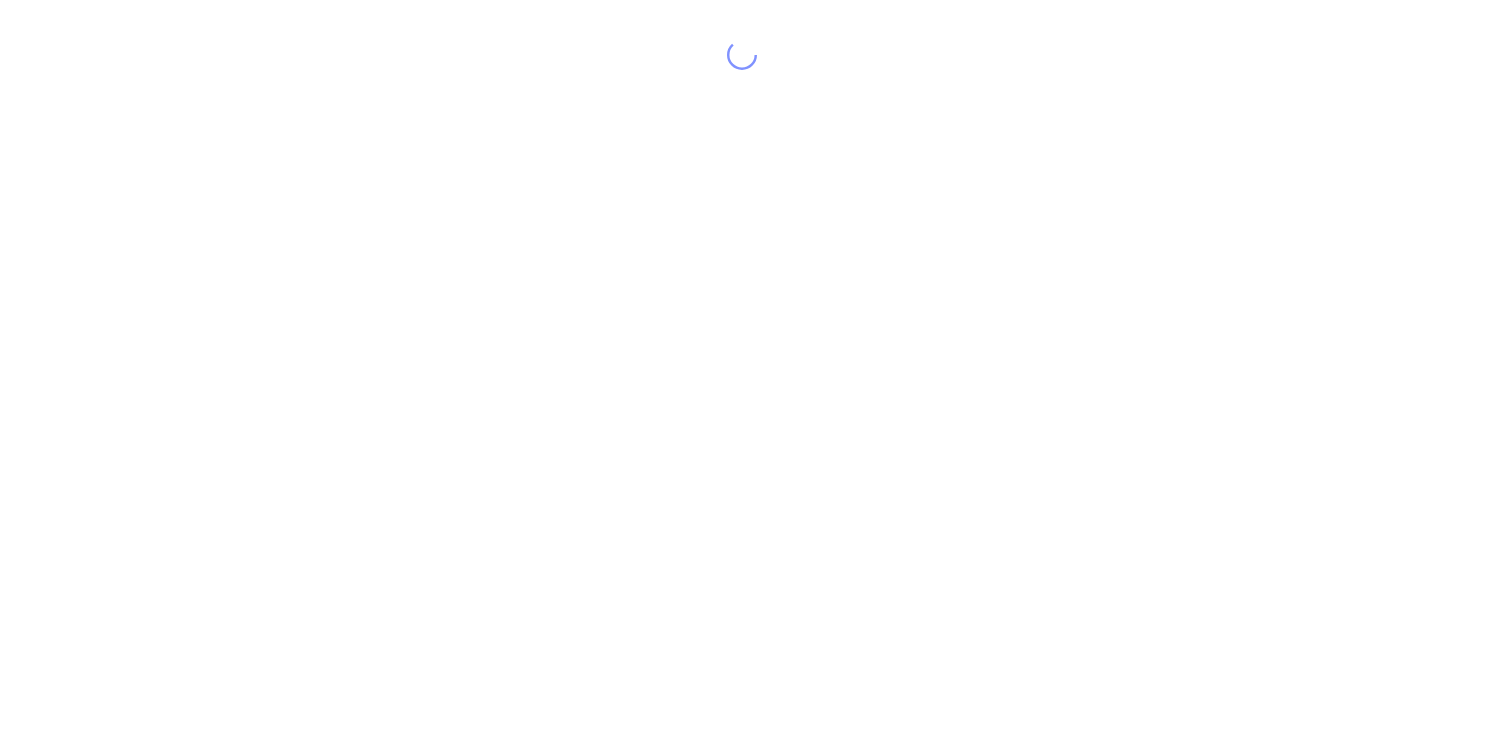 scroll, scrollTop: 0, scrollLeft: 0, axis: both 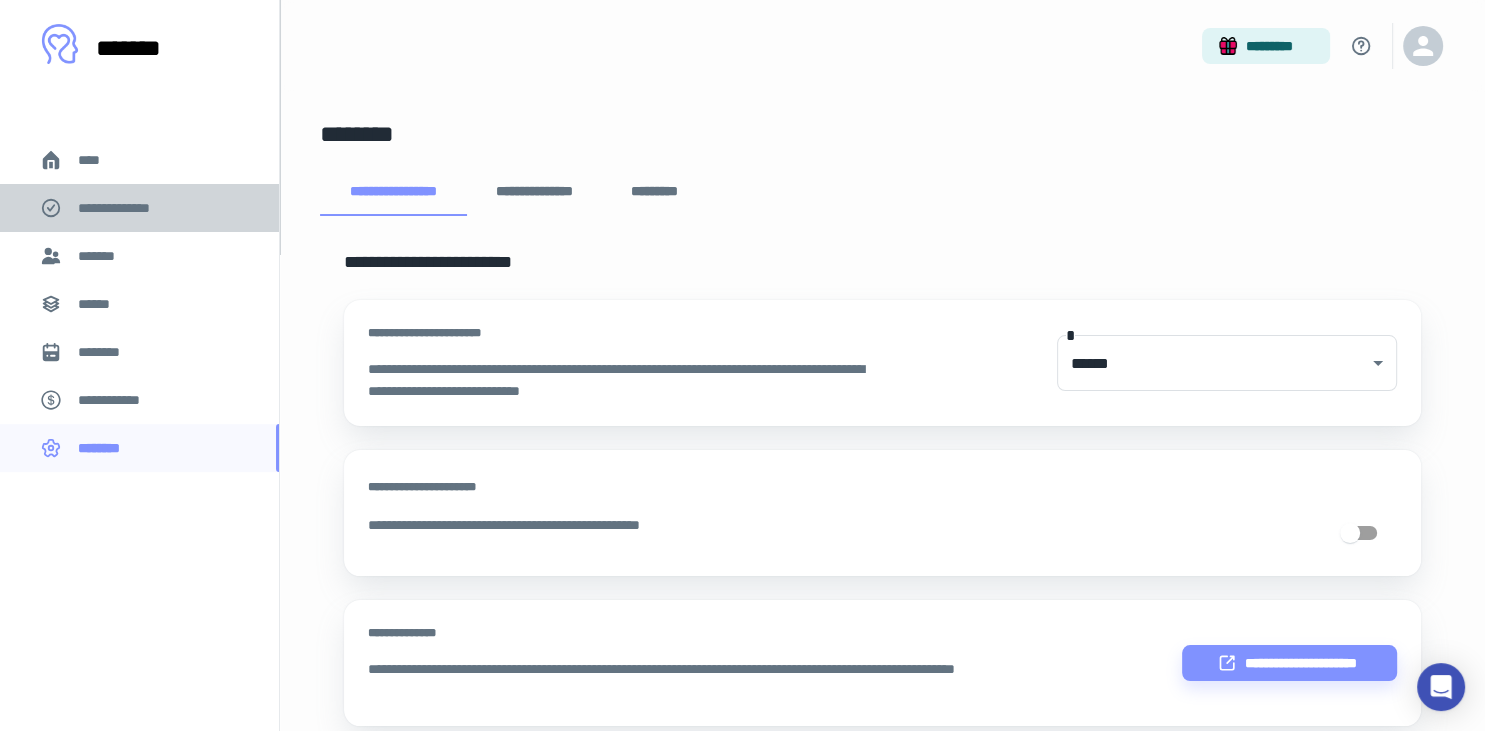 click on "**********" at bounding box center (139, 208) 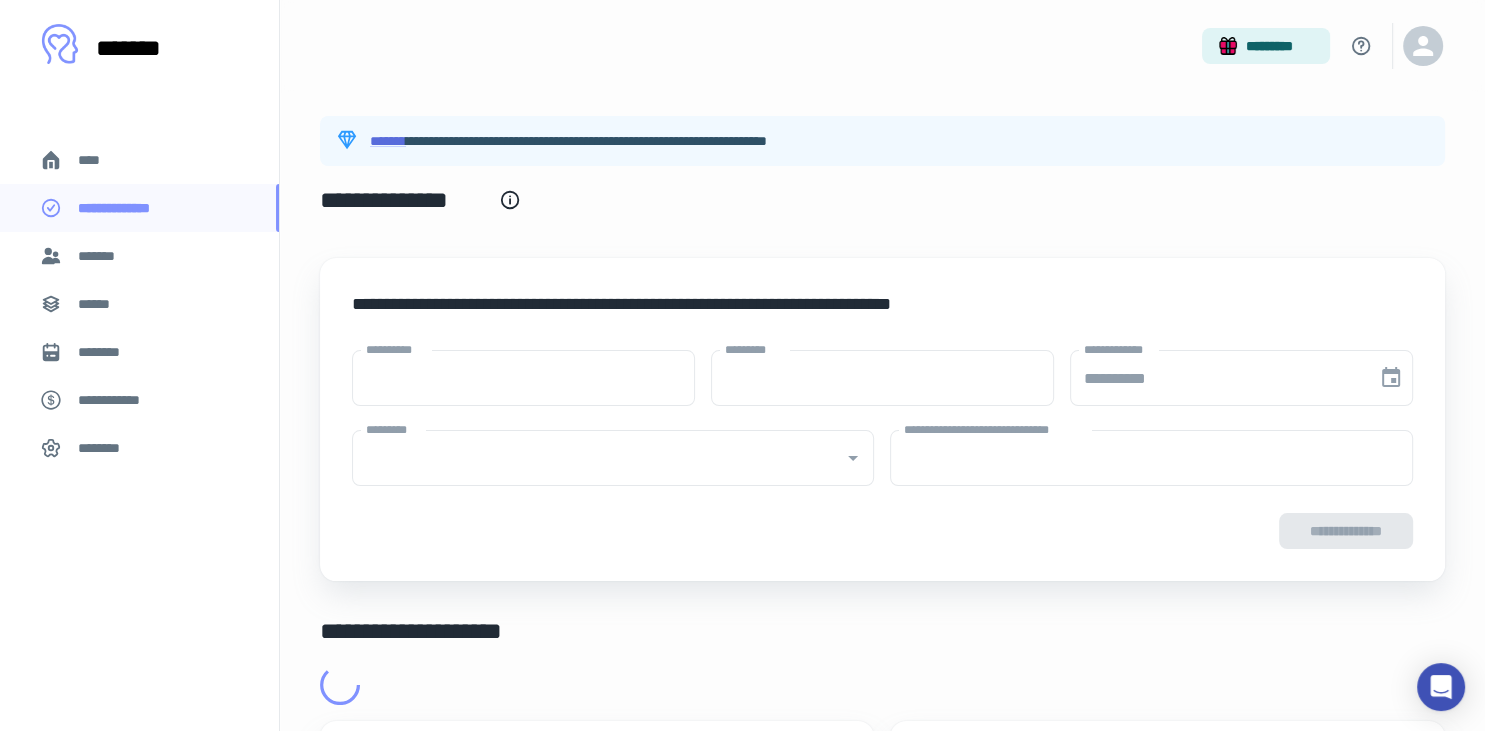 type on "****" 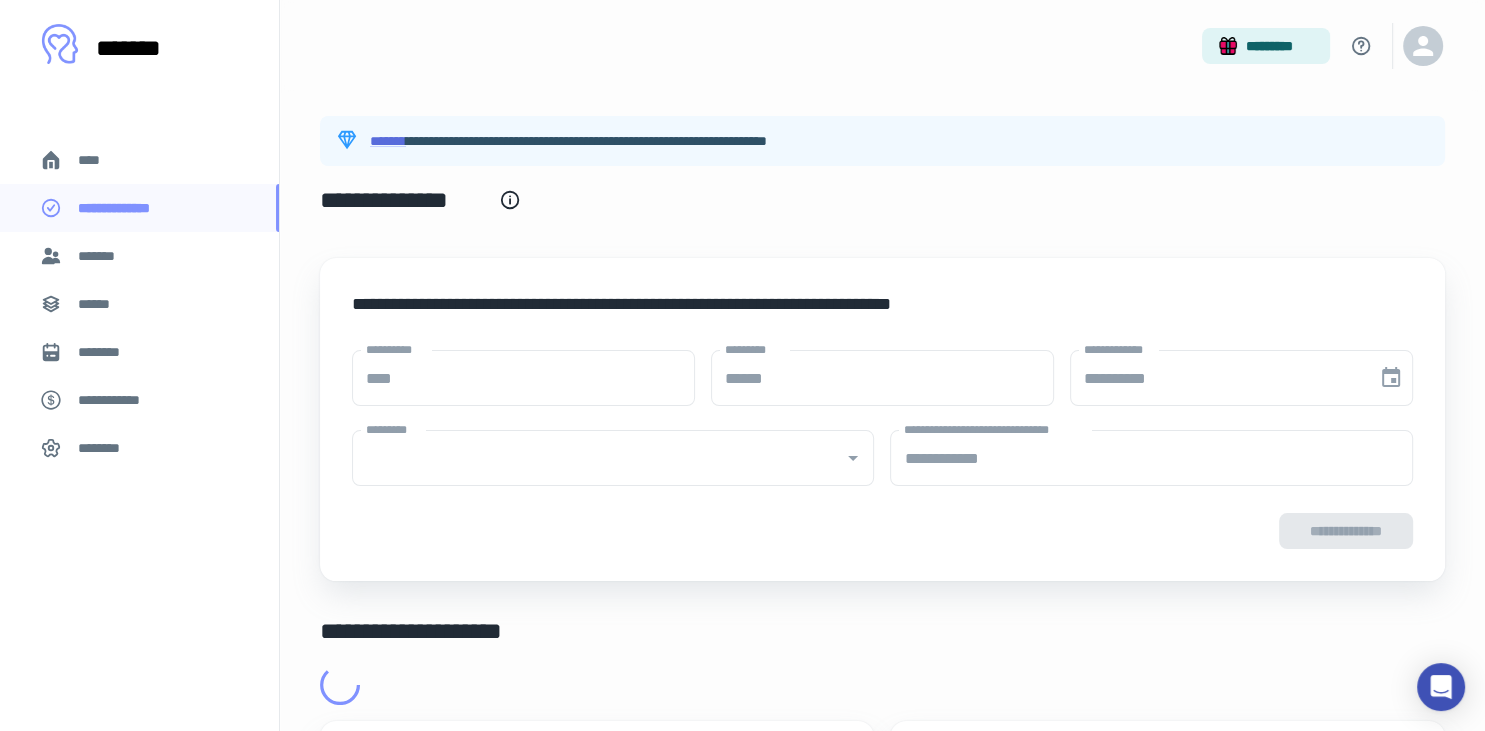 type on "**********" 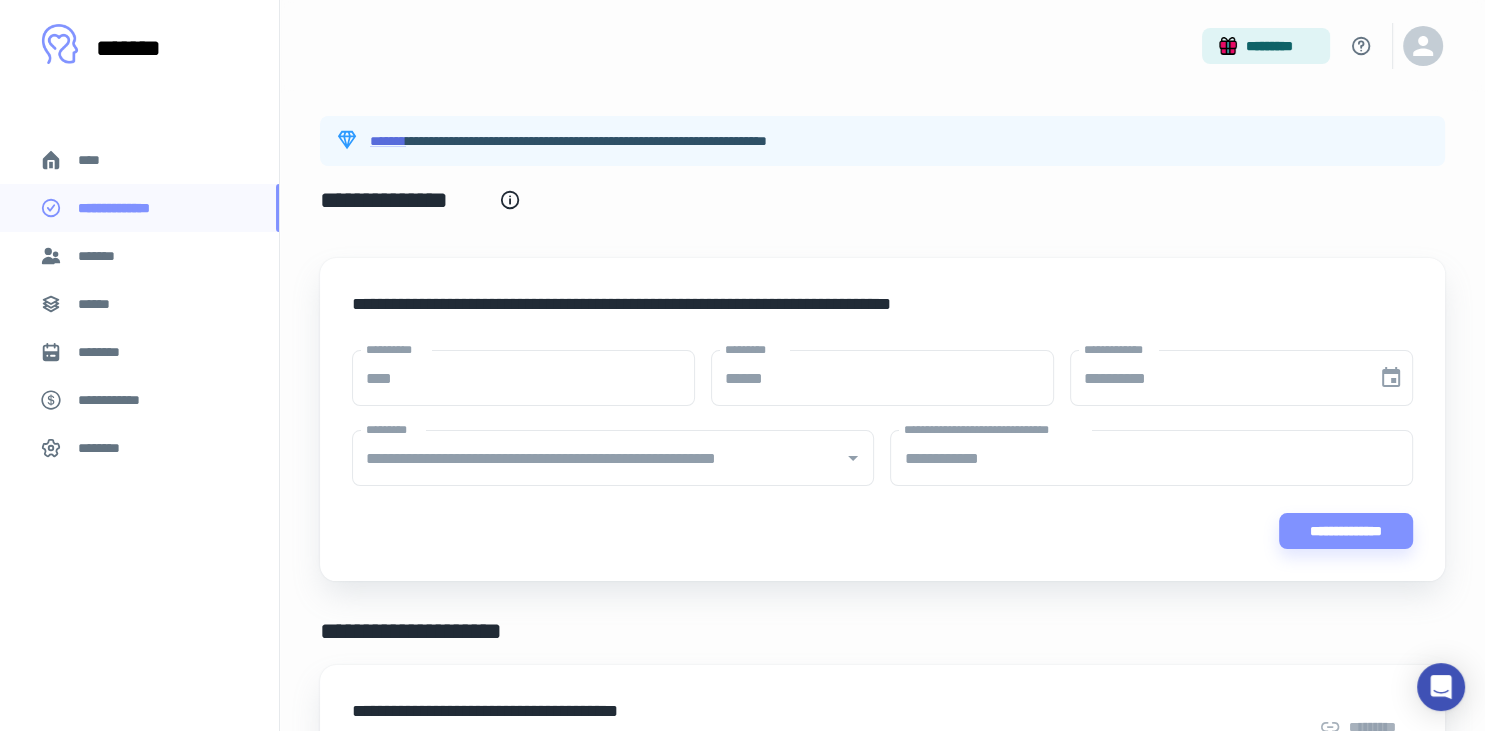 click on "**********" at bounding box center [628, 141] 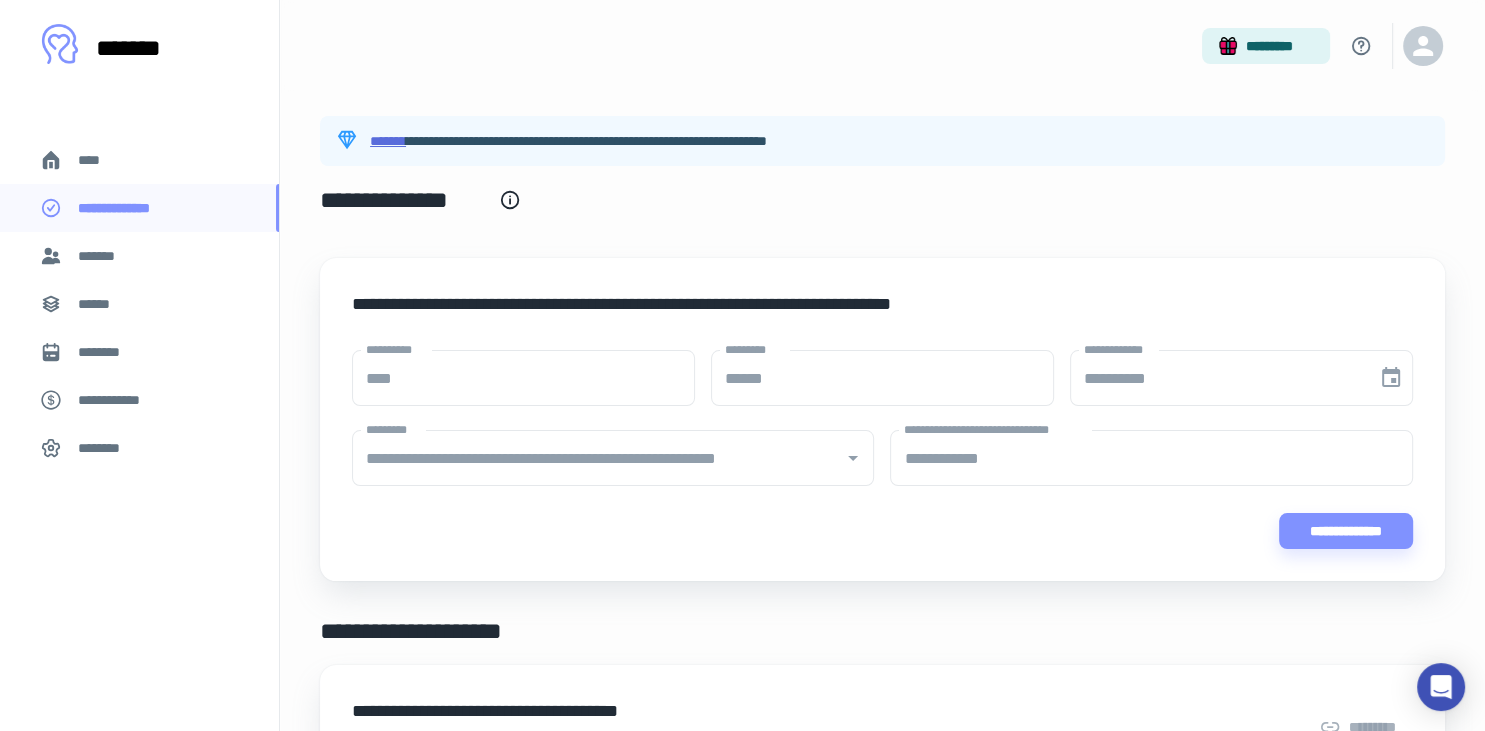 click on "*******" at bounding box center (388, 141) 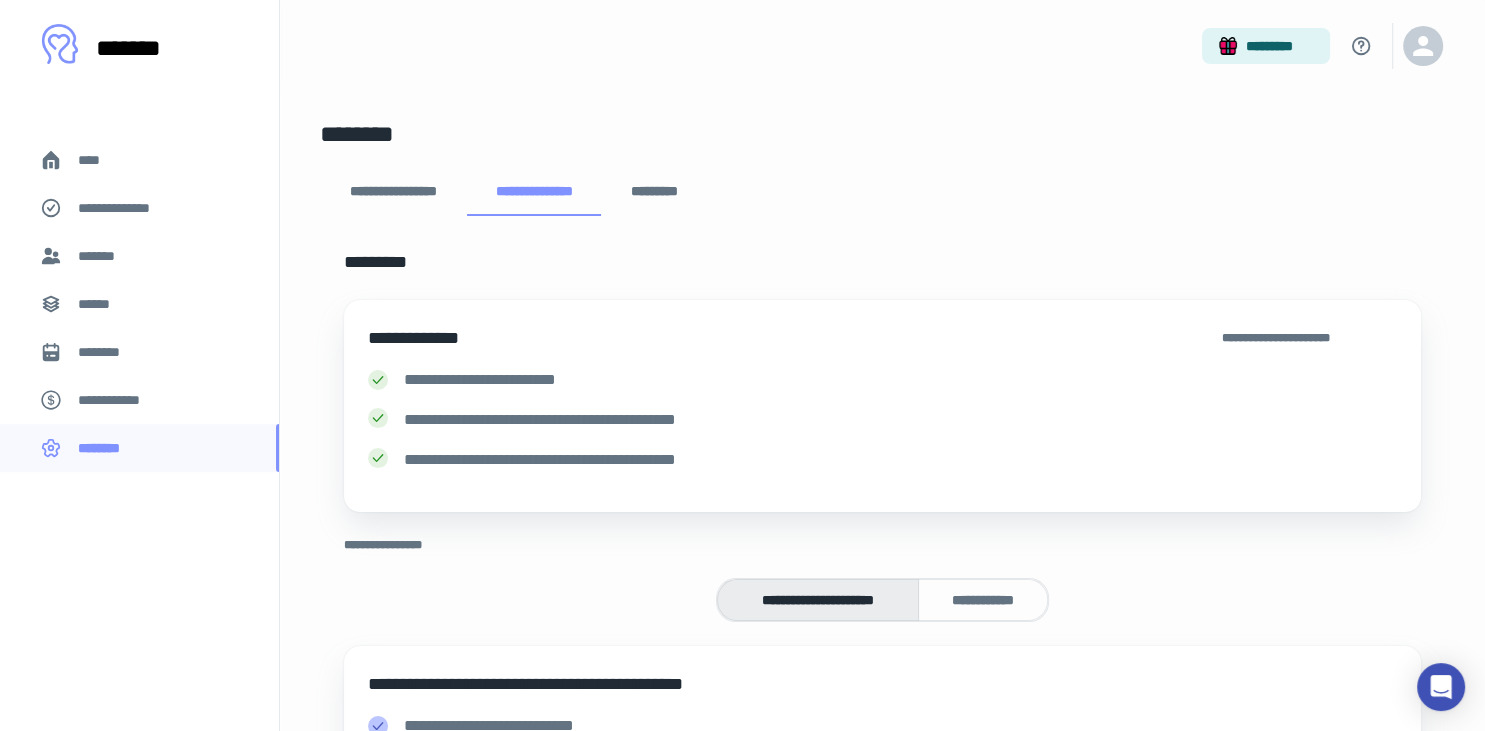 scroll, scrollTop: 263, scrollLeft: 0, axis: vertical 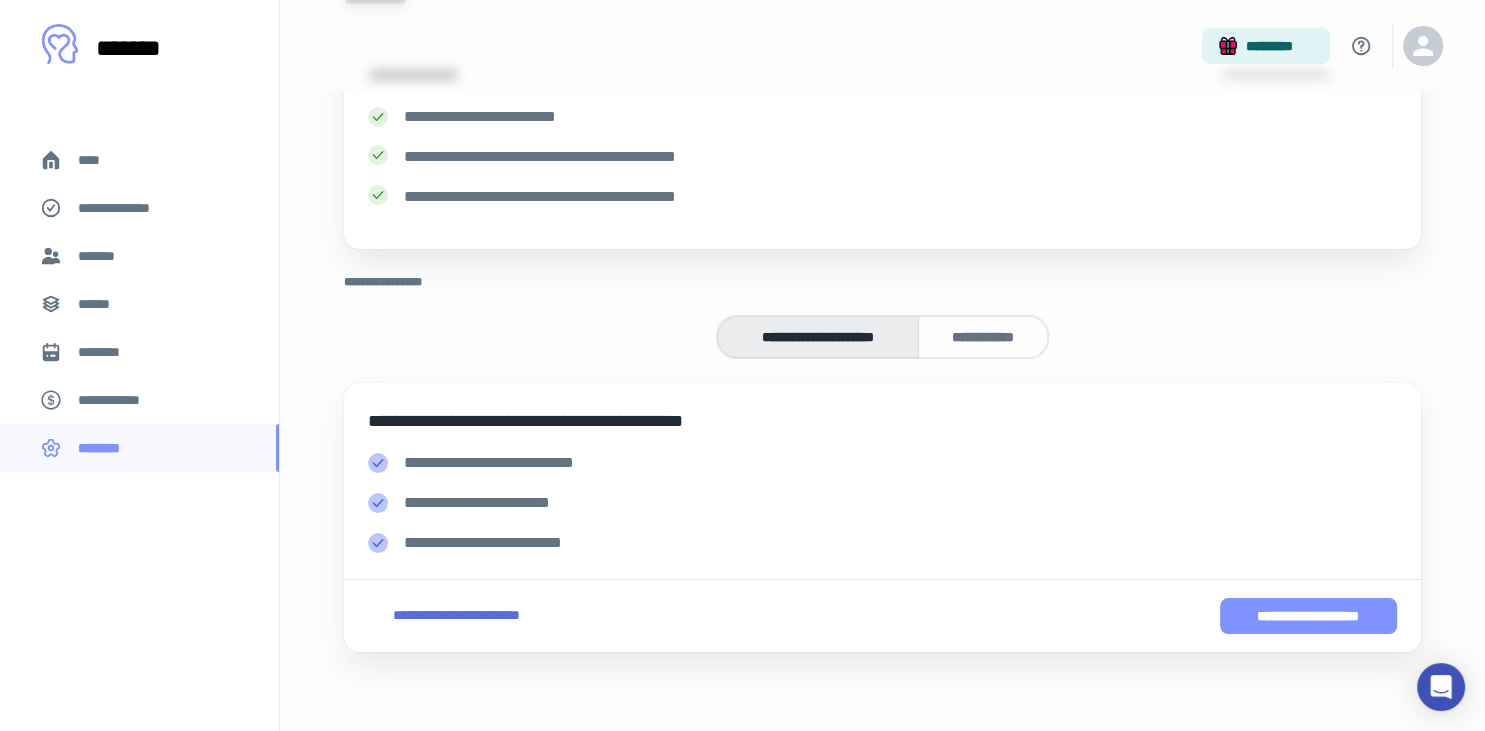 click on "**********" at bounding box center [1308, 616] 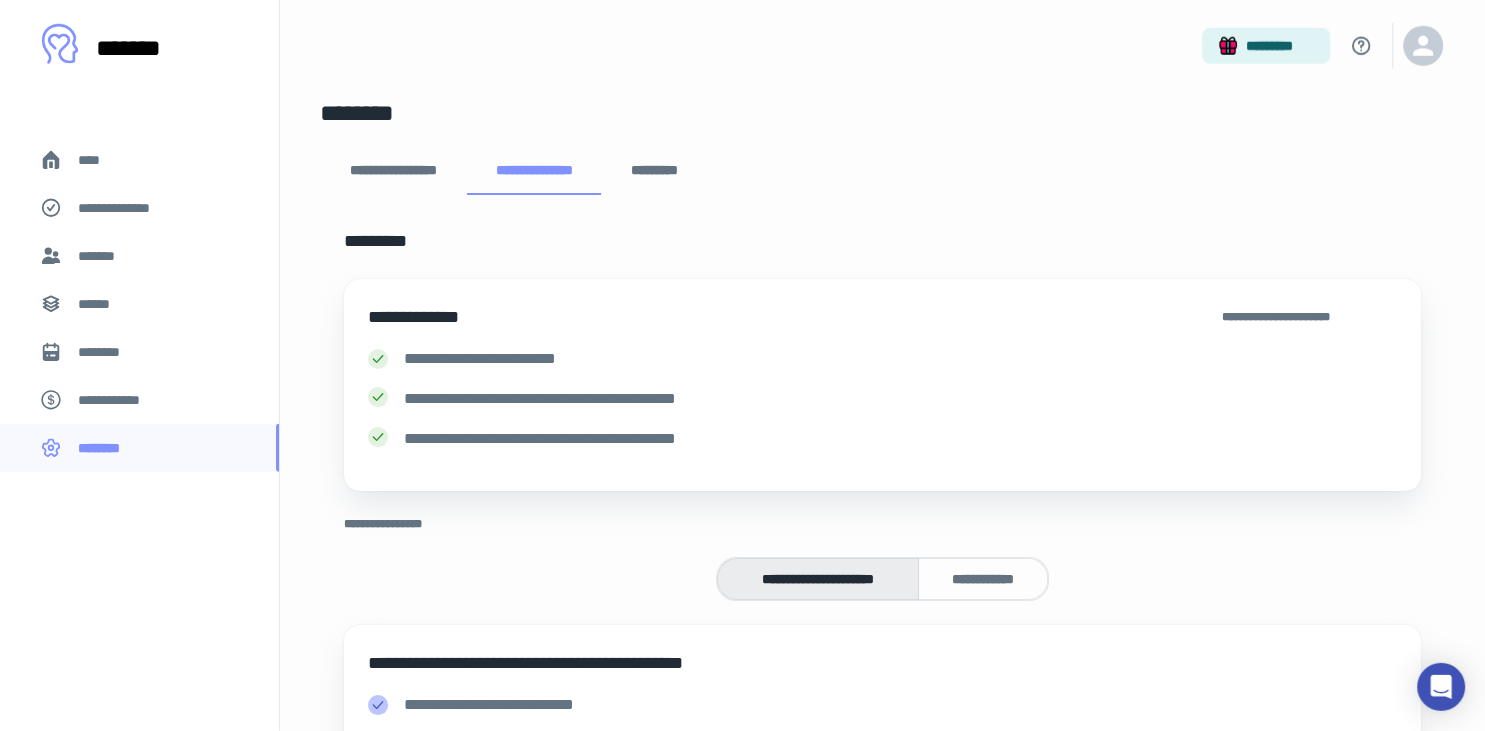 scroll, scrollTop: 263, scrollLeft: 0, axis: vertical 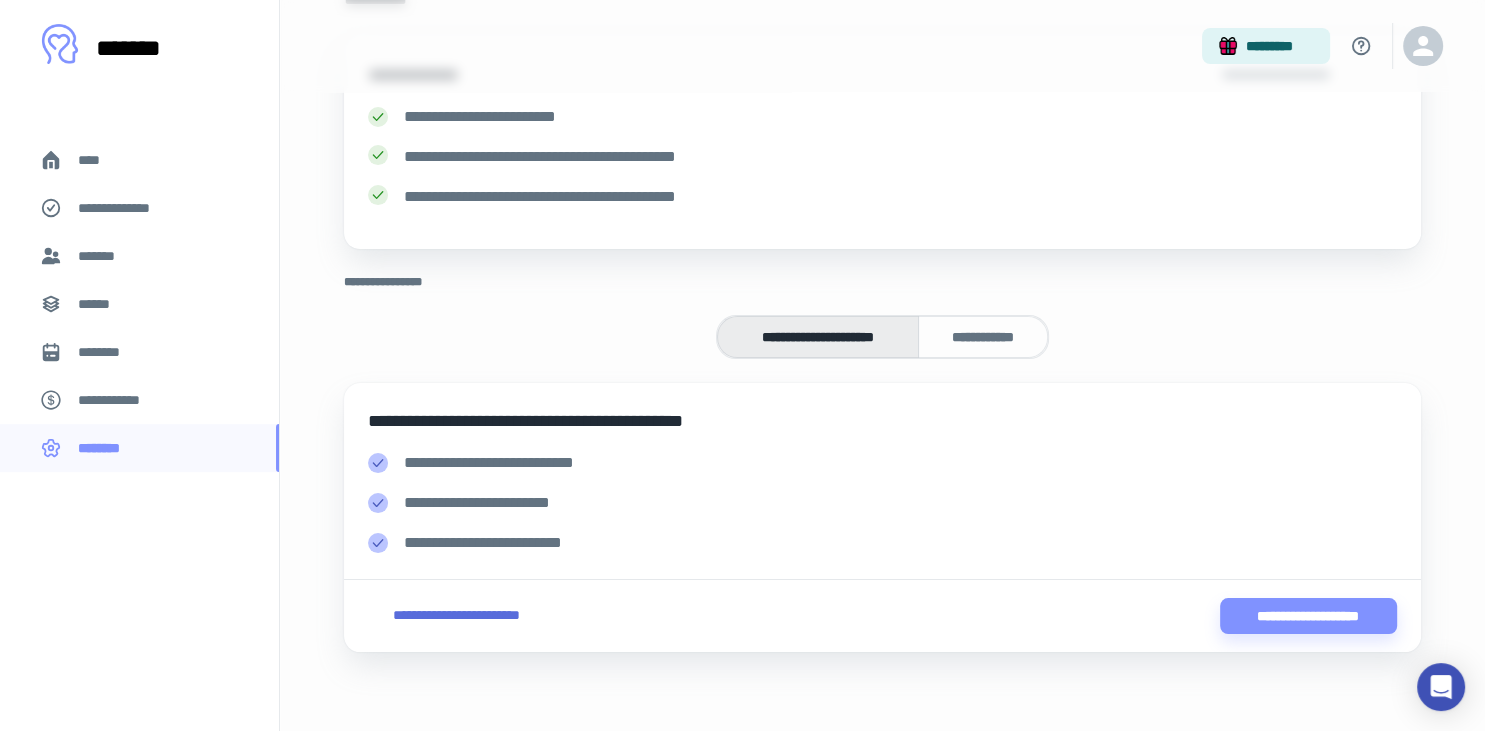 click on "**********" at bounding box center [456, 615] 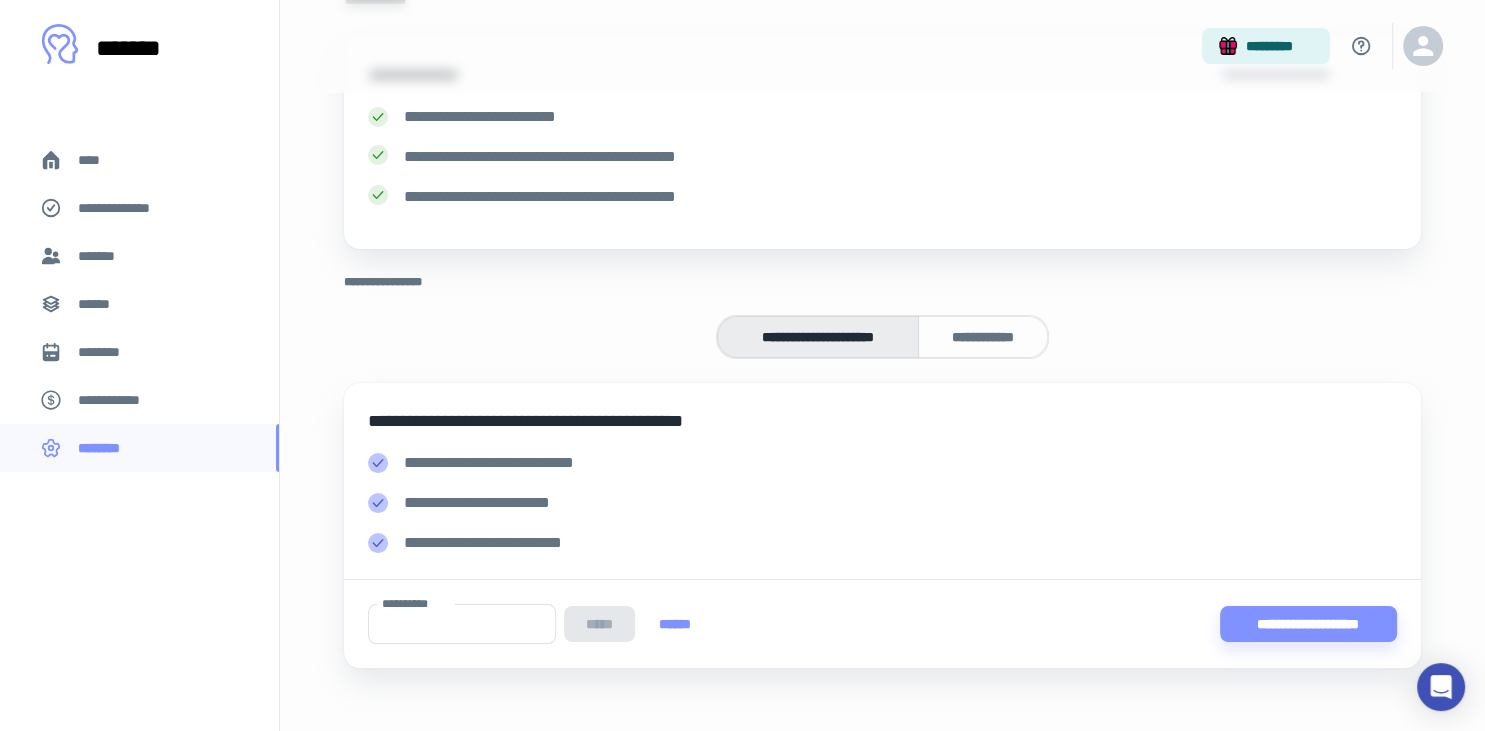 click on "**********" at bounding box center [462, 624] 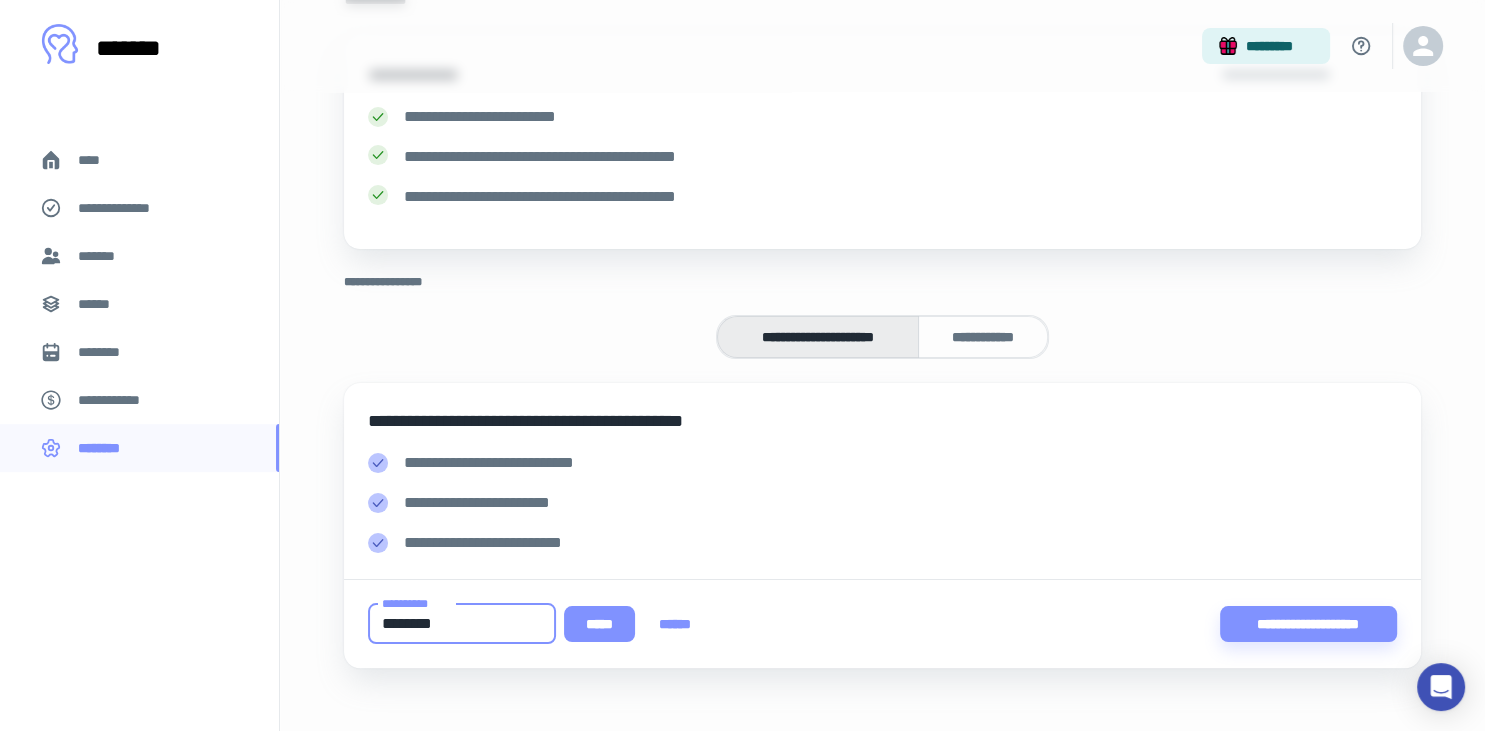 type on "********" 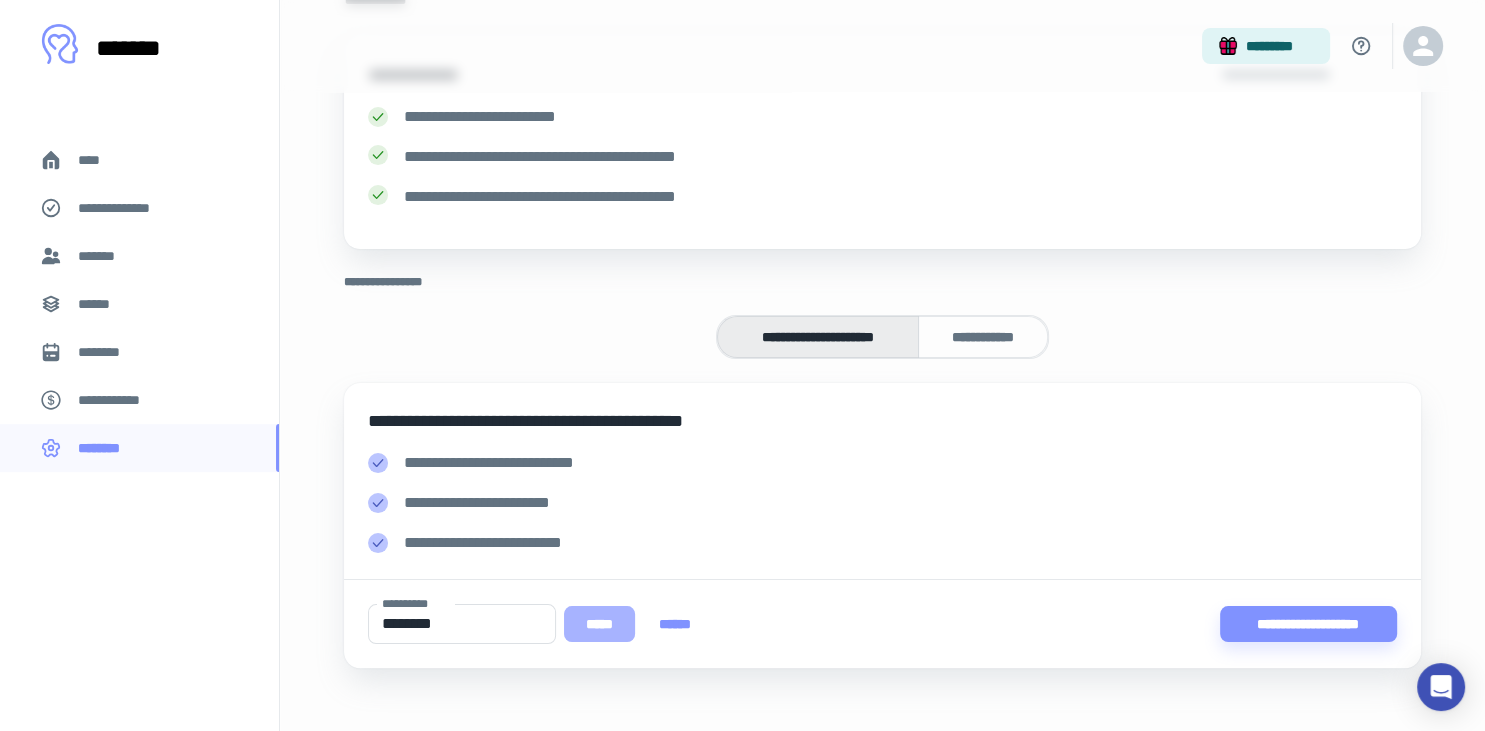 click on "*****" at bounding box center [599, 624] 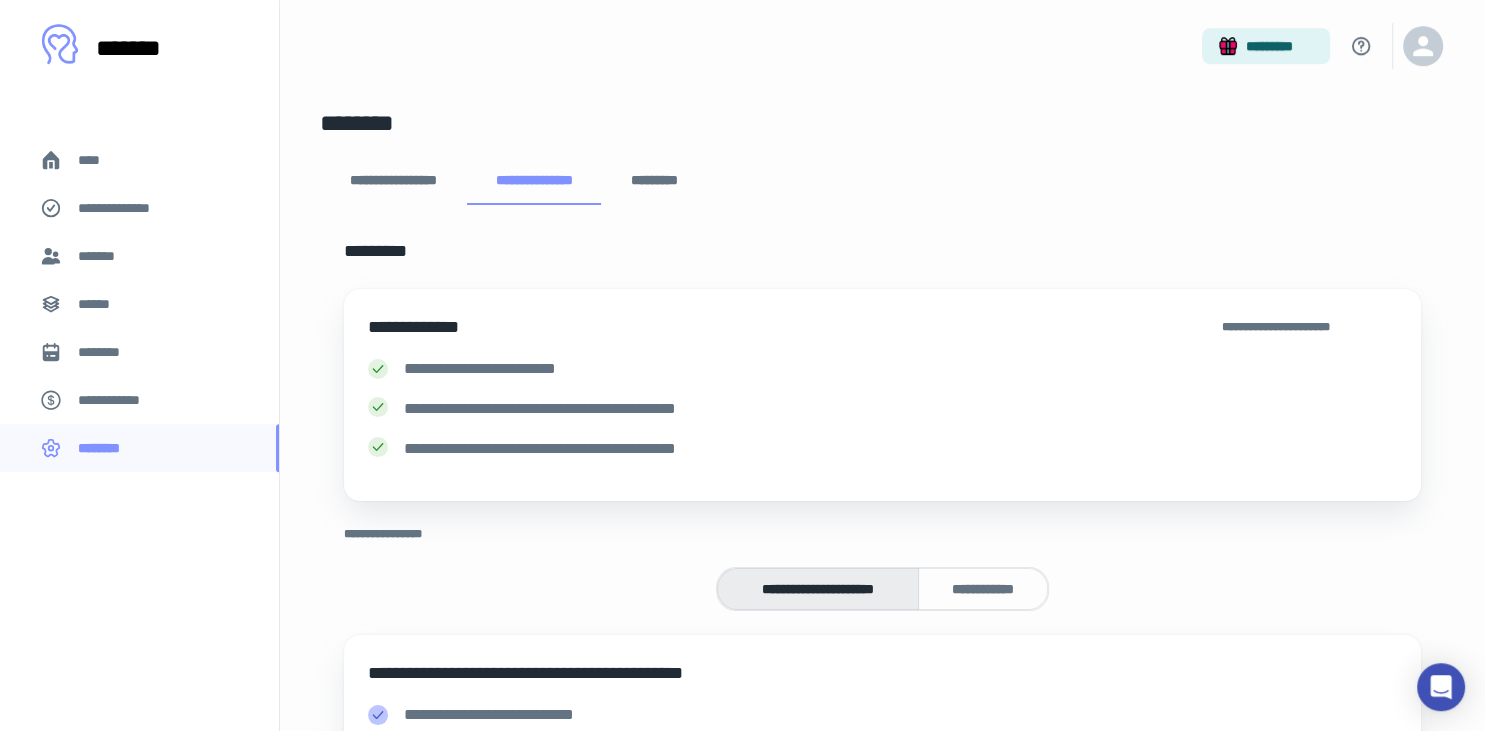 scroll, scrollTop: 279, scrollLeft: 0, axis: vertical 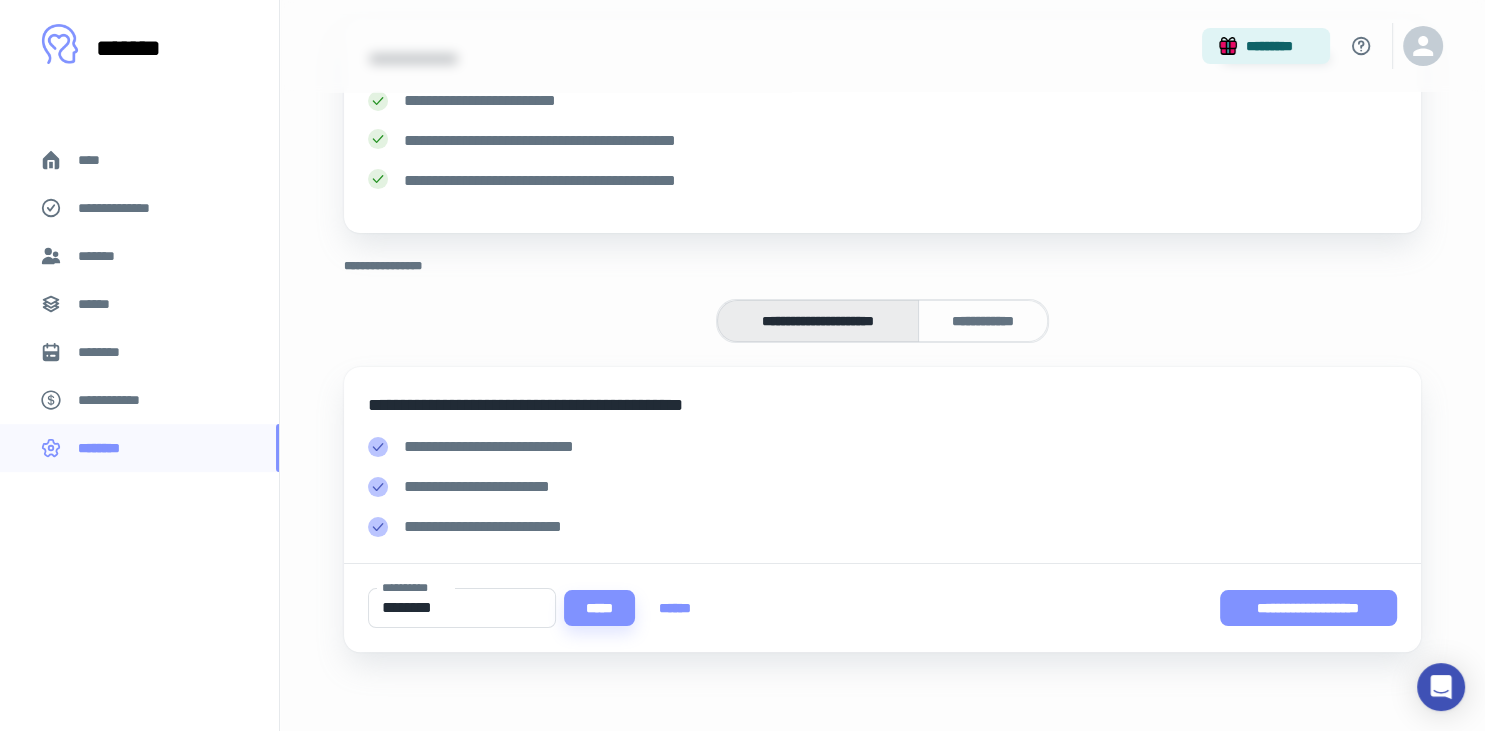 click on "**********" at bounding box center [1308, 608] 